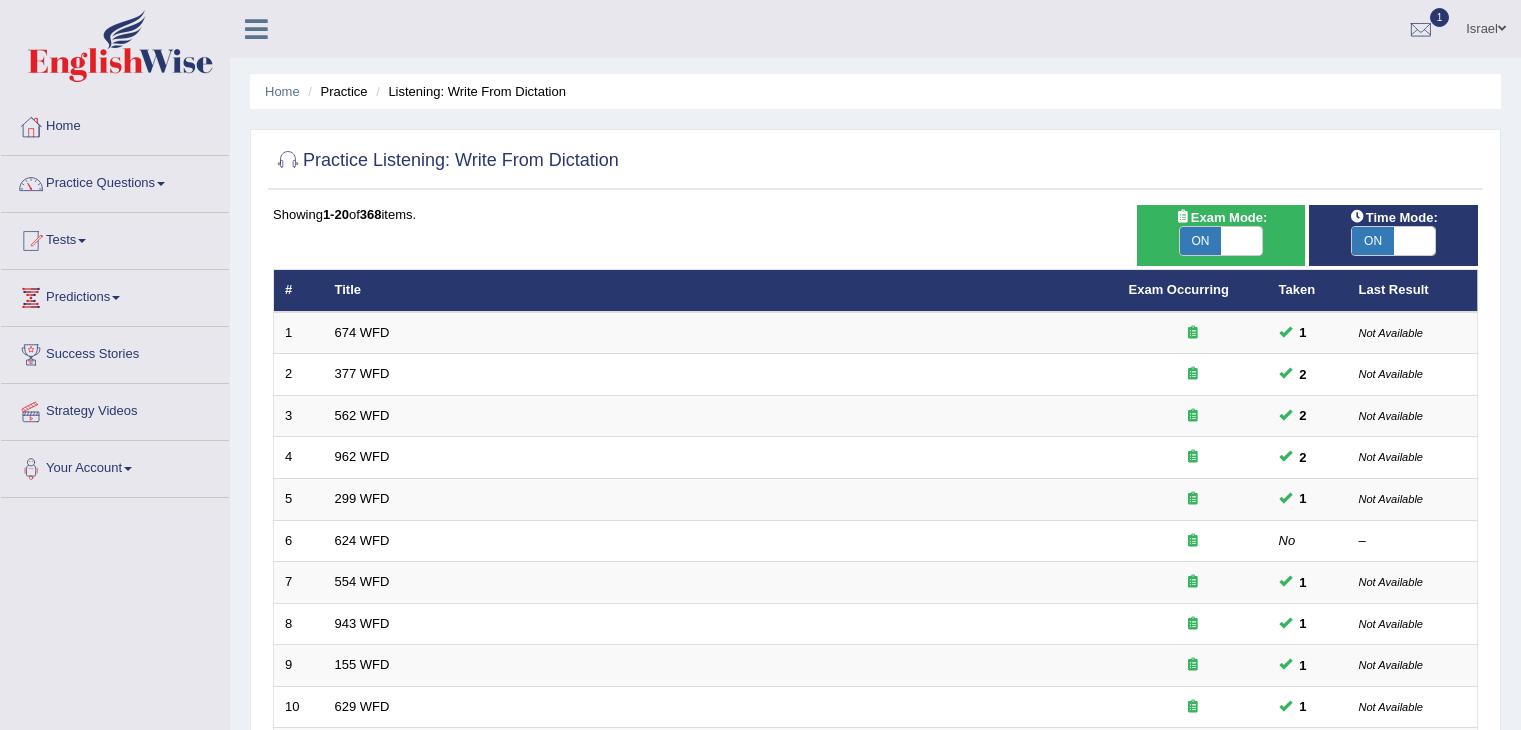 scroll, scrollTop: 0, scrollLeft: 0, axis: both 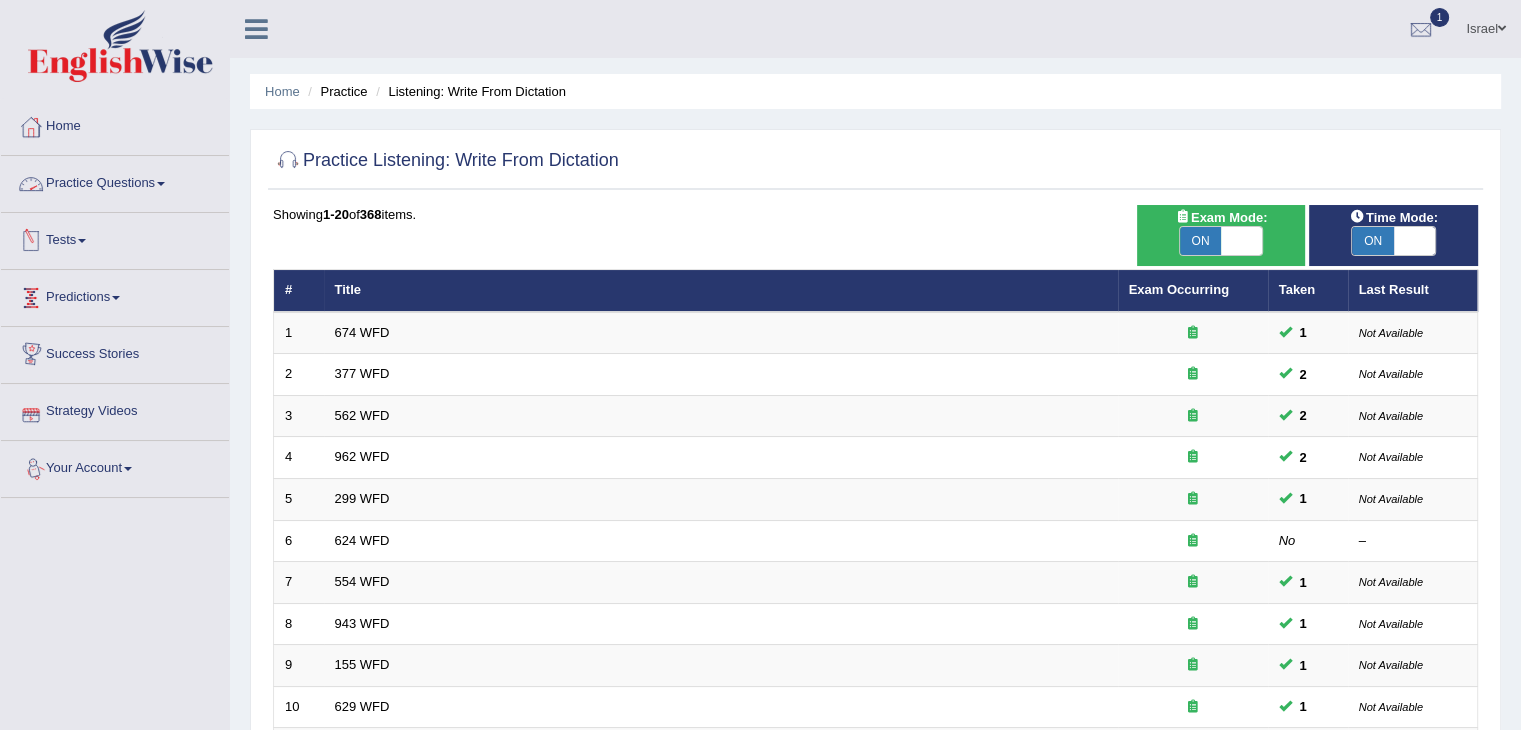 click on "Practice Questions" at bounding box center (115, 181) 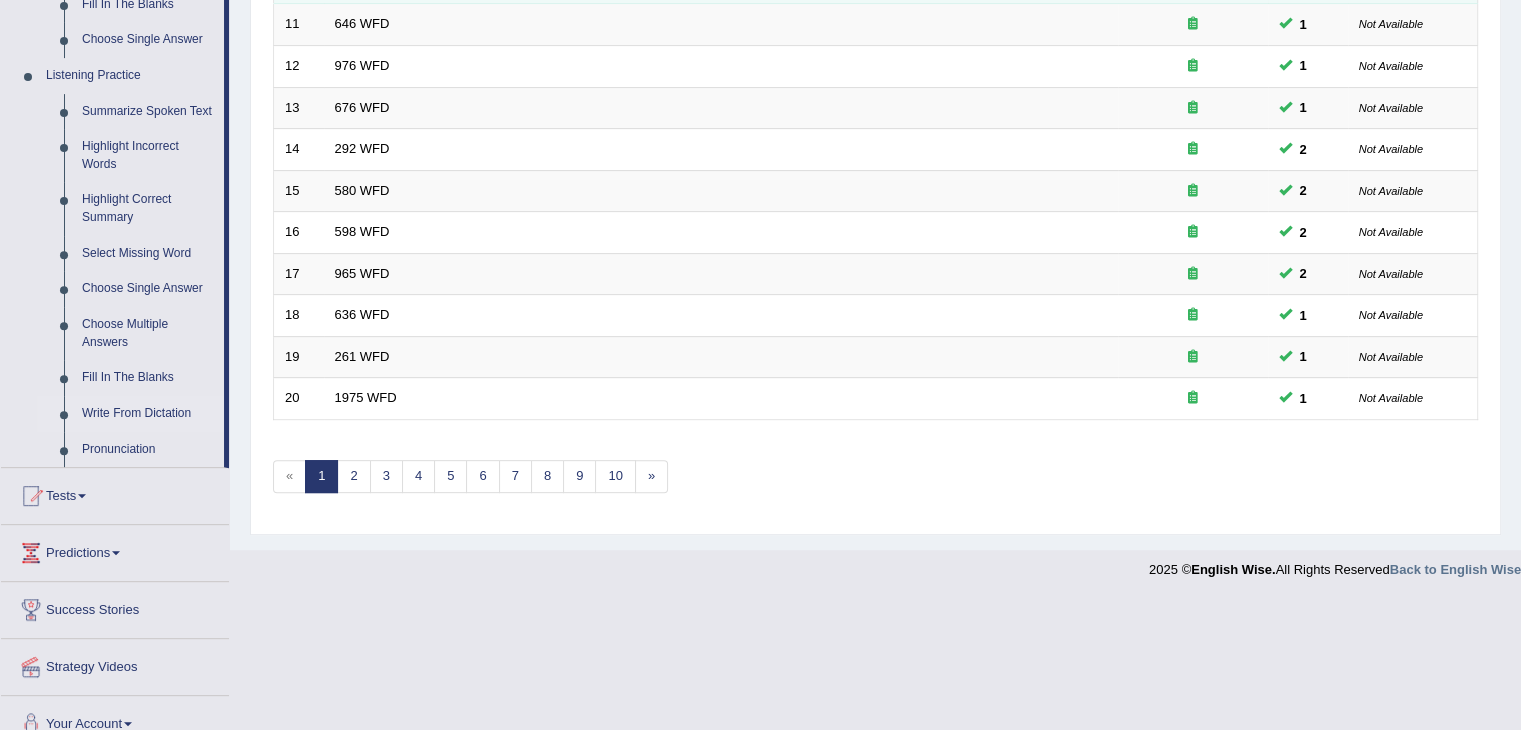 scroll, scrollTop: 747, scrollLeft: 0, axis: vertical 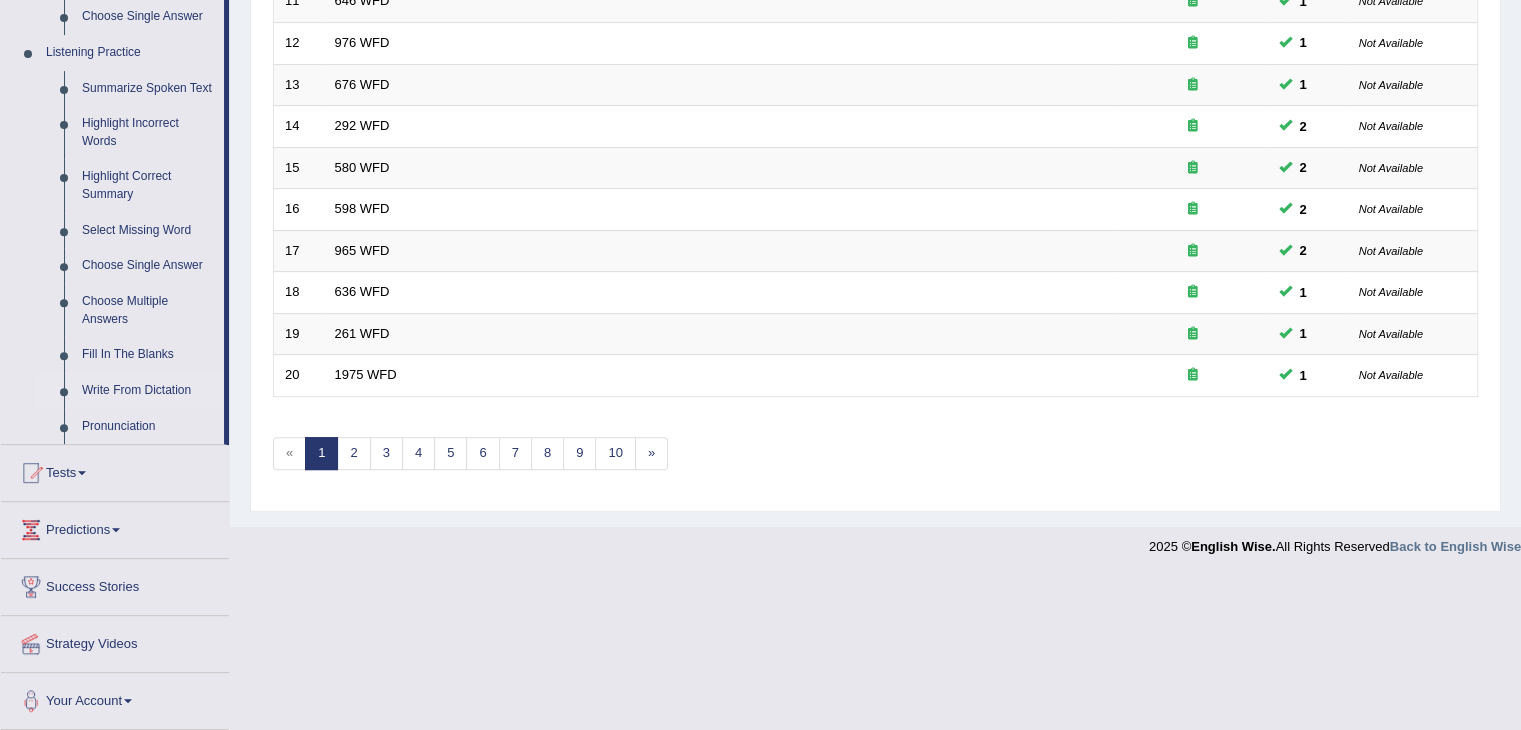 click on "Home
Practice
Listening: Write From Dictation
Practice Listening: Write From Dictation
Time Mode:
ON   OFF
Exam Mode:
ON   OFF
Showing  1-20  of  368  items.
# Title Exam Occurring Taken Last Result
1 674 WFD 1 Not Available
2 377 WFD 2 Not Available
3 562 WFD 2 Not Available
4 962 WFD 2 Not Available
5 299 WFD 1 Not Available
6 624 WFD No –
7 554 WFD 1 Not Available
8 943 WFD 1 Not Available
9 155 WFD 1 Not Available
10 629 WFD 1 Not Available
11 646 WFD 1 Not Available
12 976 WFD 1 Not Available
13 676 WFD 1 Not Available
14 292 WFD 2 Not Available
15 580 WFD 2 Not Available
16 598 WFD 2 Not Available
17 965 WFD 2 Not Available
18 636 WFD 1 Not Available
19 261 WFD 1 Not Available
20 1" at bounding box center [875, -110] 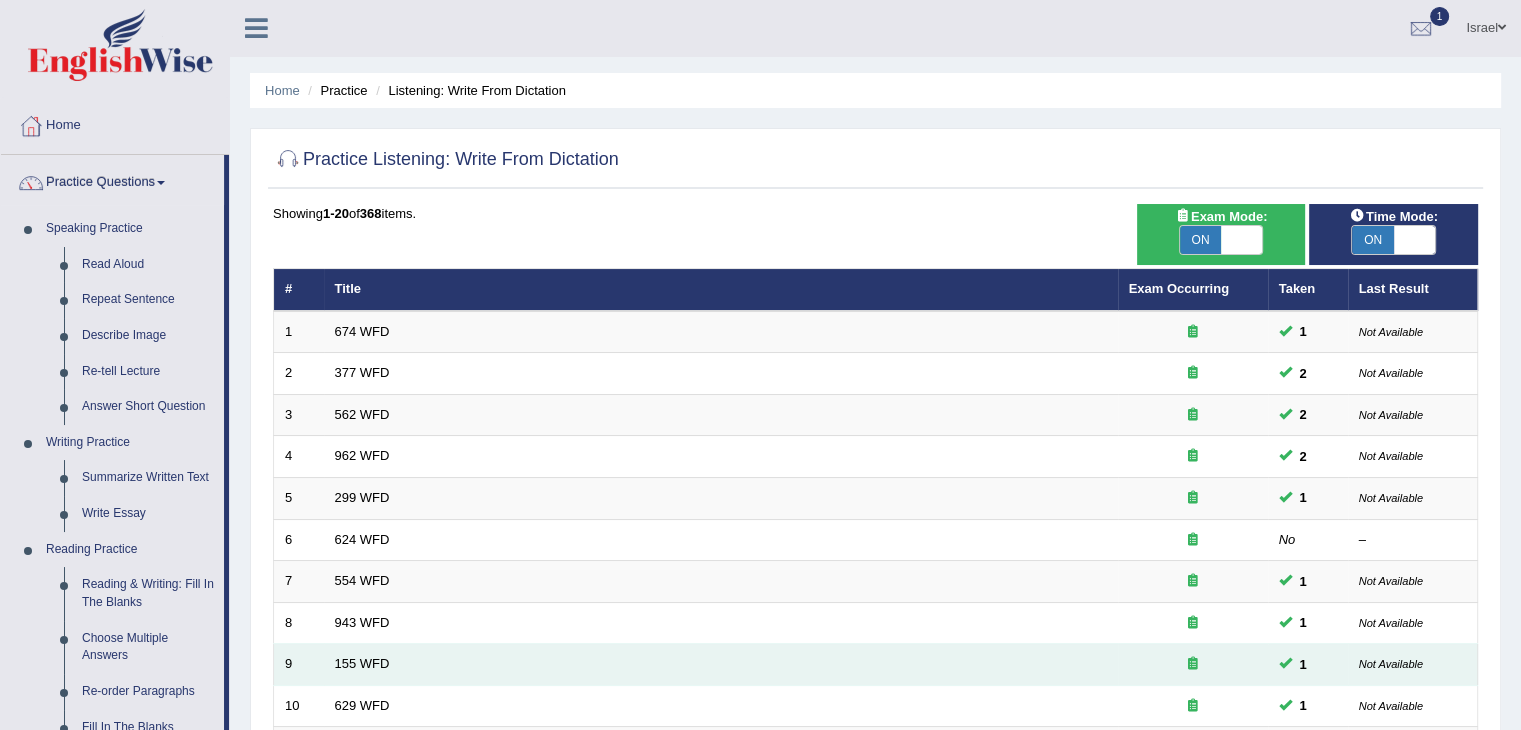 scroll, scrollTop: 0, scrollLeft: 0, axis: both 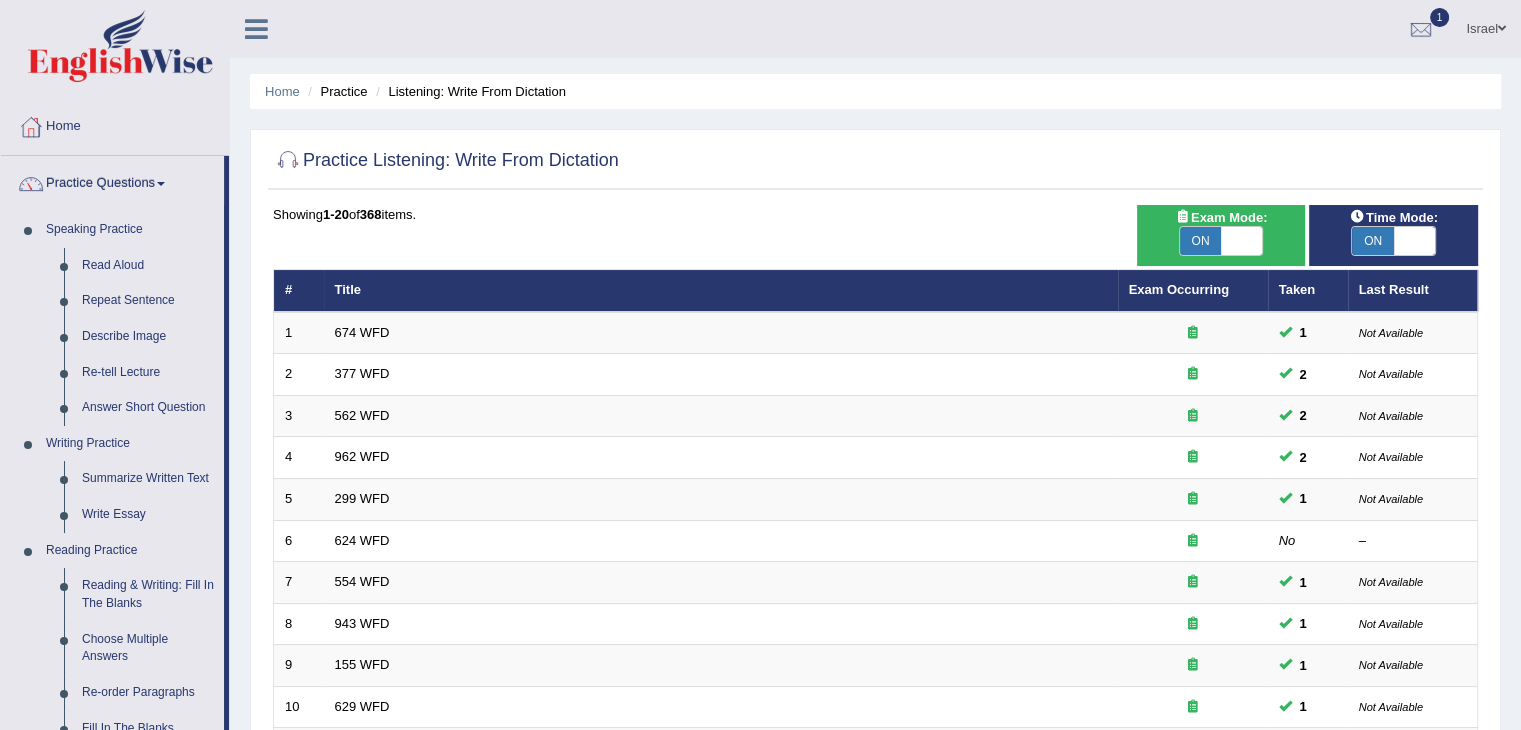 click on "Showing  1-20  of  368  items.
# Title Exam Occurring Taken Last Result
1 674 WFD 1 Not Available
2 377 WFD 2 Not Available
3 562 WFD 2 Not Available
4 962 WFD 2 Not Available
5 299 WFD 1 Not Available
6 624 WFD No –
7 554 WFD 1 Not Available
8 943 WFD 1 Not Available
9 155 WFD 1 Not Available
10 629 WFD 1 Not Available
11 646 WFD 1 Not Available
12 976 WFD 1 Not Available
13 676 WFD 1 Not Available
14 292 WFD 2 Not Available
15 580 WFD 2 Not Available
16 598 WFD 2 Not Available
17 965 WFD 2 Not Available
18 636 WFD 1 Not Available
19 261 WFD 1 Not Available
20 1975 WFD 1 Not Available
«
1
2
3
4
5
6
7
8
9
10
»" at bounding box center (875, 723) 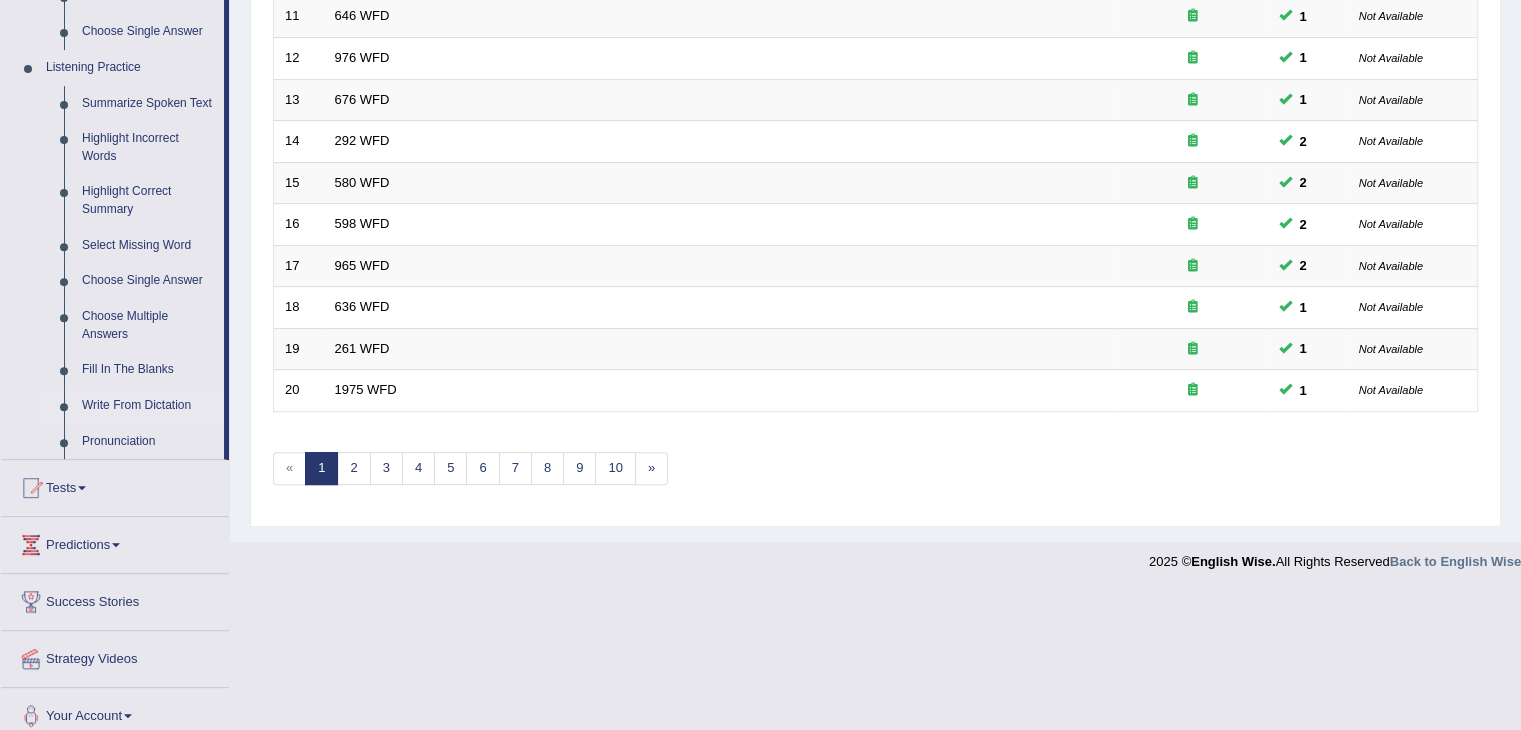 scroll, scrollTop: 747, scrollLeft: 0, axis: vertical 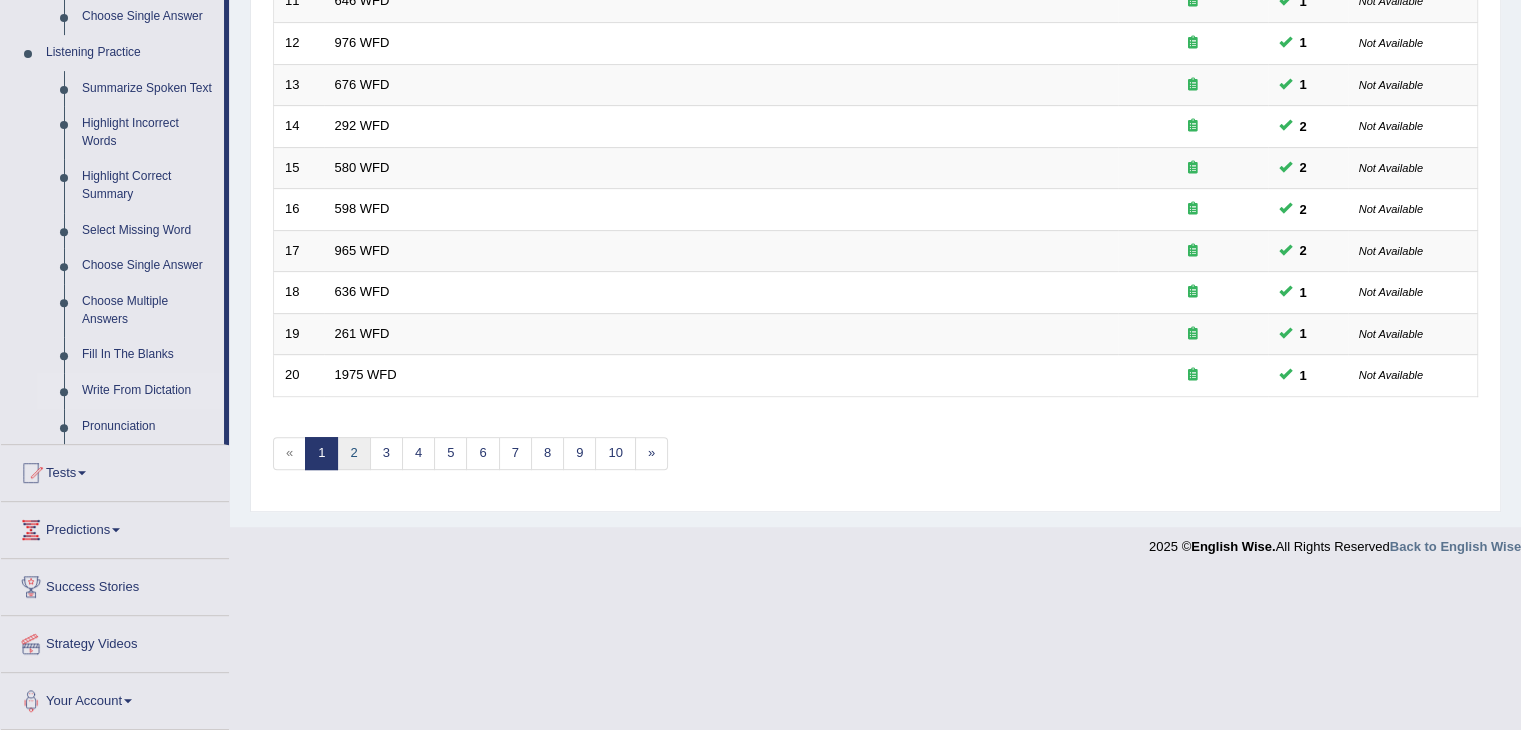 click on "2" at bounding box center (353, 453) 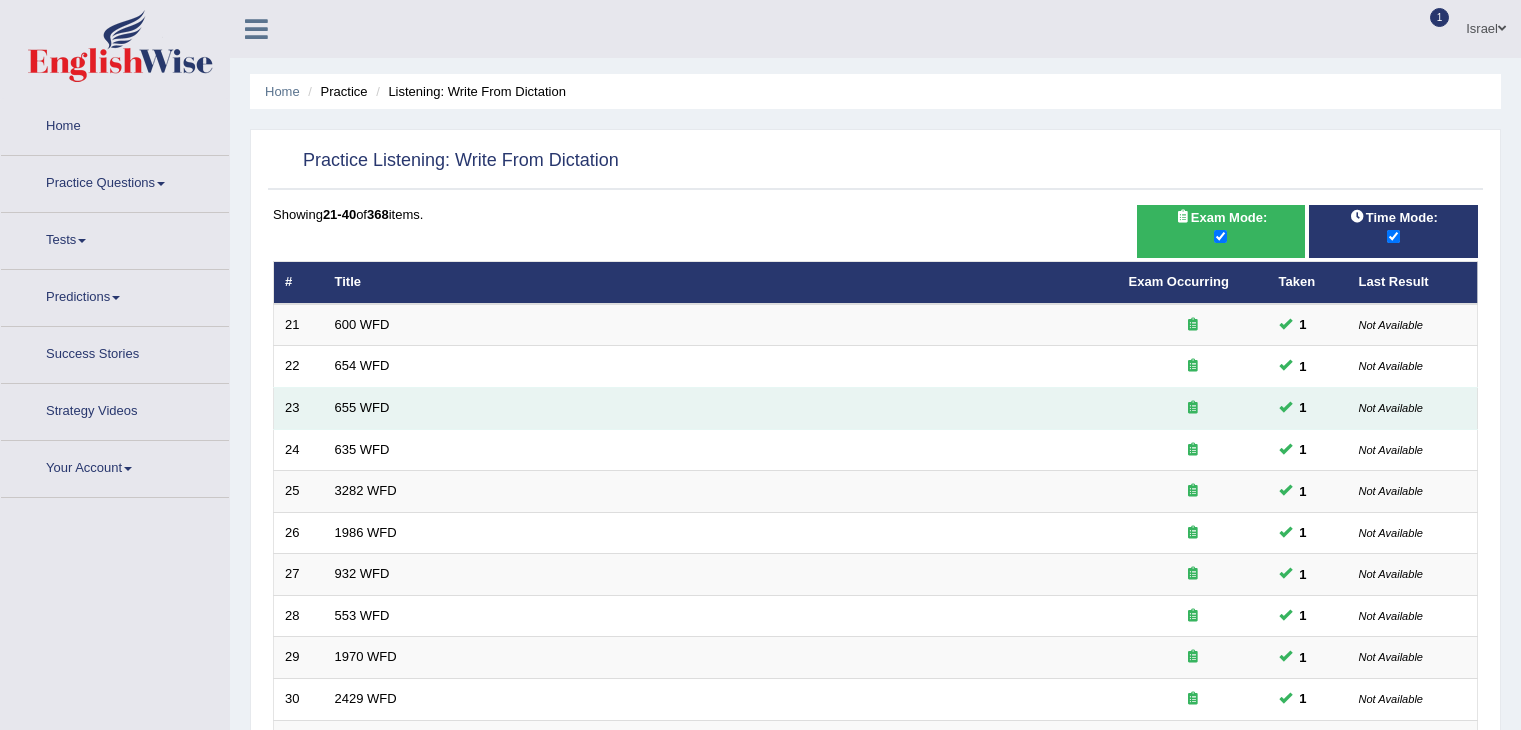 scroll, scrollTop: 0, scrollLeft: 0, axis: both 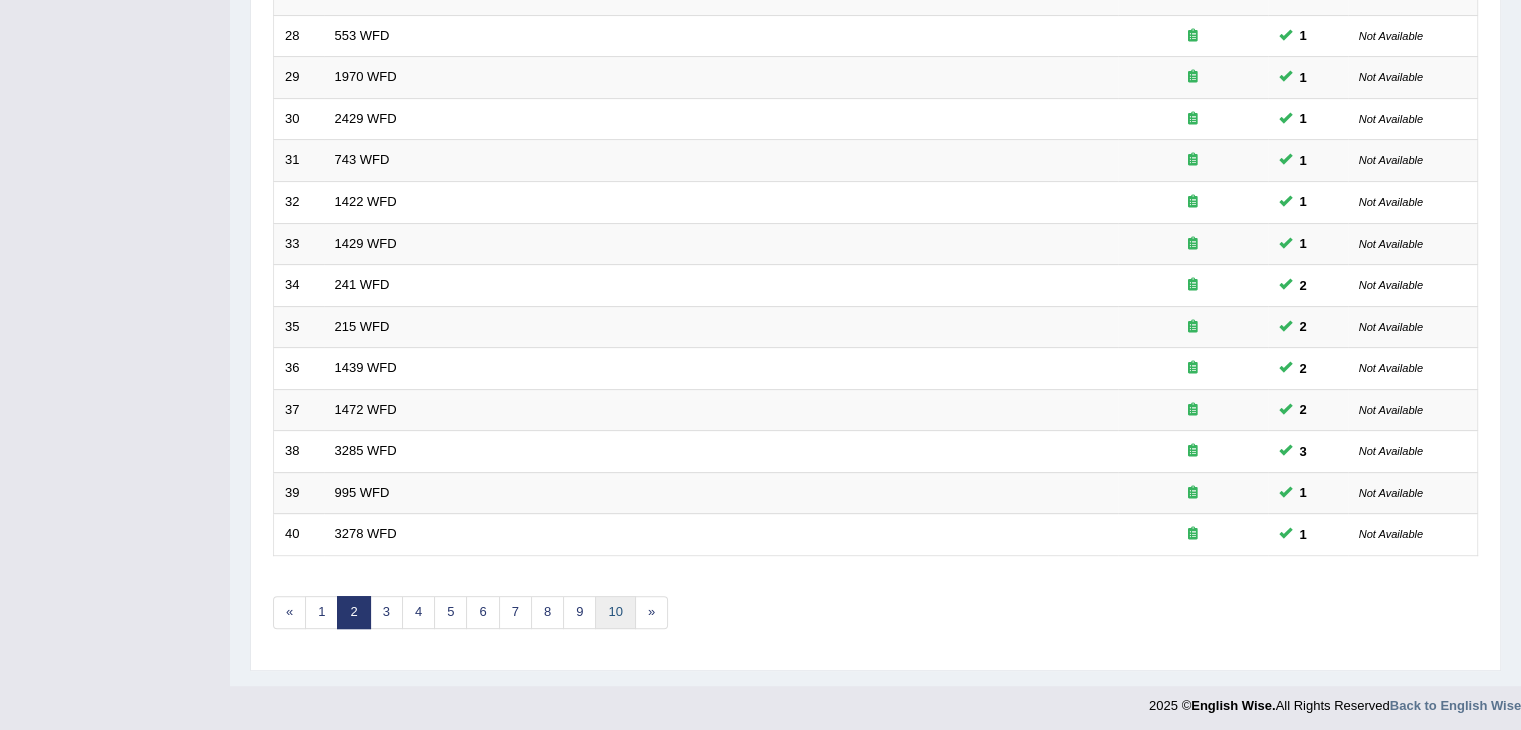 click on "10" at bounding box center (615, 612) 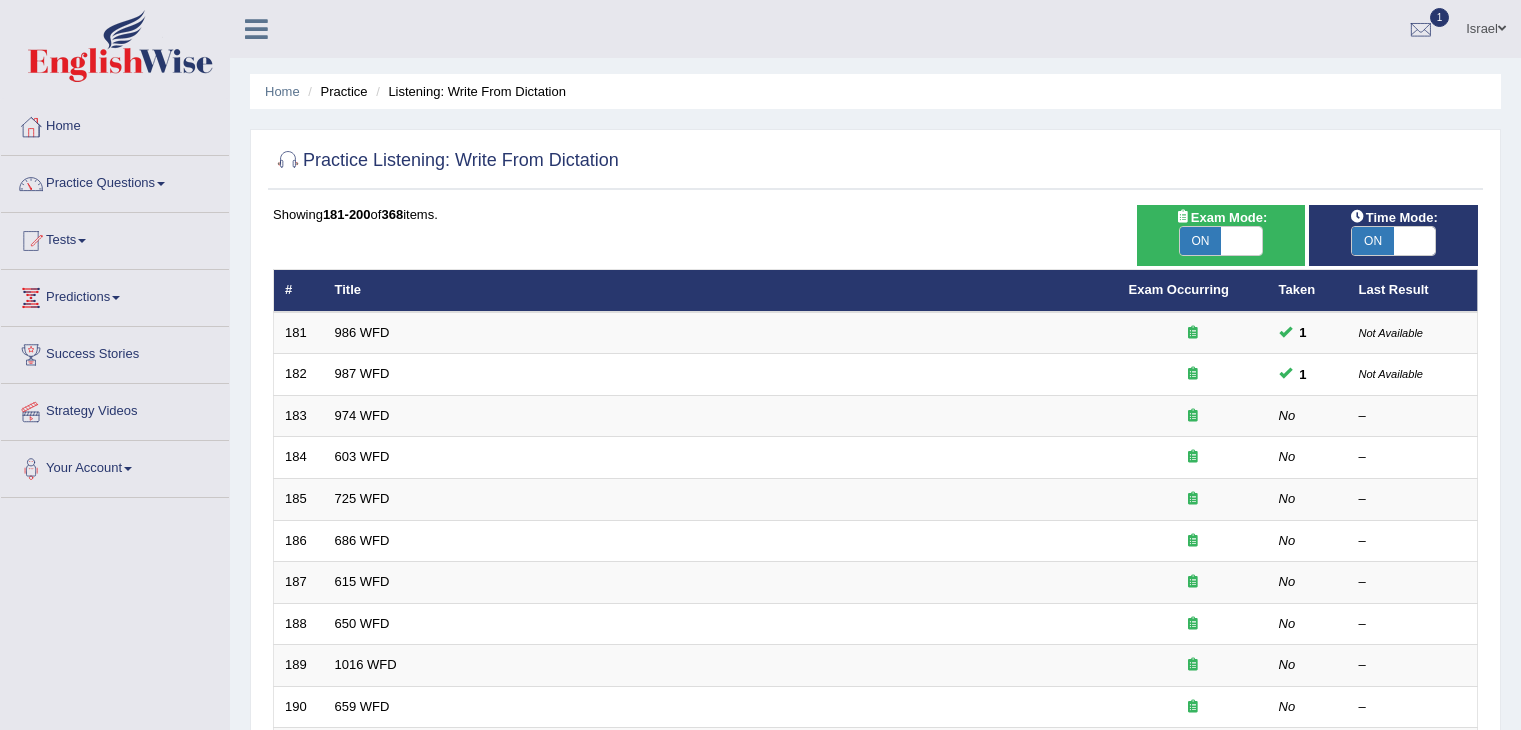 scroll, scrollTop: 0, scrollLeft: 0, axis: both 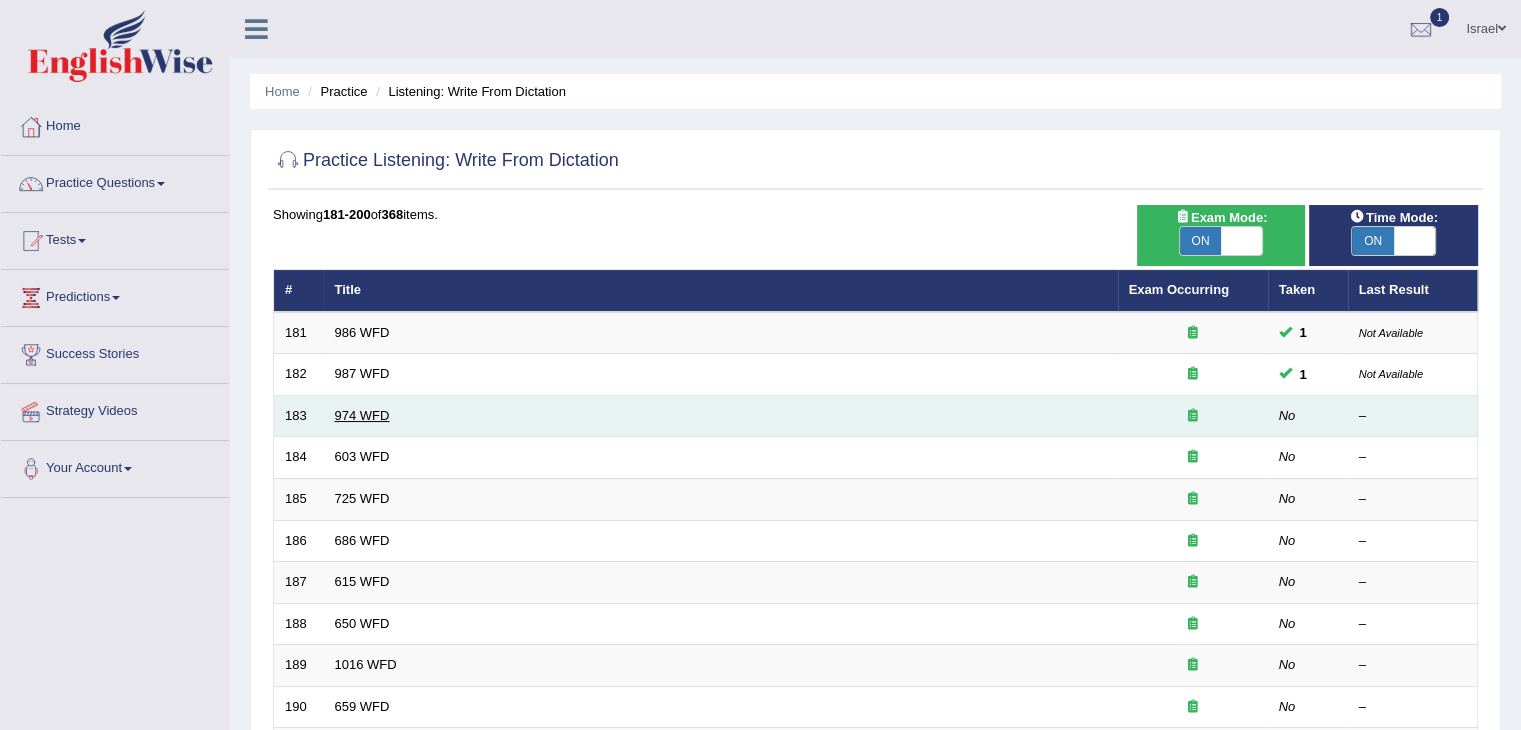click on "974 WFD" at bounding box center (362, 415) 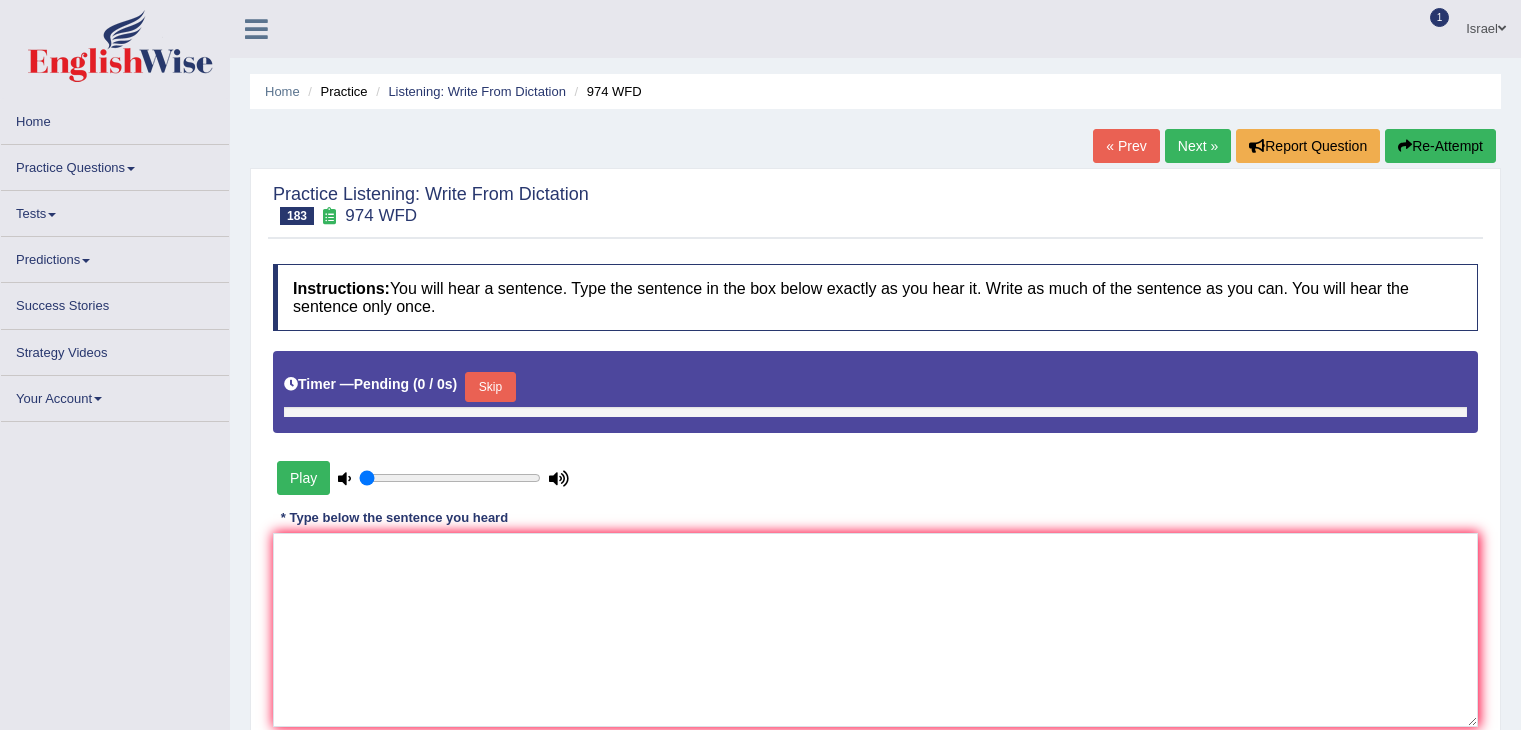 scroll, scrollTop: 0, scrollLeft: 0, axis: both 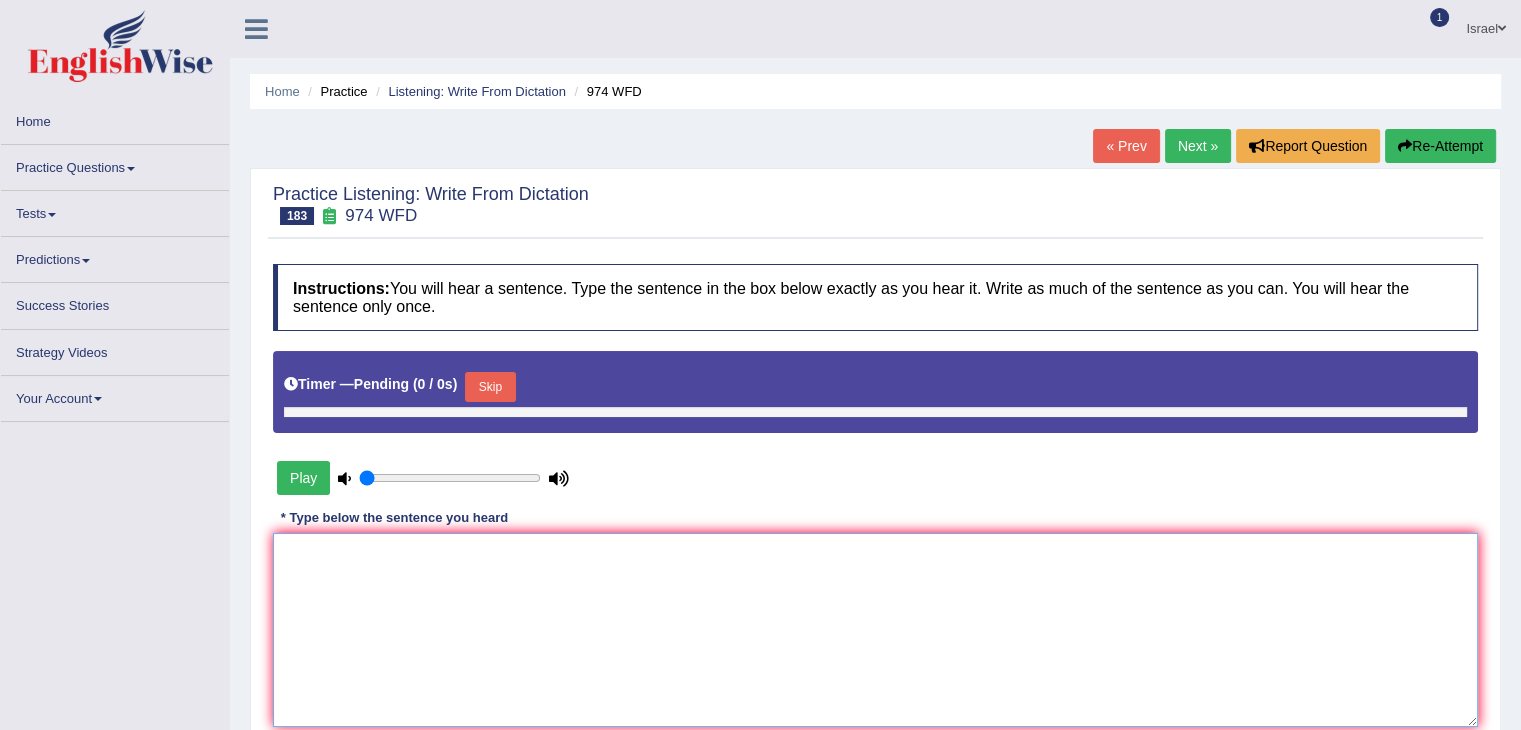click at bounding box center [875, 630] 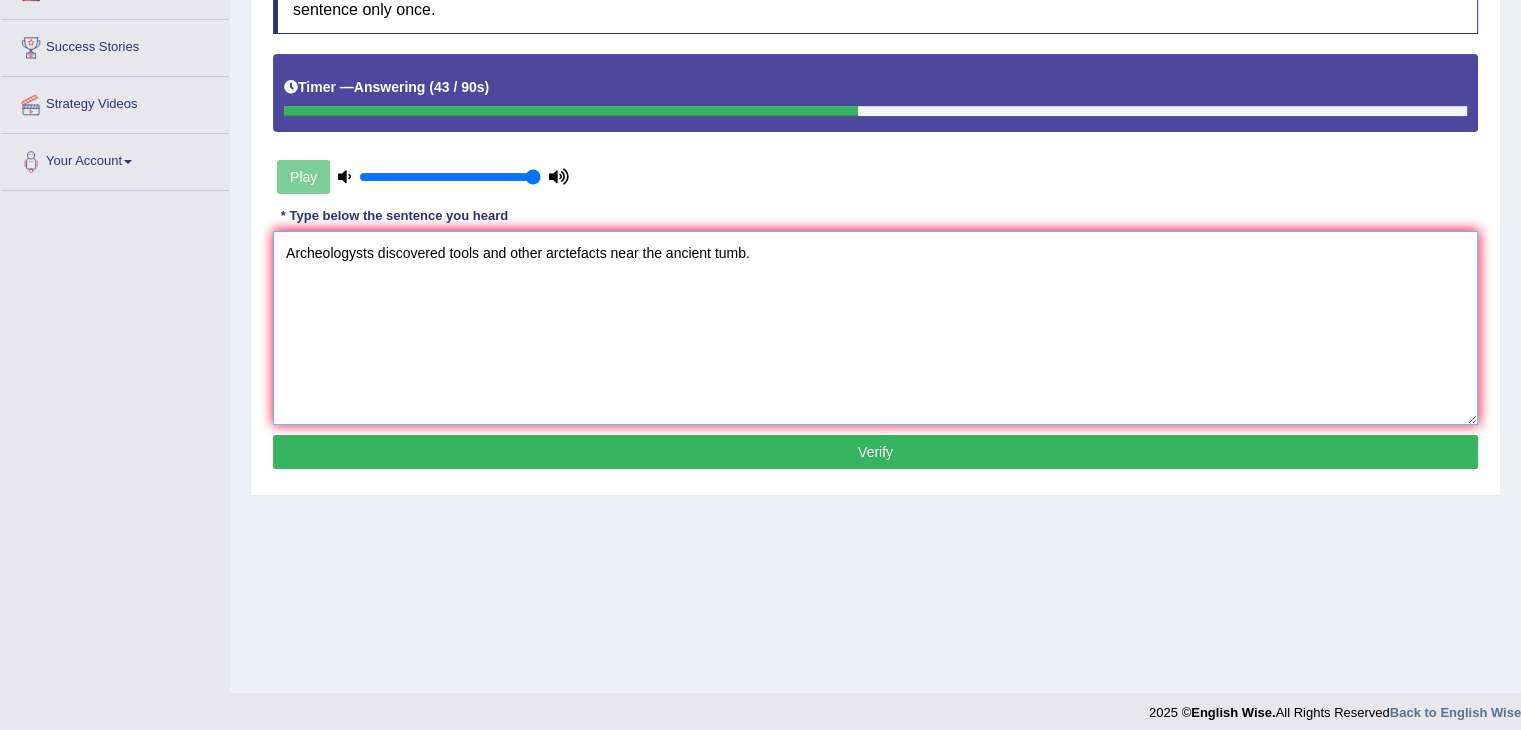 scroll, scrollTop: 320, scrollLeft: 0, axis: vertical 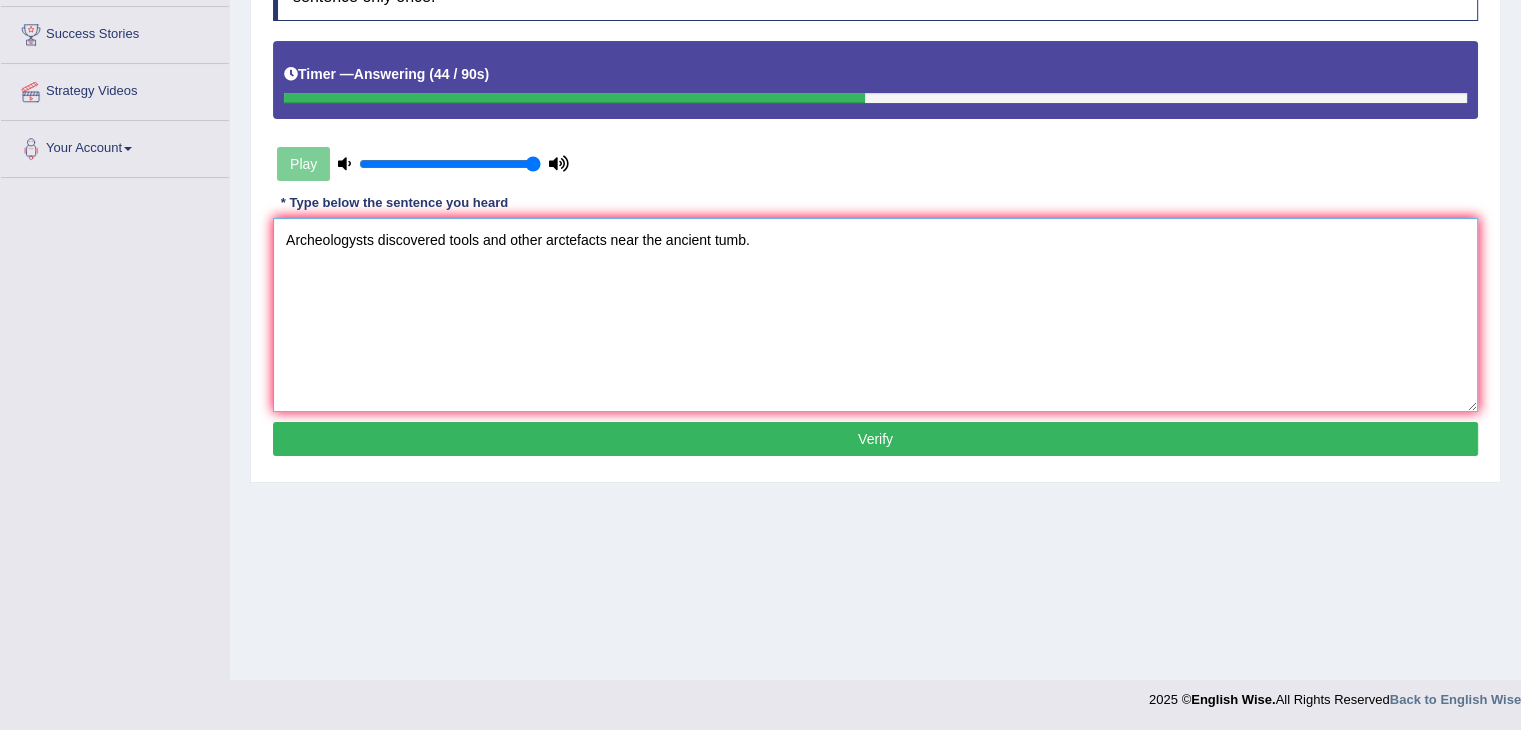 type on "Archeologysts discovered tools and other arctefacts near the ancient tumb." 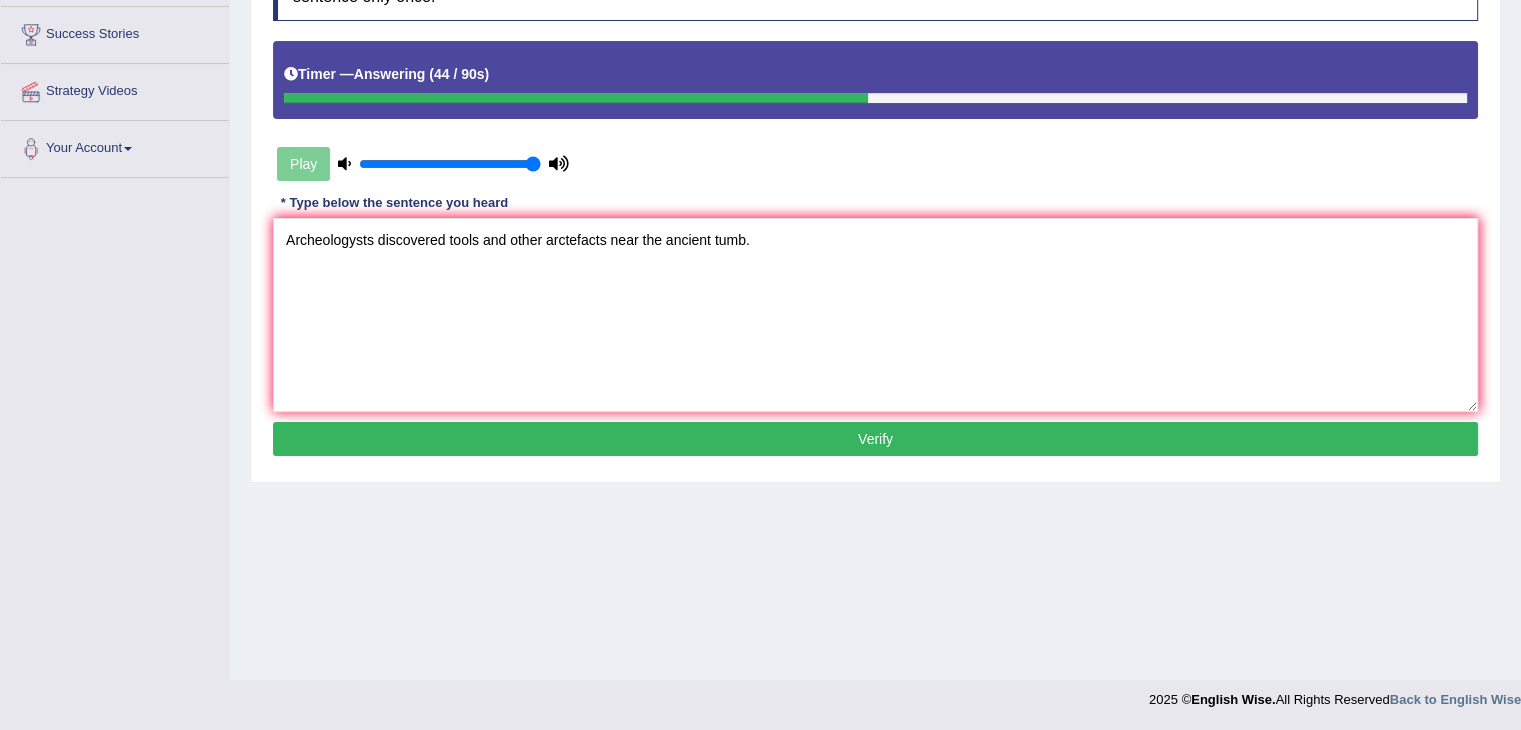 click on "Verify" at bounding box center [875, 439] 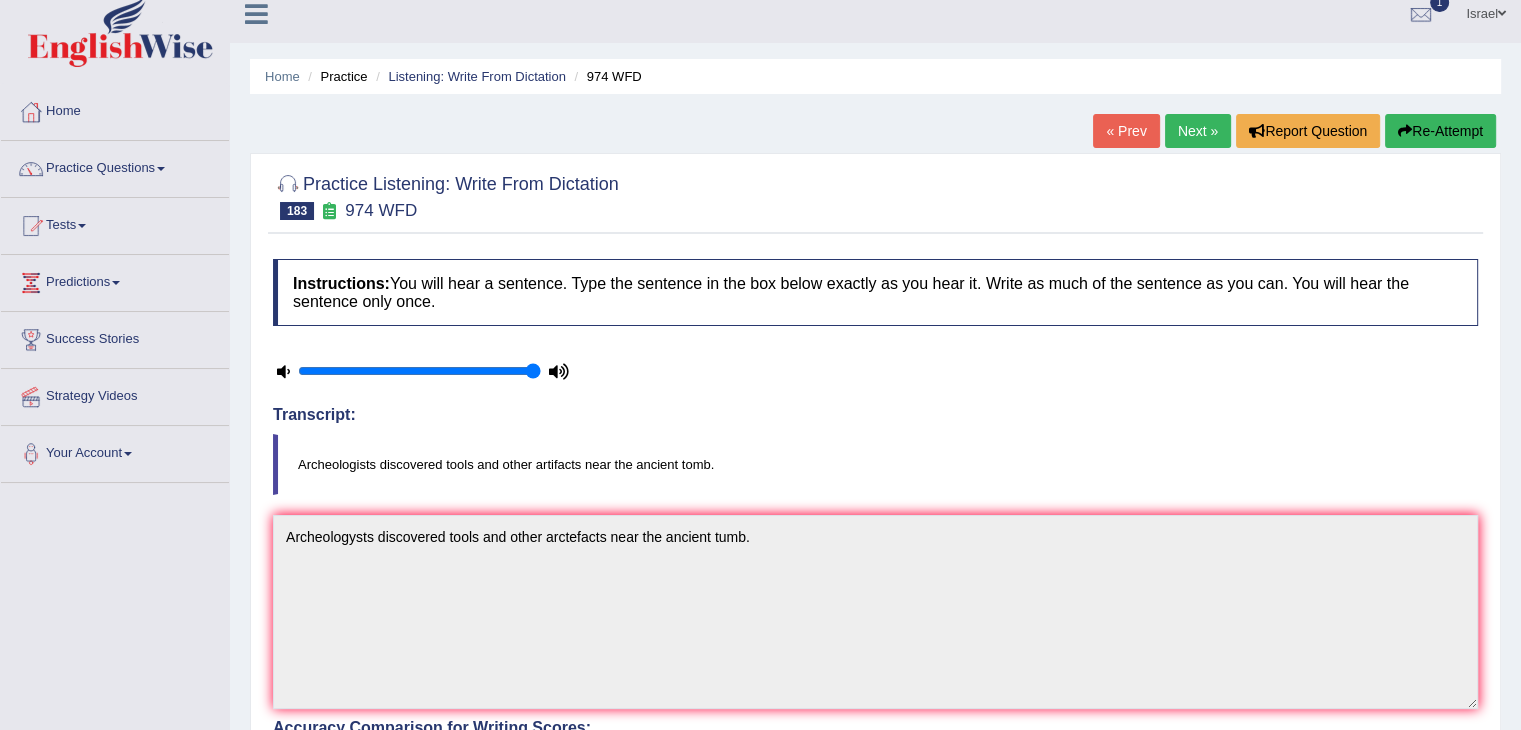 scroll, scrollTop: 0, scrollLeft: 0, axis: both 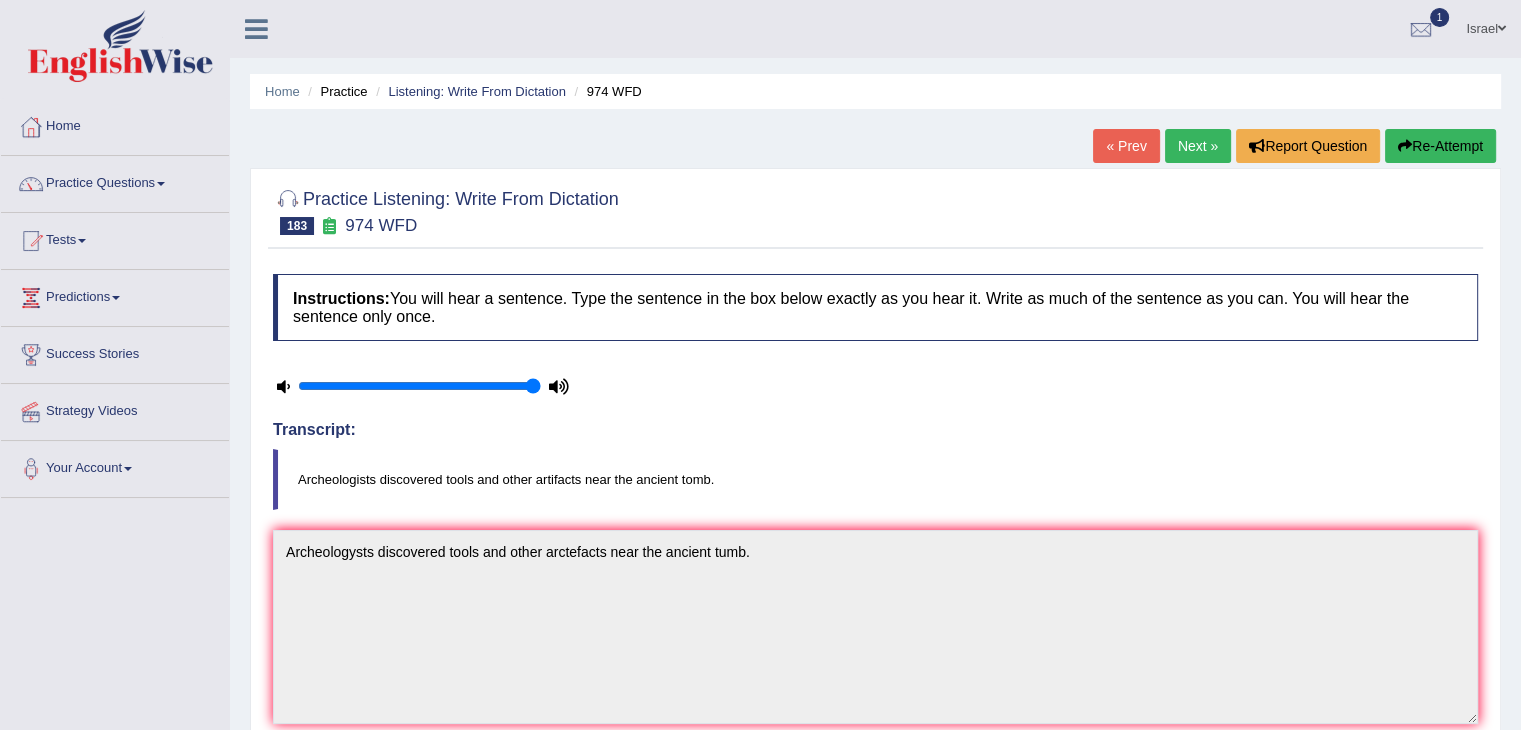 click on "Next »" at bounding box center (1198, 146) 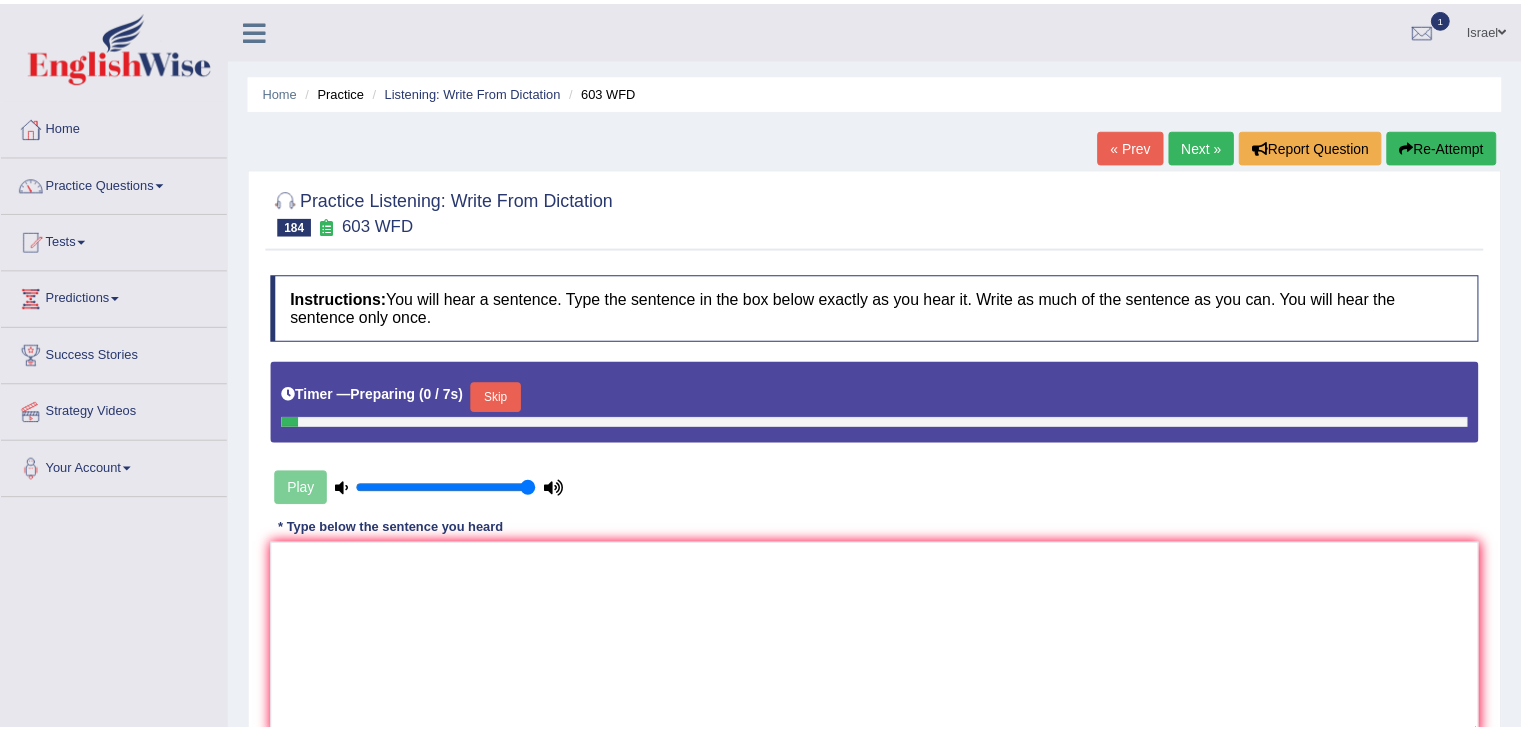 scroll, scrollTop: 0, scrollLeft: 0, axis: both 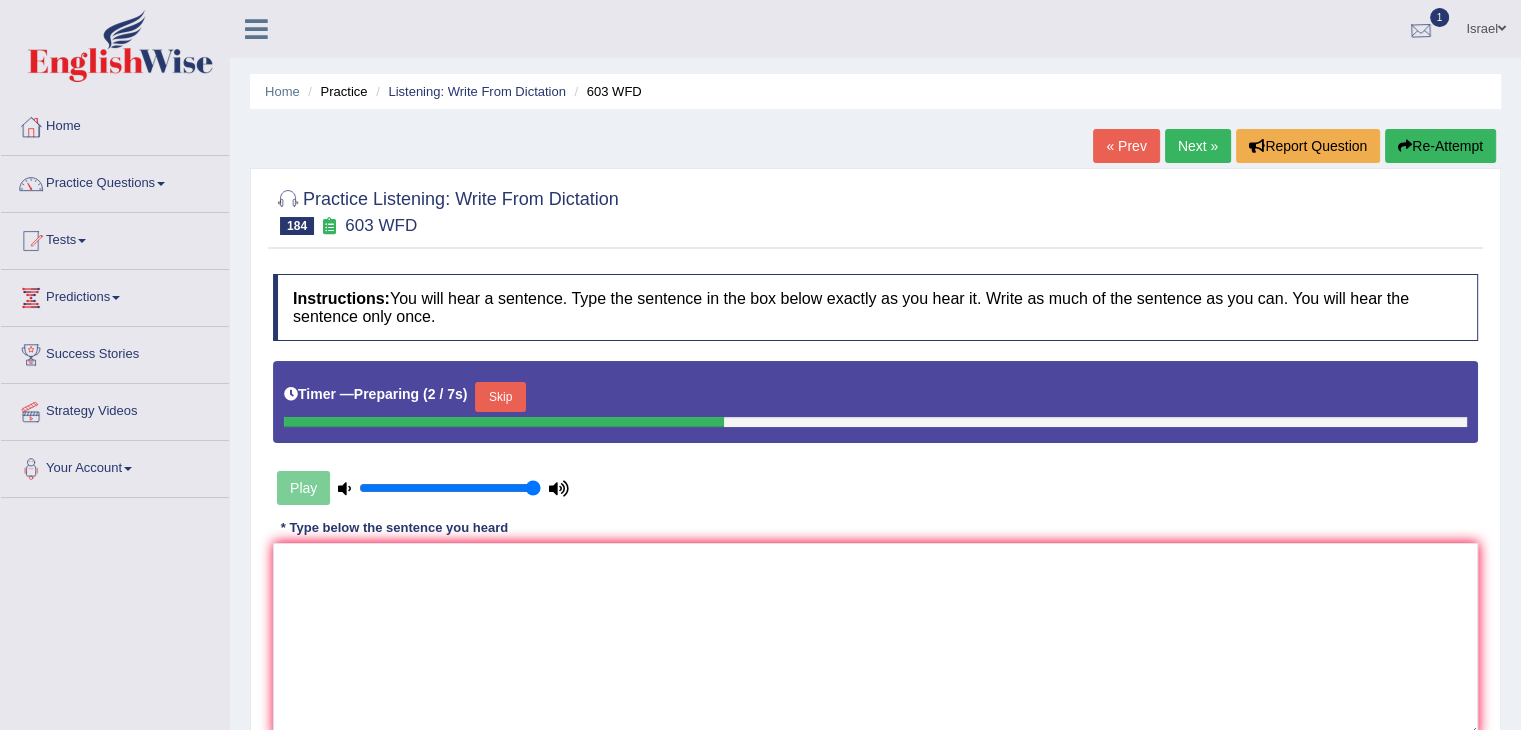 click at bounding box center [1421, 30] 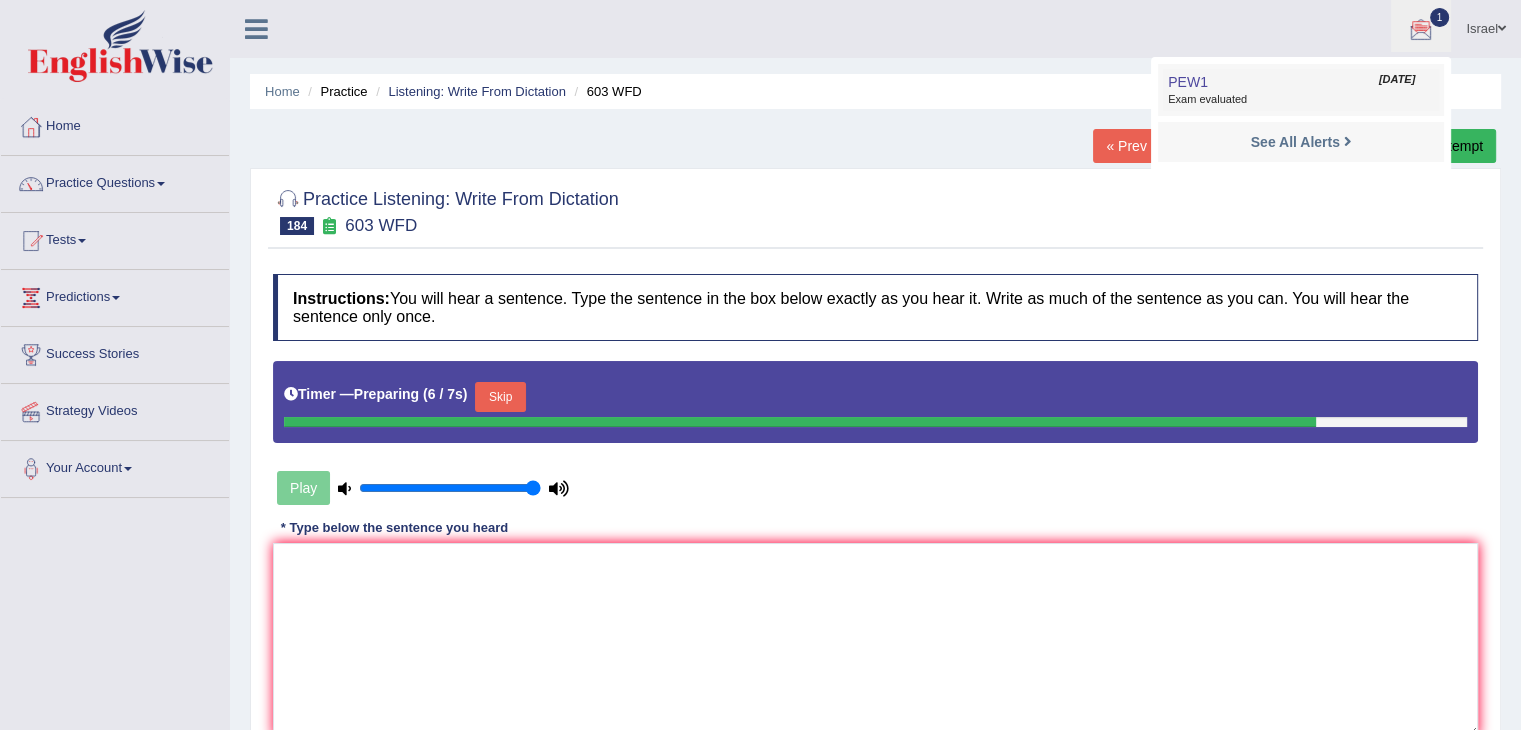 click on "PEW1
Jul 20, 2025
Exam evaluated" at bounding box center [1301, 90] 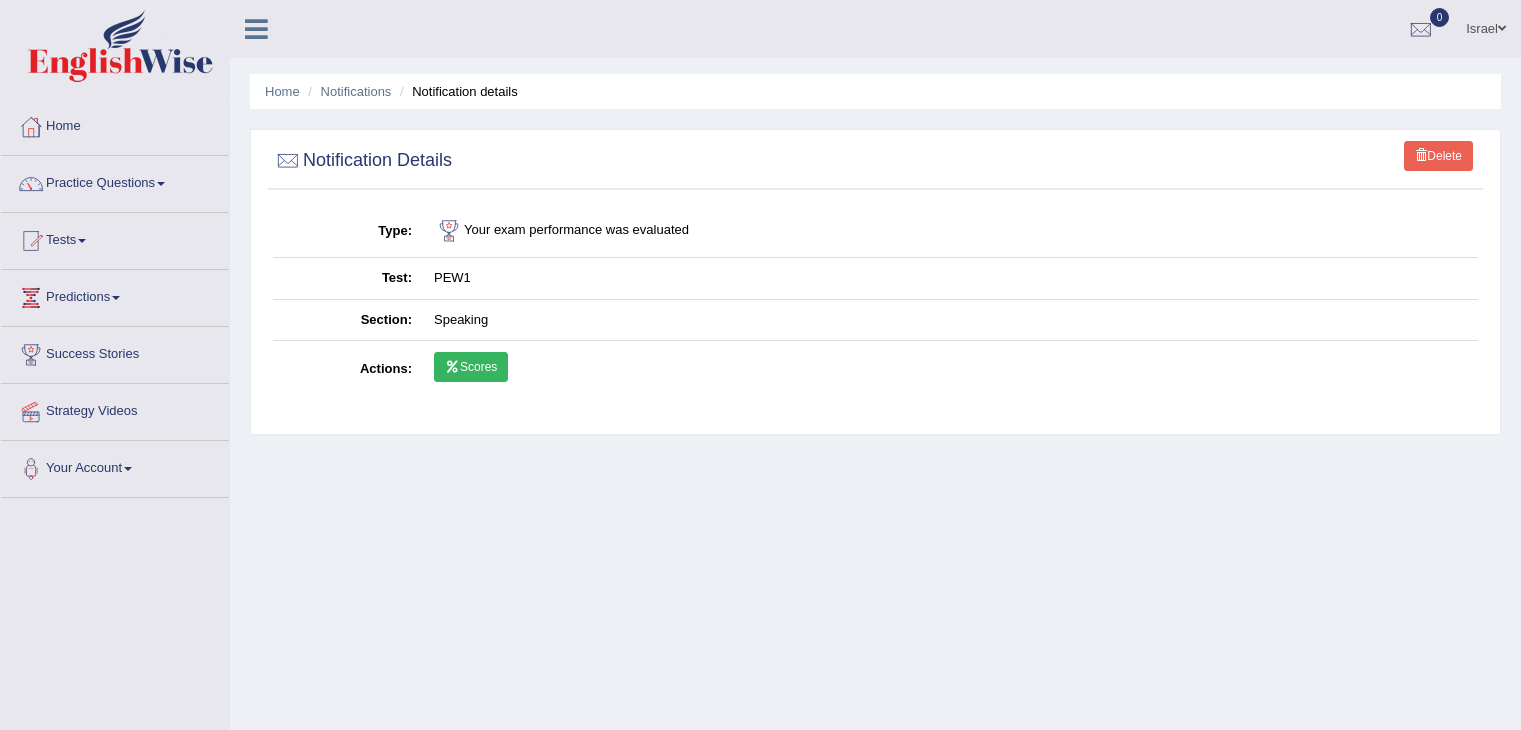 scroll, scrollTop: 0, scrollLeft: 0, axis: both 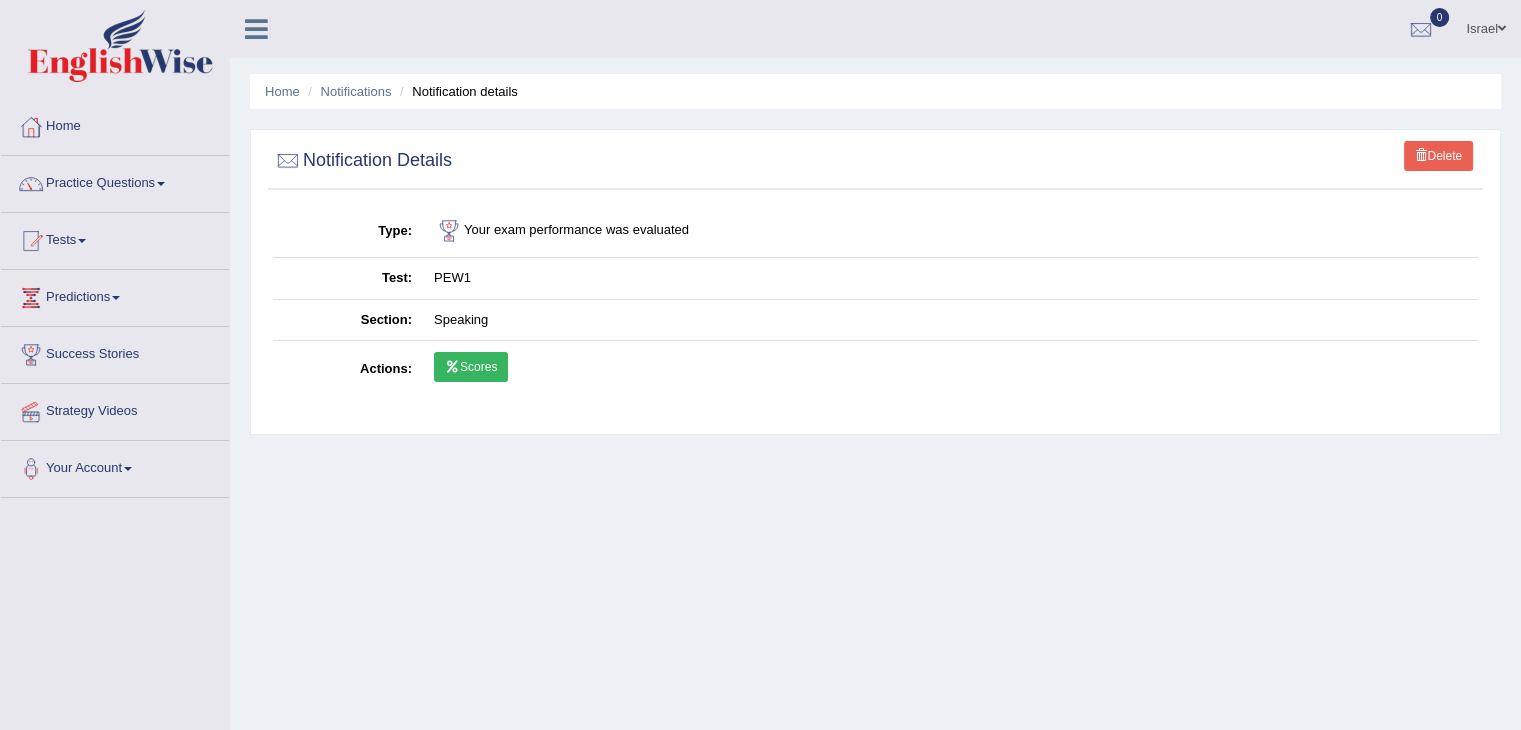 click on "Scores" at bounding box center (471, 367) 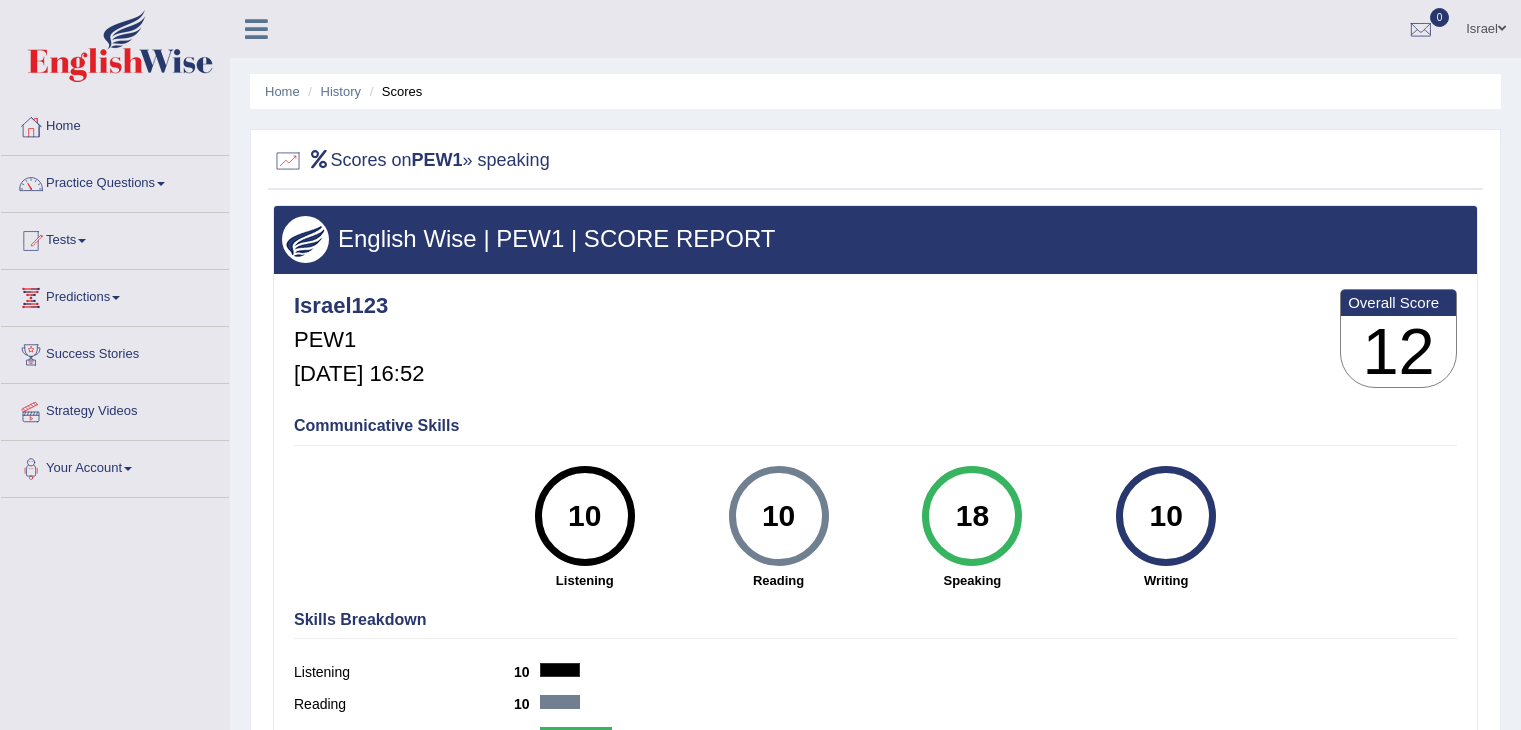 scroll, scrollTop: 0, scrollLeft: 0, axis: both 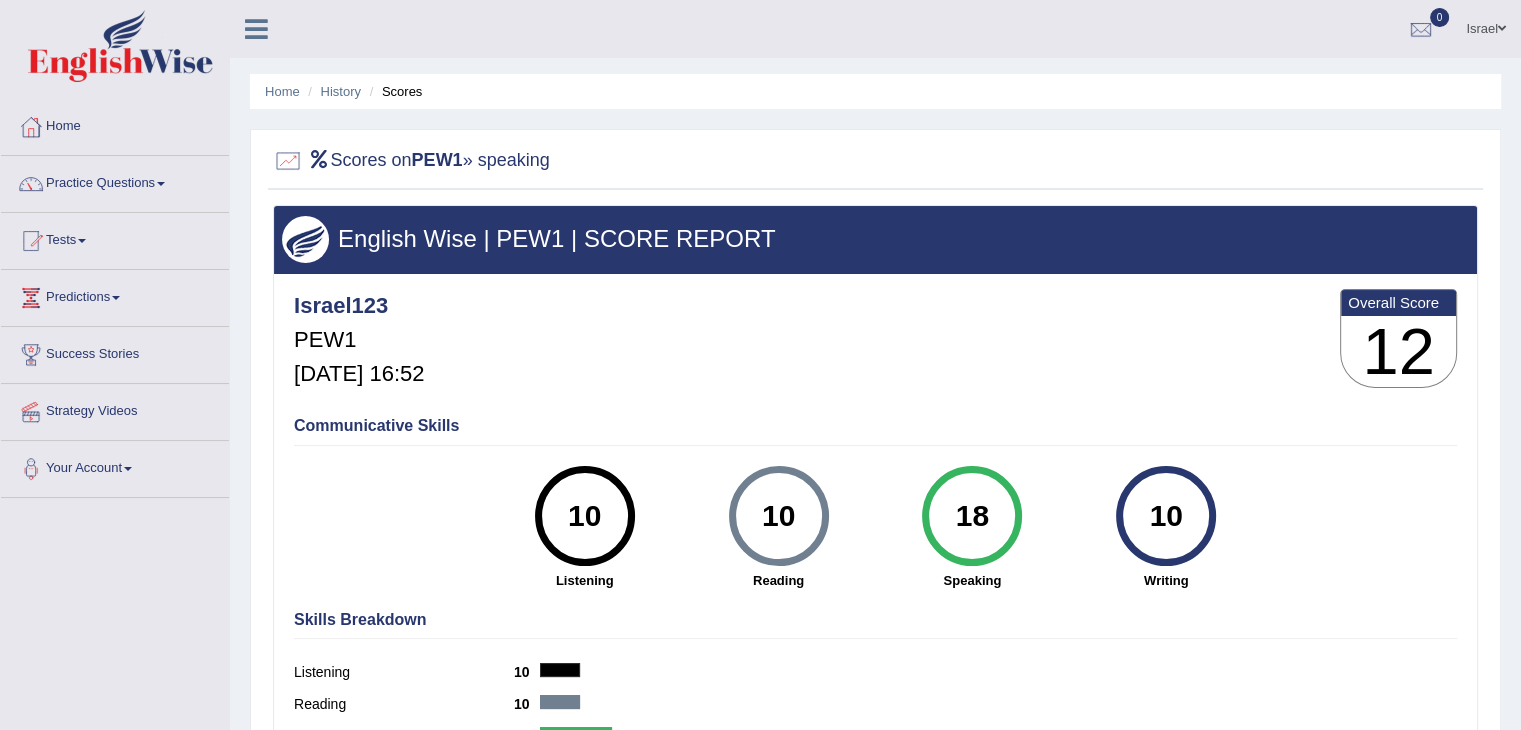 click on "Israel123
PEW1
Jul 20, 2025, 16:52
Overall Score
12" at bounding box center (875, 343) 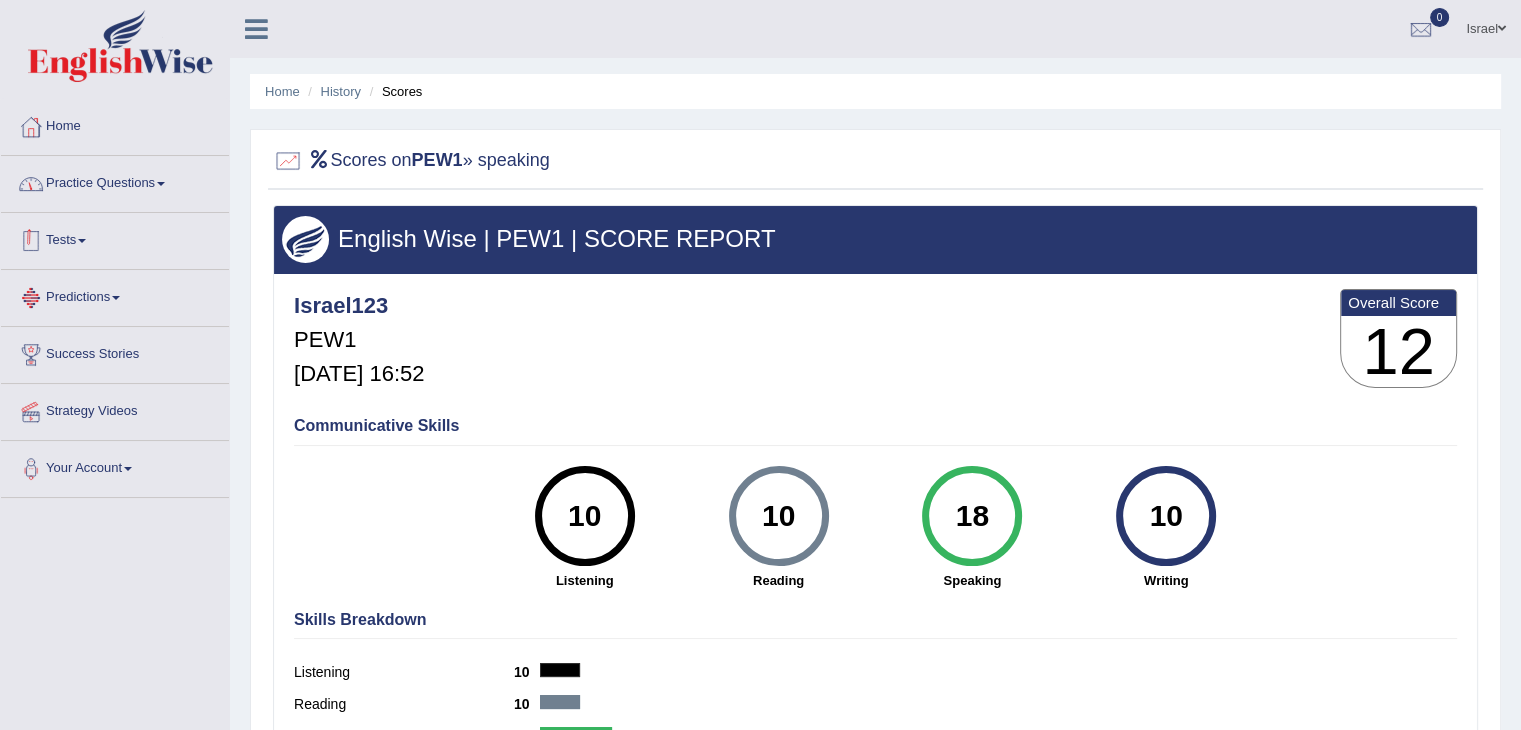 click on "Practice Questions" at bounding box center [115, 181] 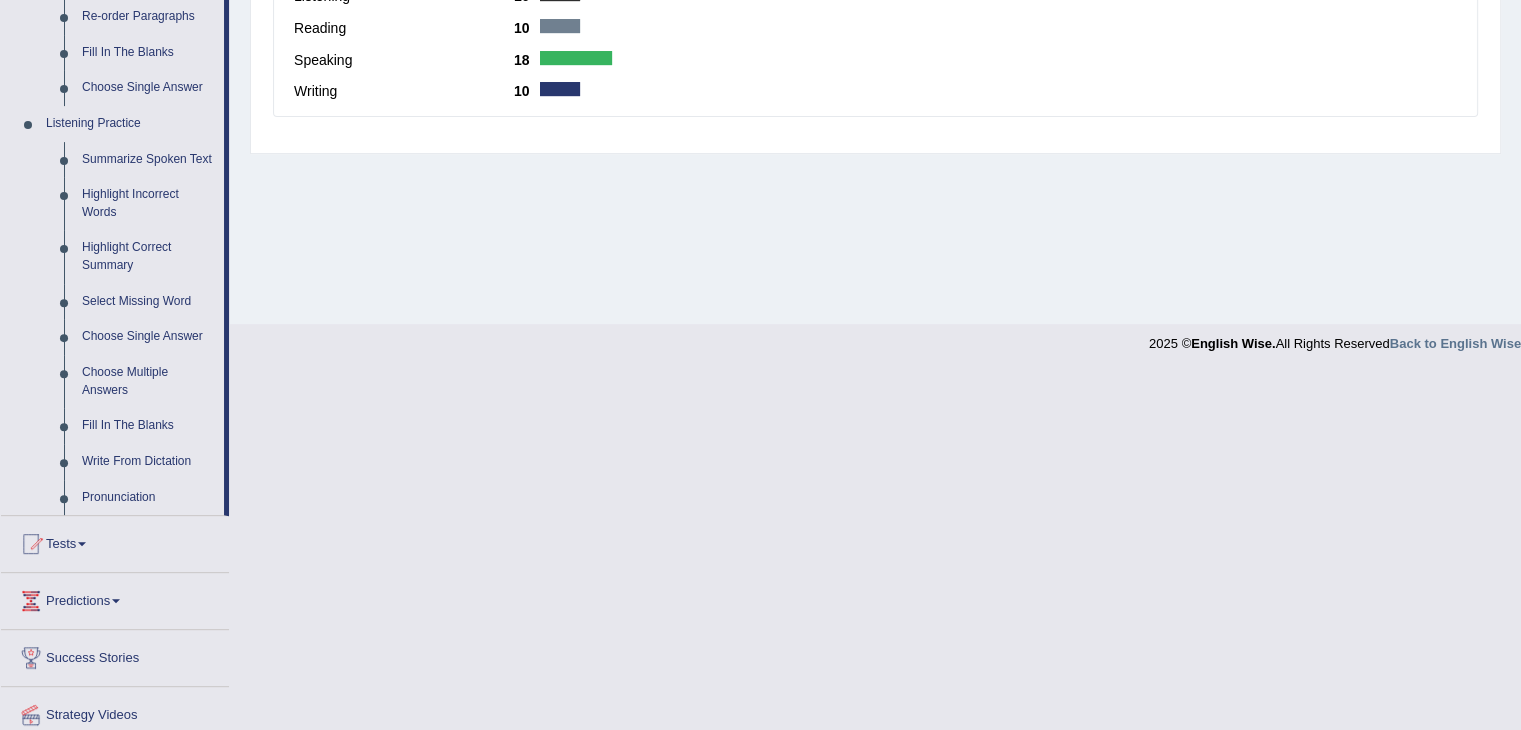 scroll, scrollTop: 700, scrollLeft: 0, axis: vertical 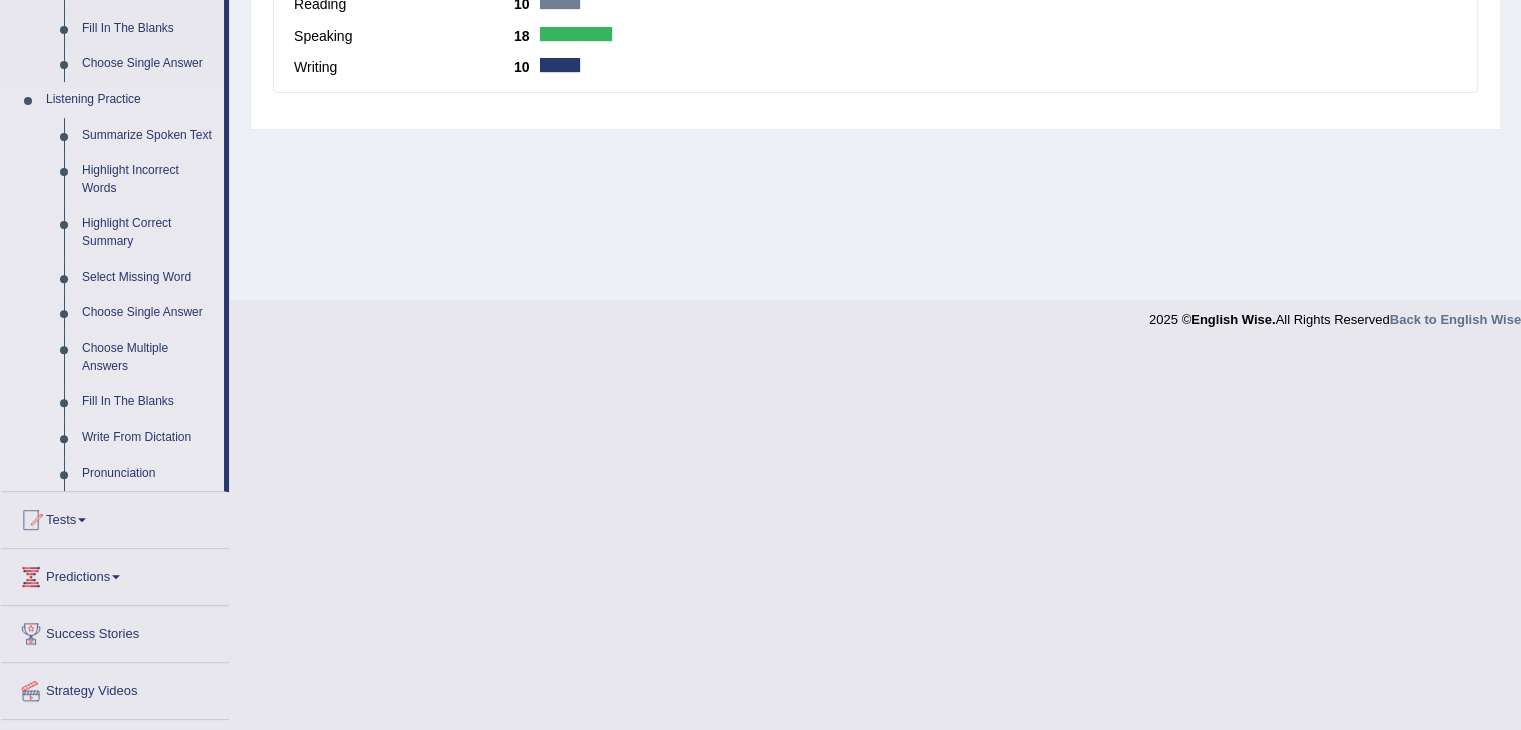 click on "Write From Dictation" at bounding box center [148, 438] 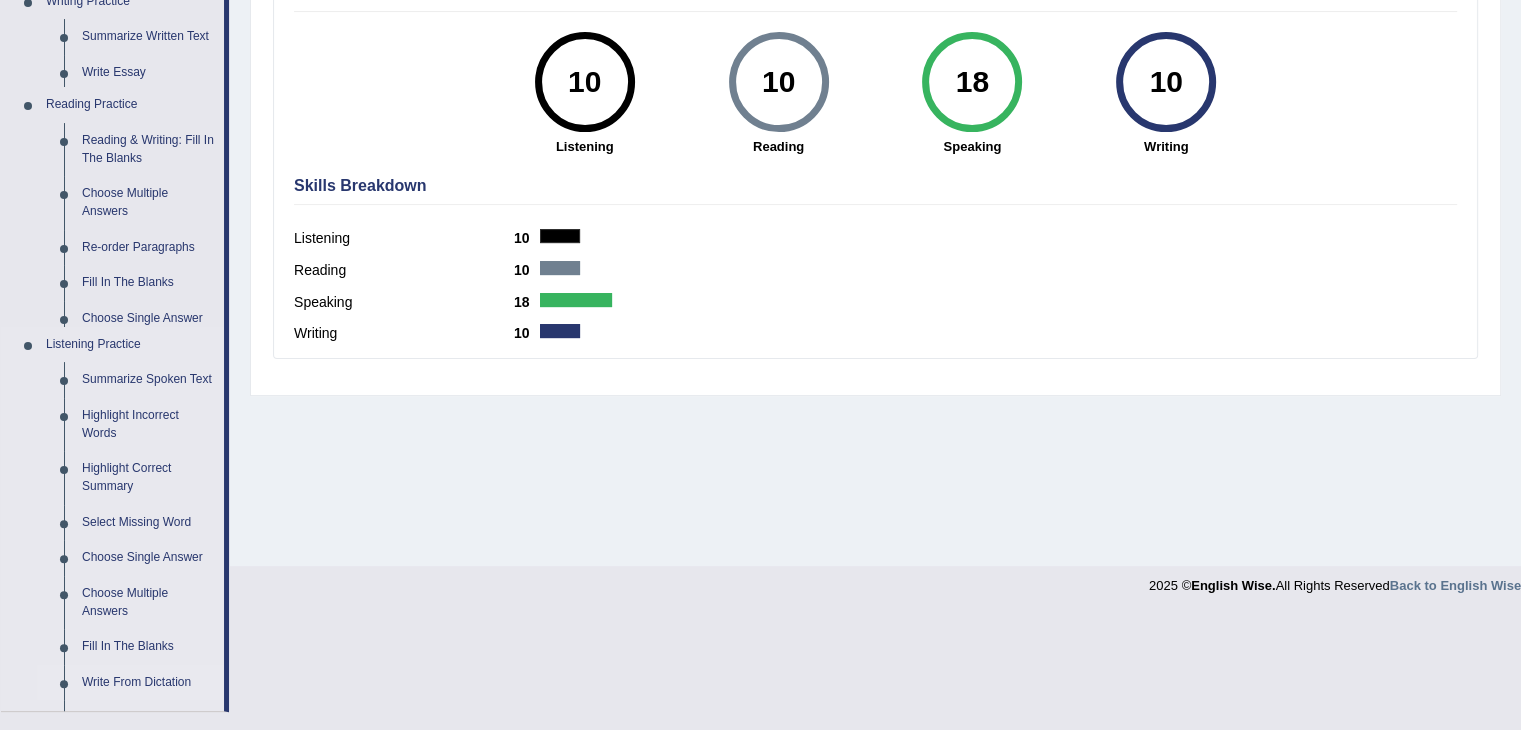 scroll, scrollTop: 320, scrollLeft: 0, axis: vertical 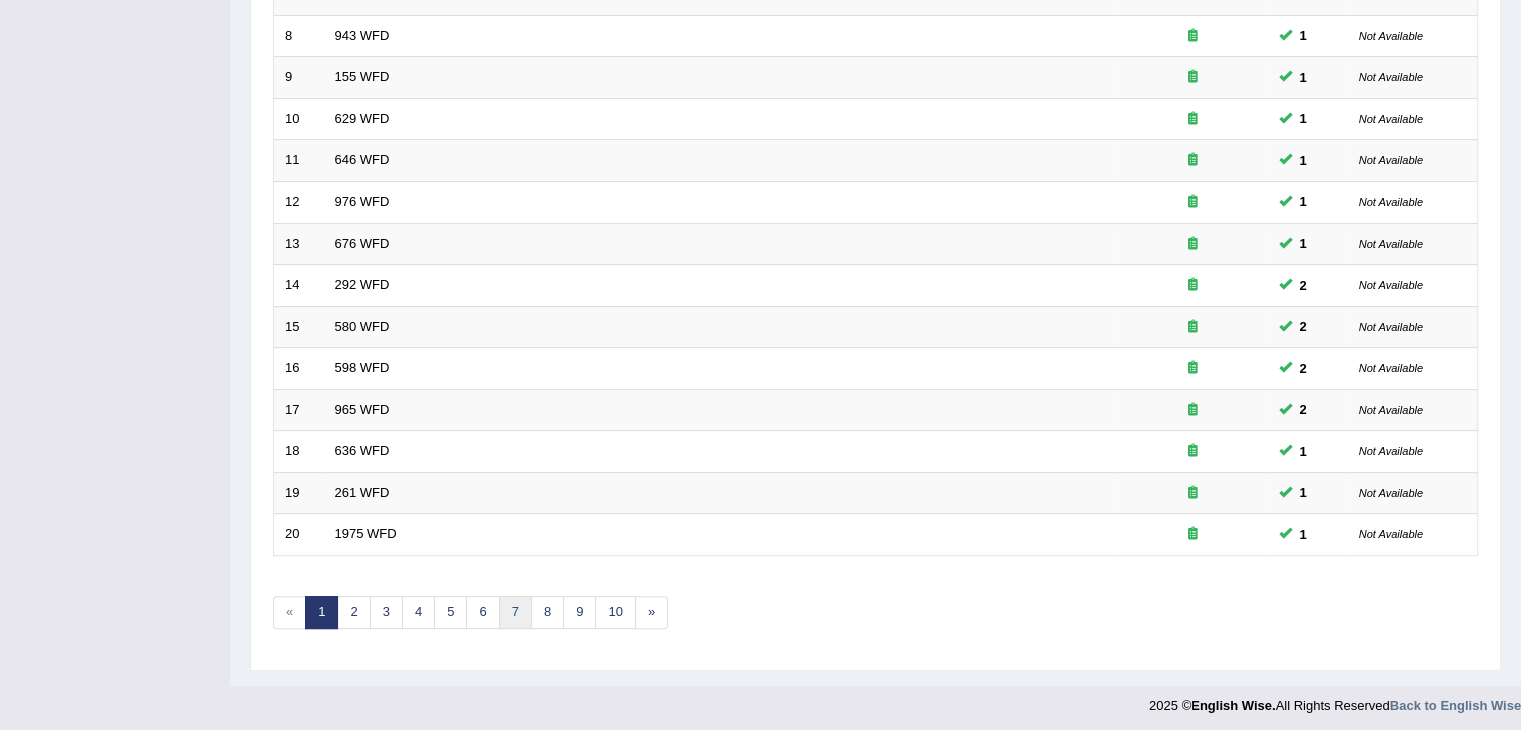 click on "7" at bounding box center [515, 612] 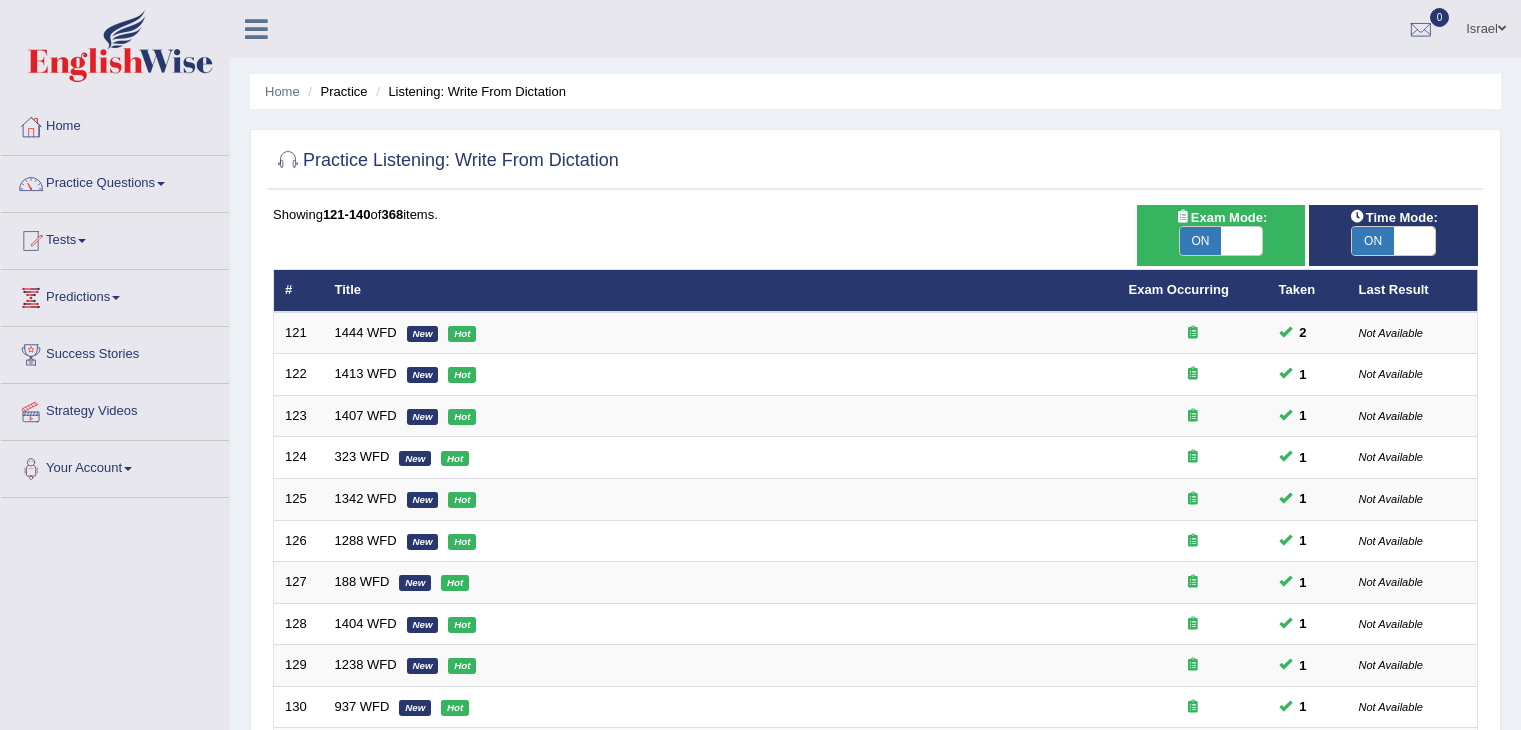 scroll, scrollTop: 0, scrollLeft: 0, axis: both 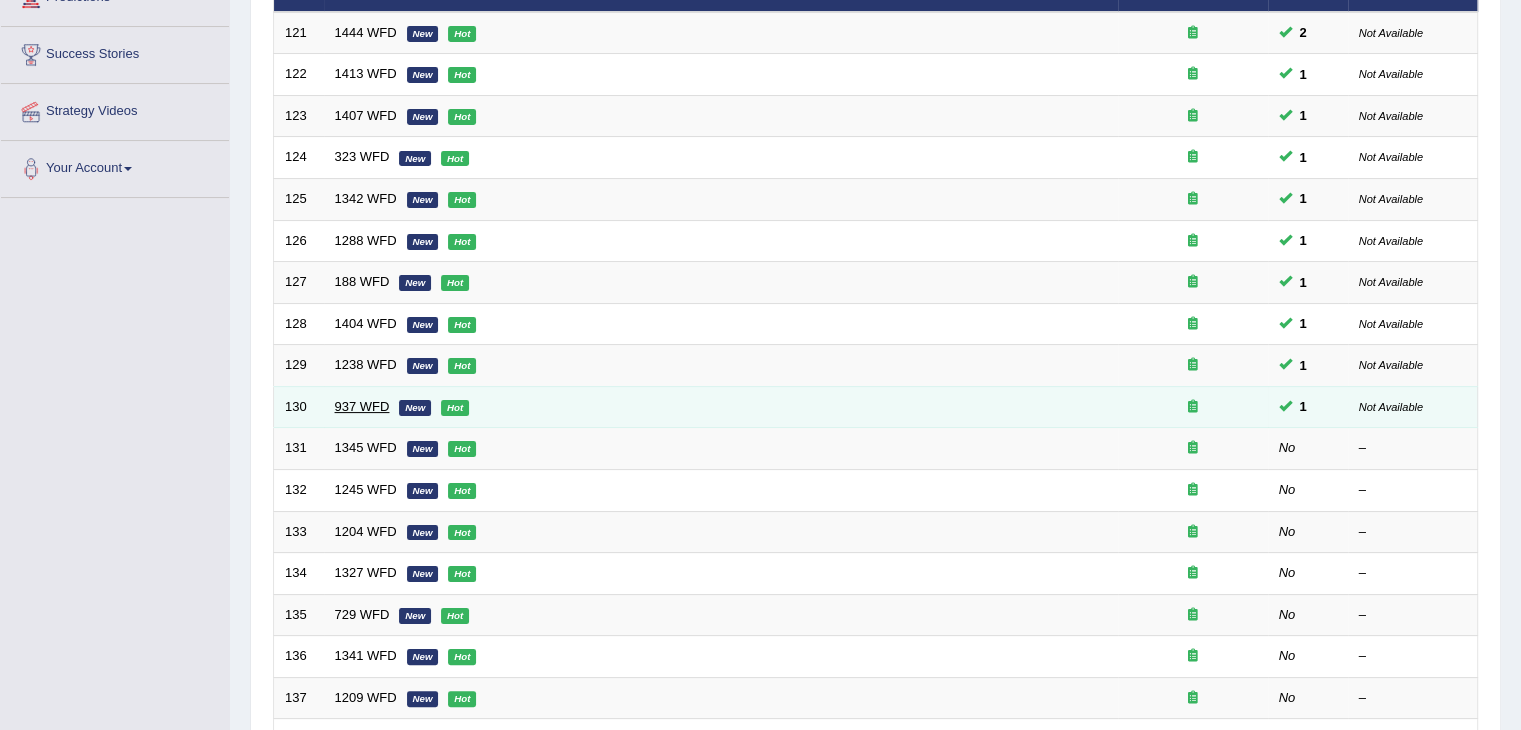 click on "937 WFD" at bounding box center (362, 406) 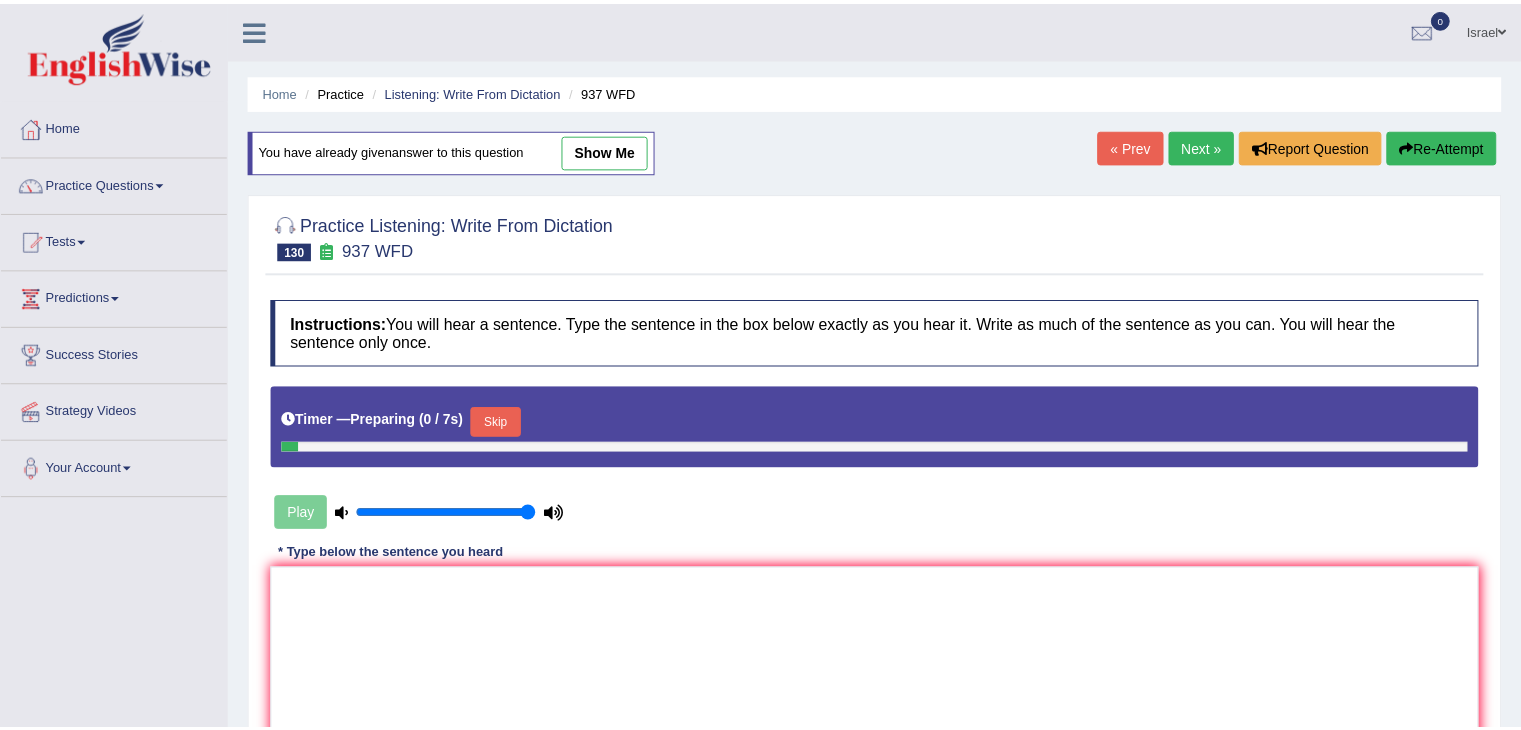 scroll, scrollTop: 0, scrollLeft: 0, axis: both 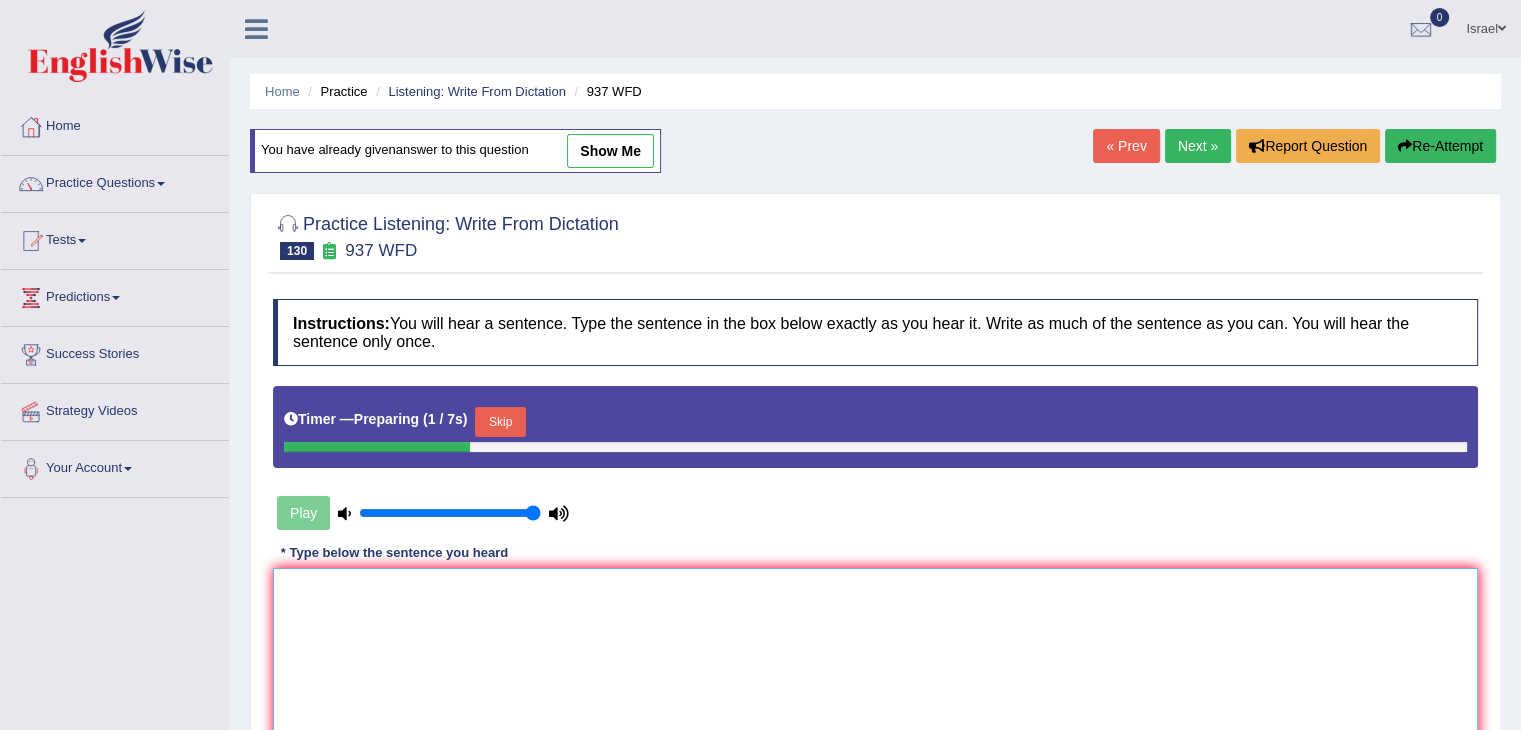click at bounding box center (875, 665) 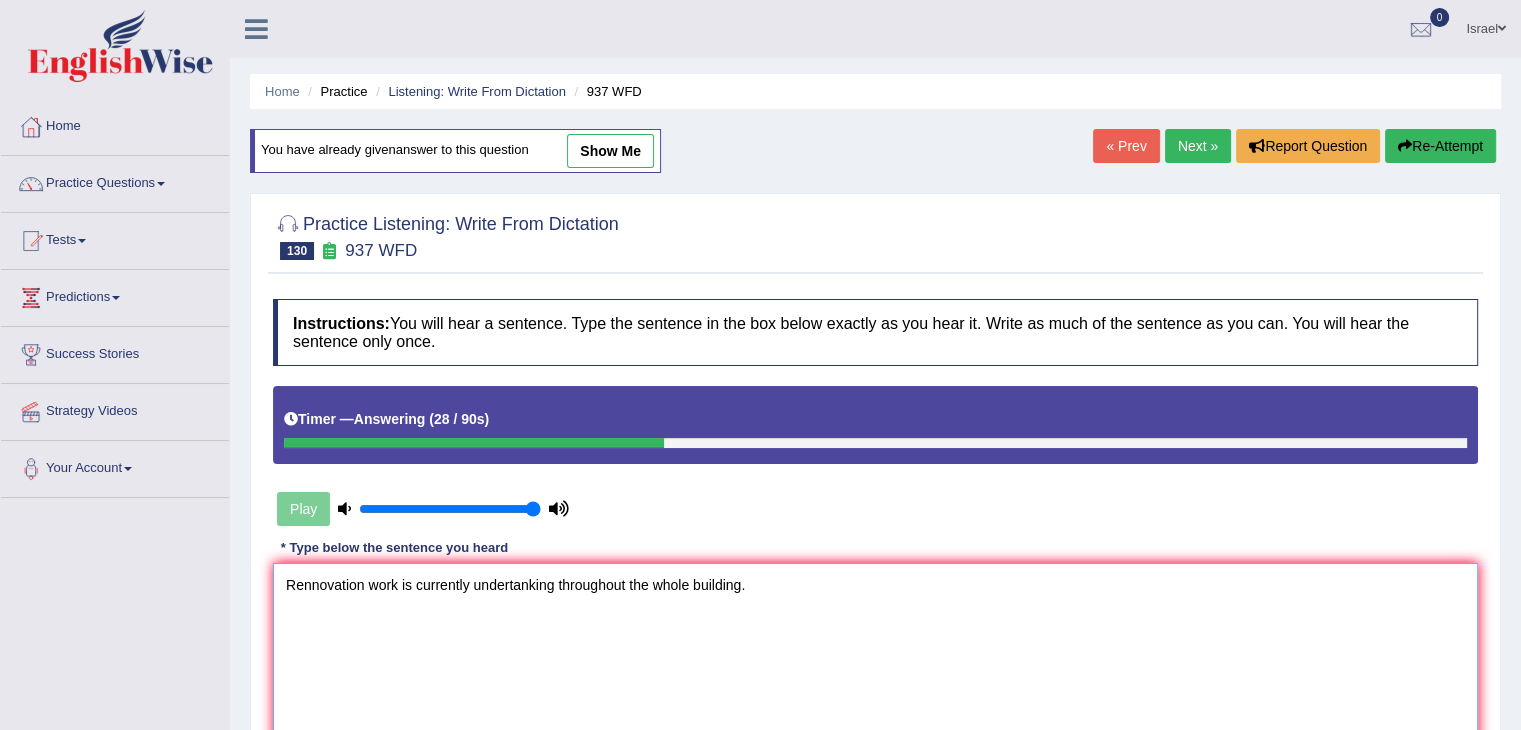 click on "Rennovation work is currently undertanking throughout the whole building." at bounding box center [875, 660] 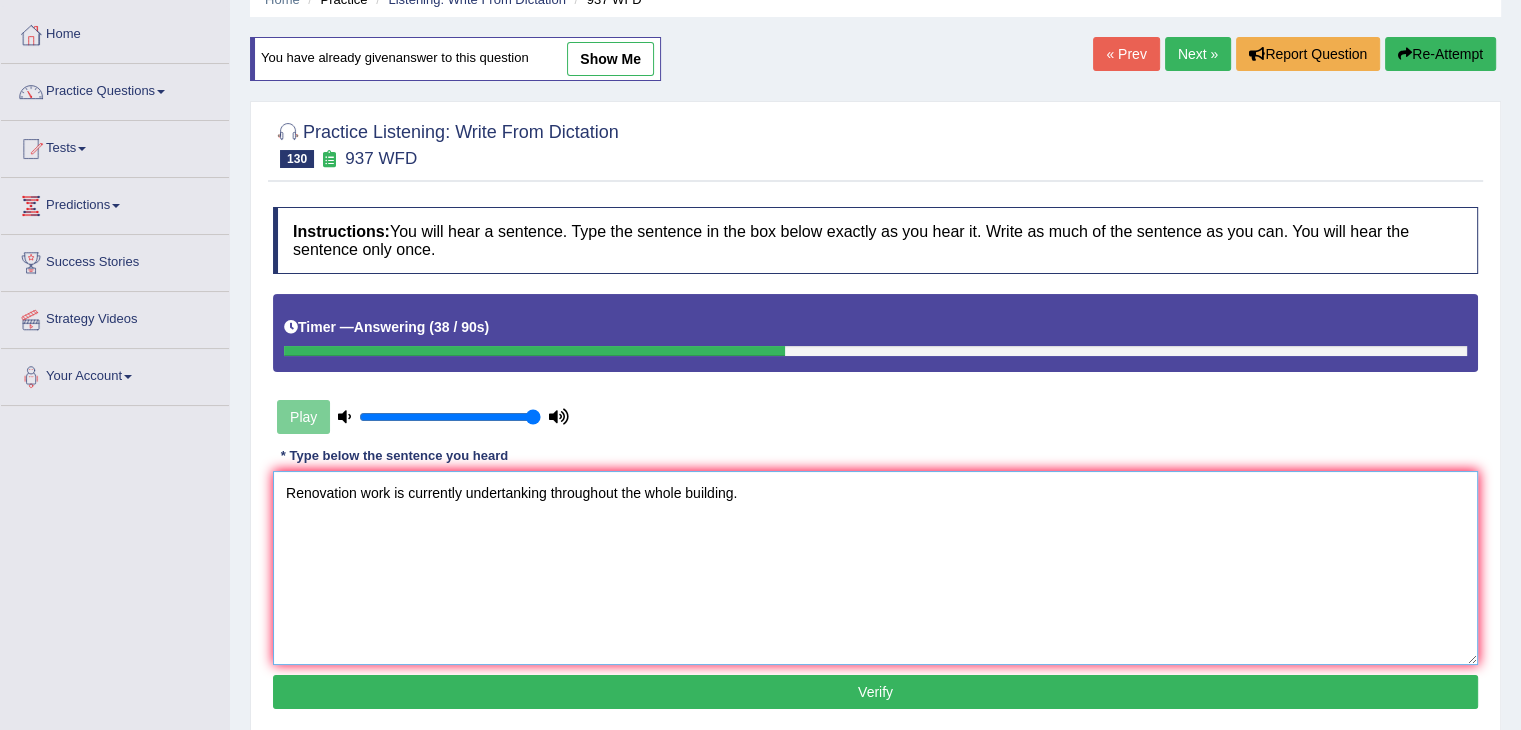 scroll, scrollTop: 100, scrollLeft: 0, axis: vertical 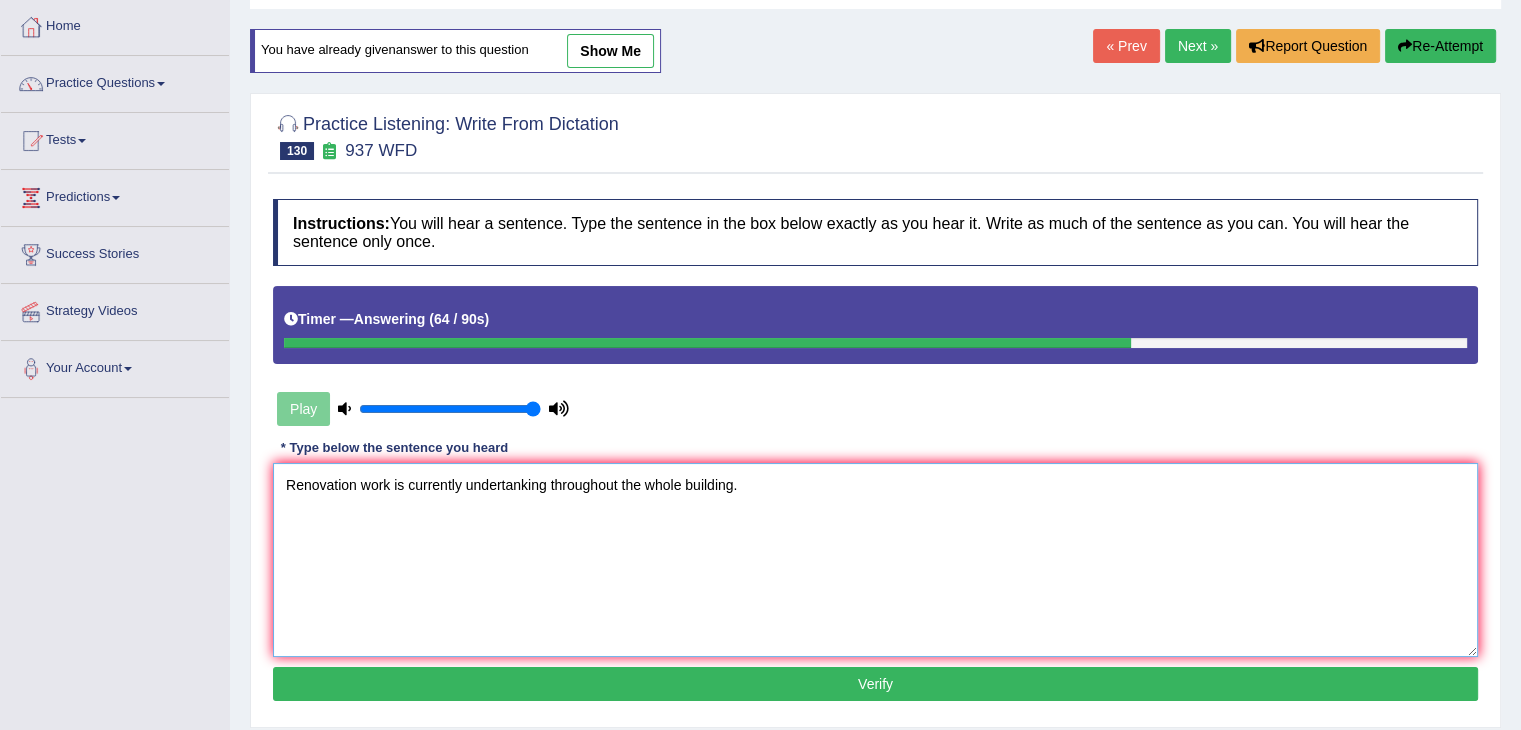 type on "Renovation work is currently undertanking throughout the whole building." 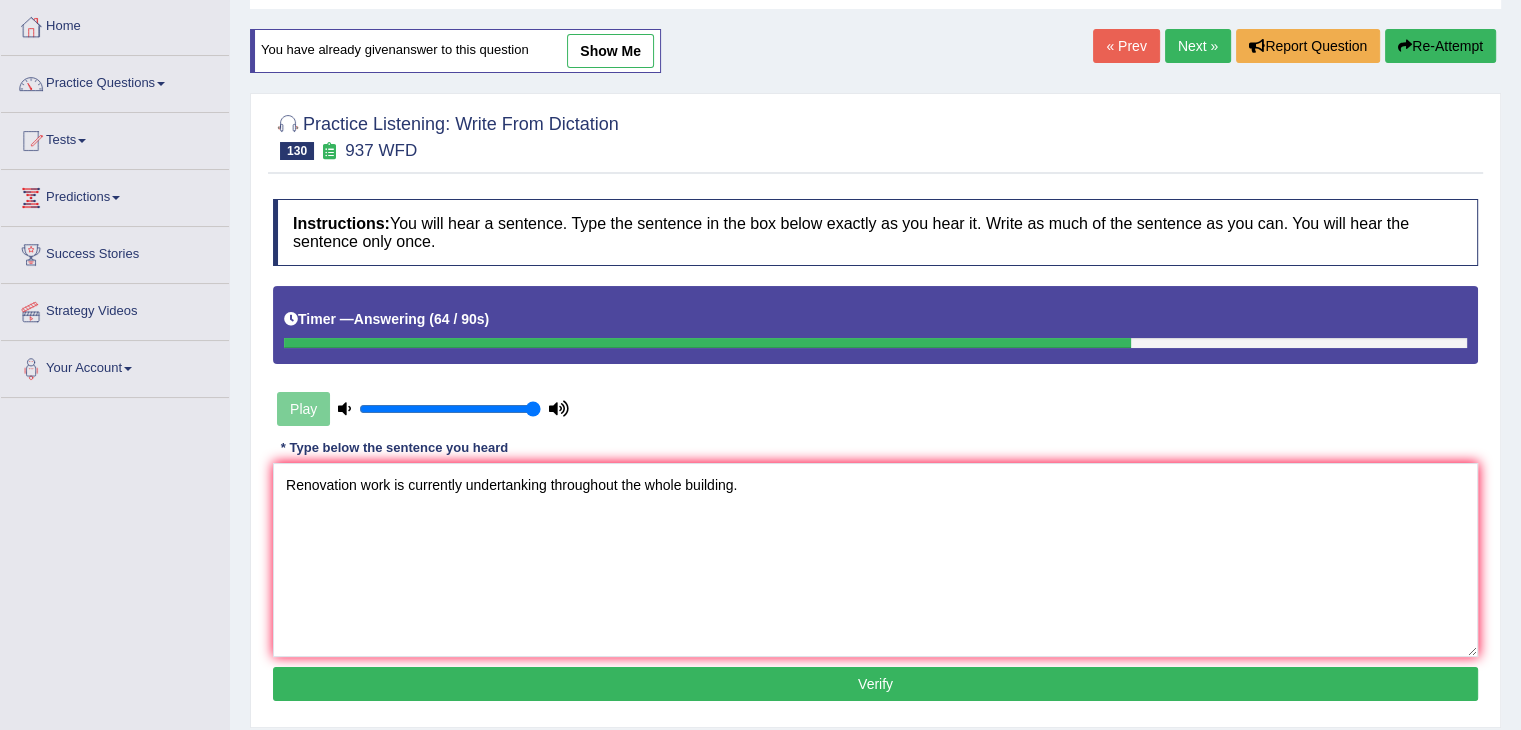 click on "Verify" at bounding box center (875, 684) 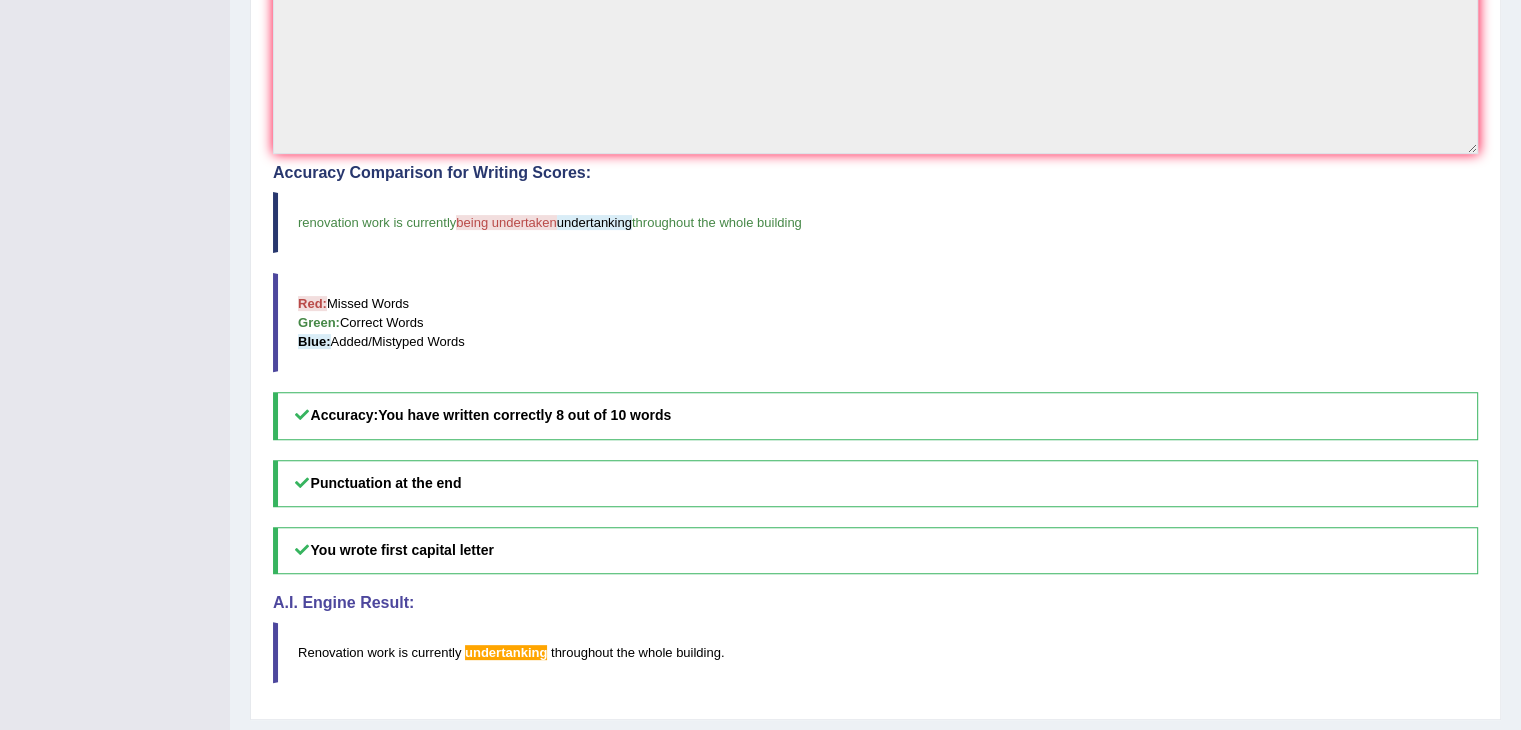 scroll, scrollTop: 600, scrollLeft: 0, axis: vertical 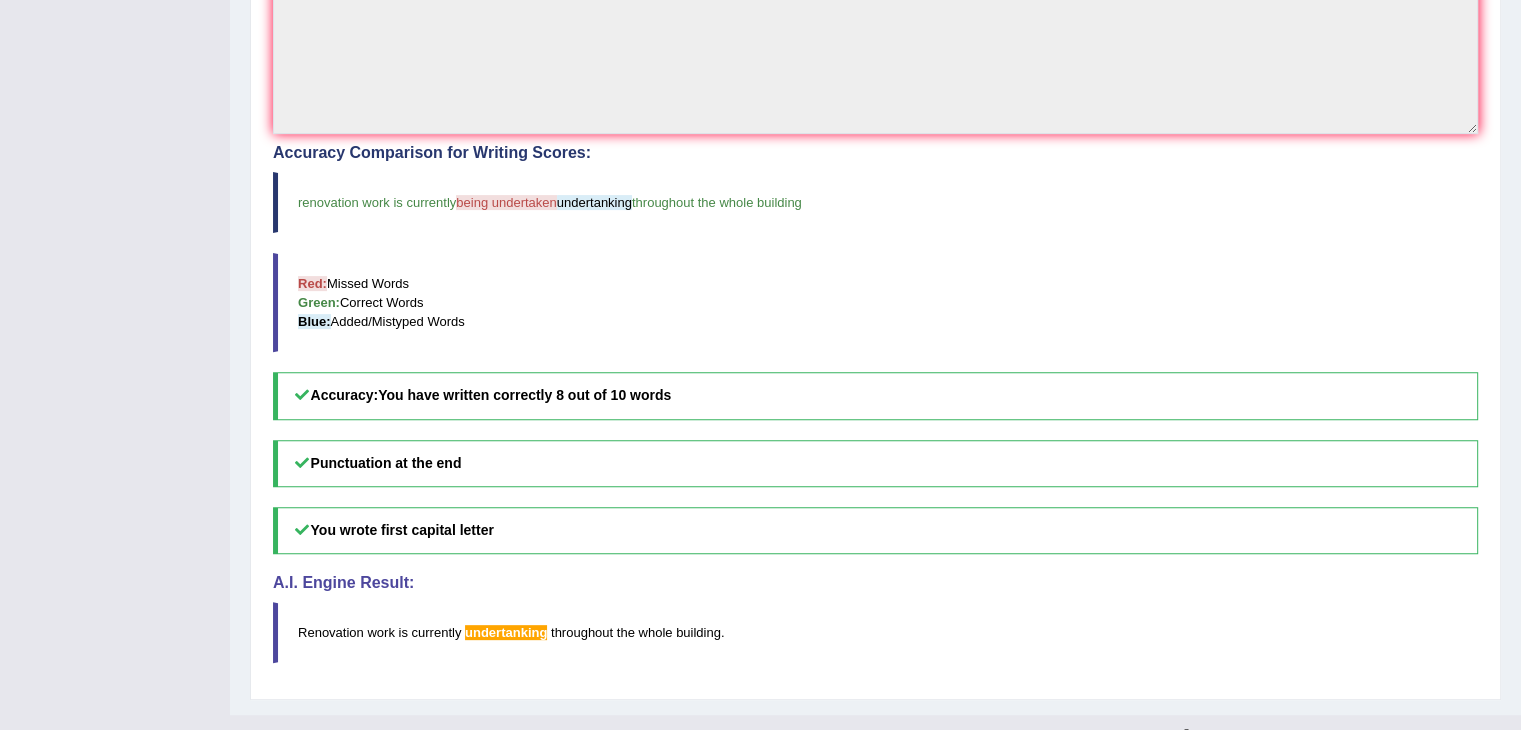 click on "Renovation   work   is   currently   undertanking   throughout   the   whole   building ." at bounding box center [875, 632] 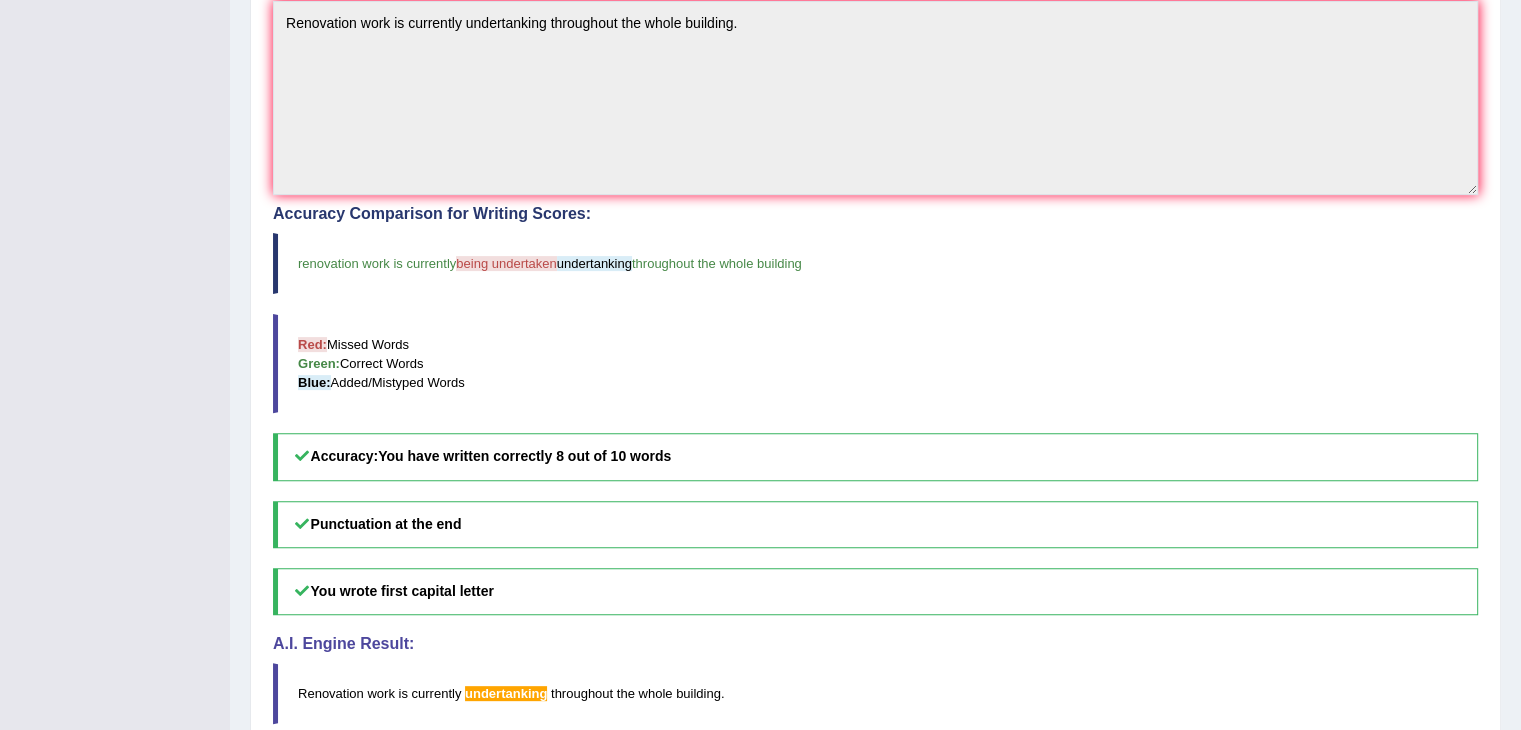 scroll, scrollTop: 500, scrollLeft: 0, axis: vertical 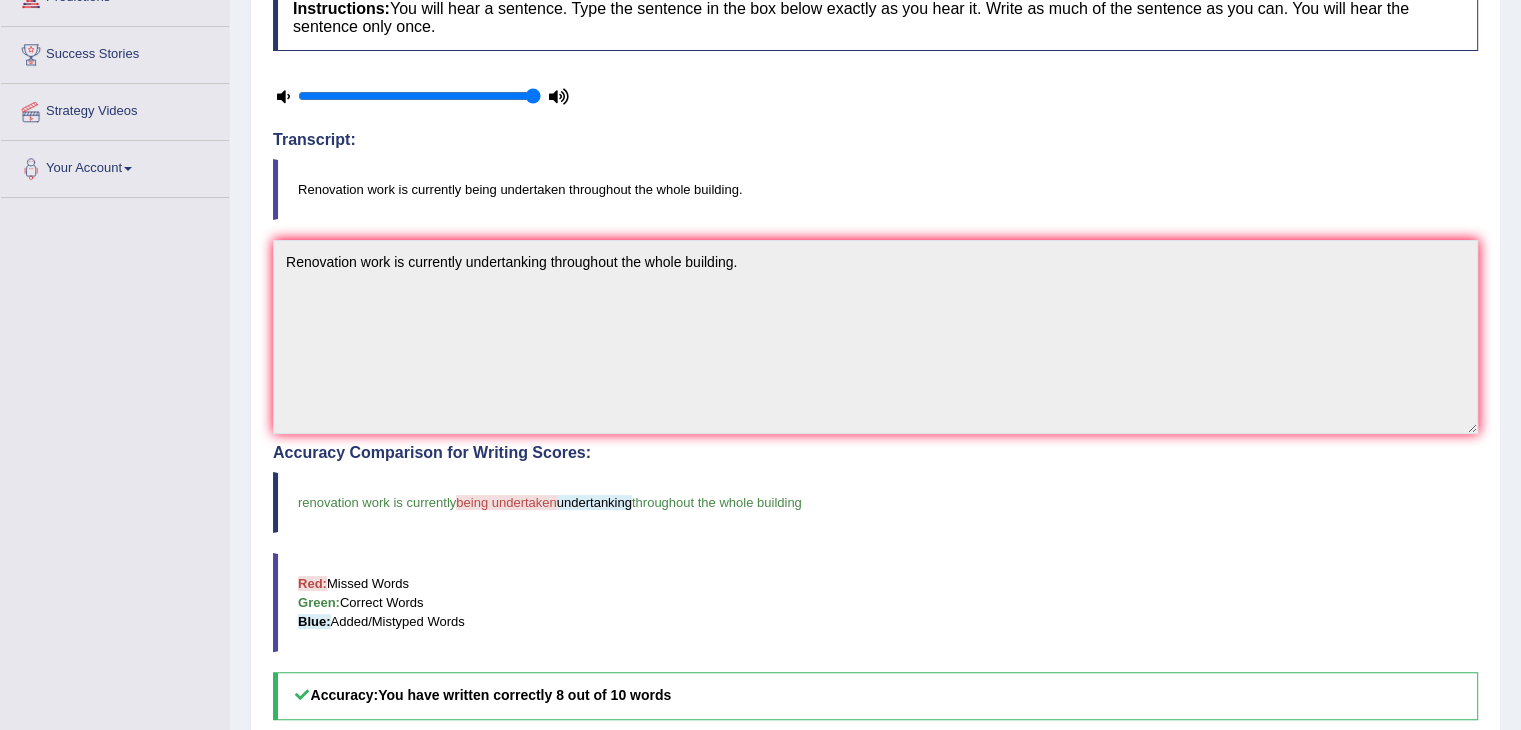 click on "Red:  Missed Words
Green:  Correct Words
Blue:  Added/Mistyped Words" at bounding box center (875, 602) 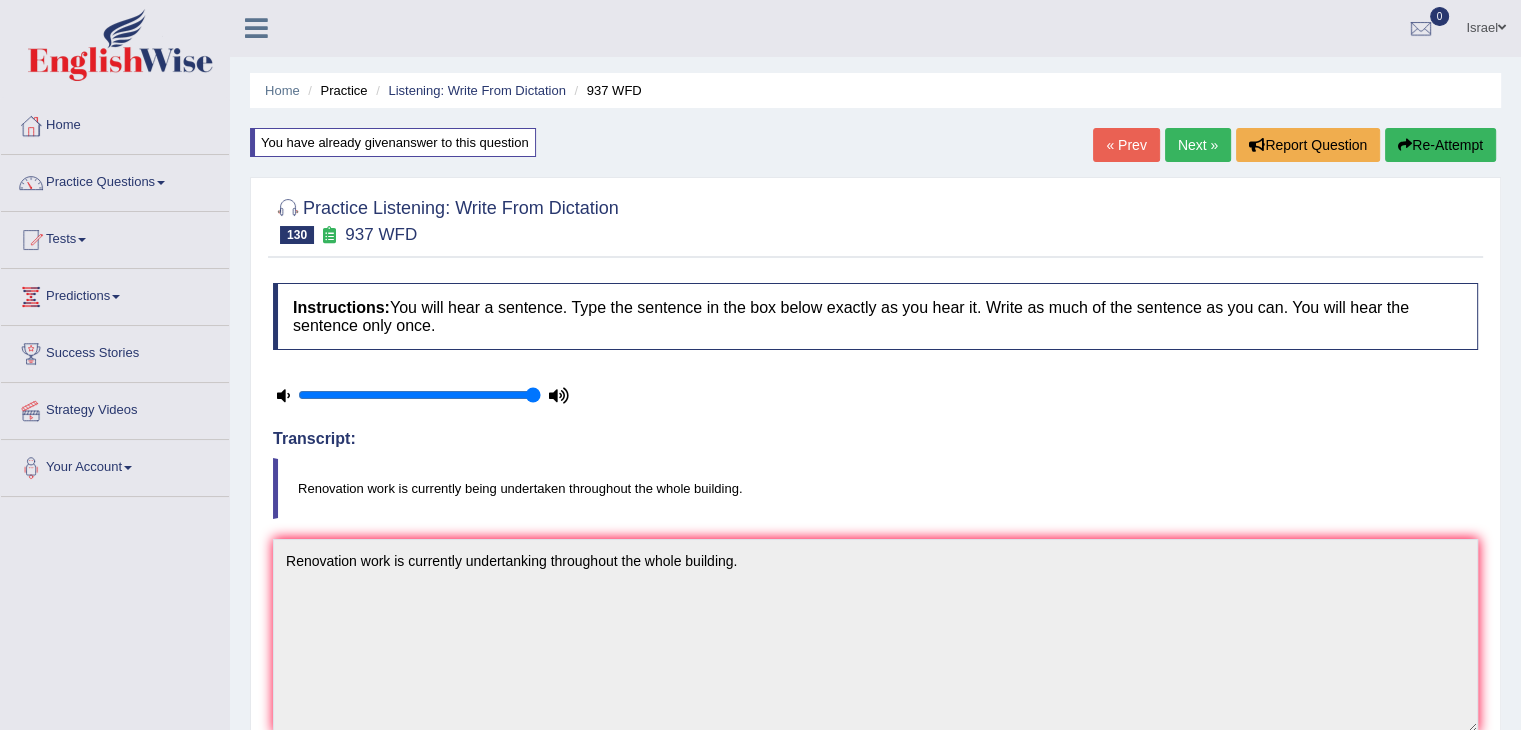 scroll, scrollTop: 0, scrollLeft: 0, axis: both 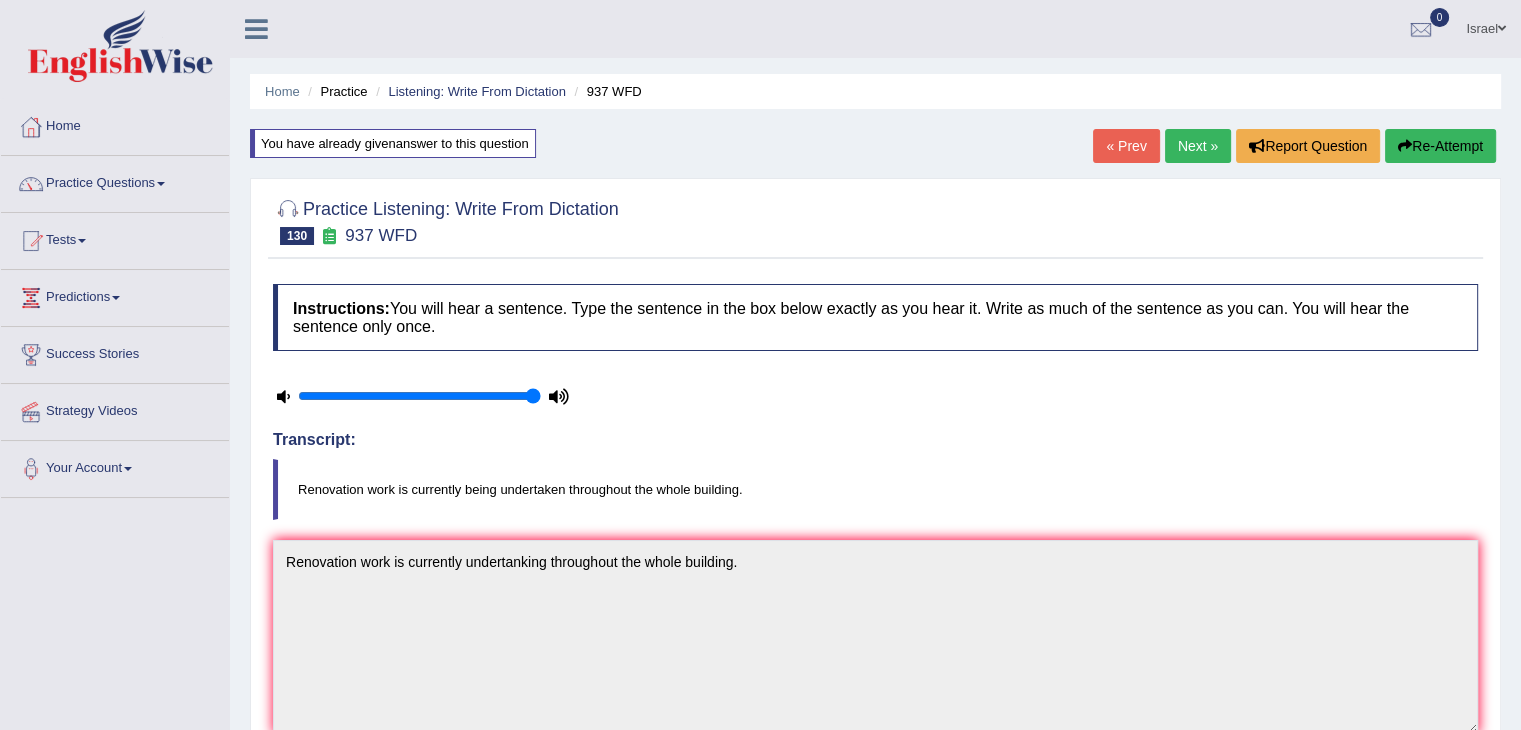 click on "Instructions:  You will hear a sentence. Type the sentence in the box below exactly as you hear it. Write as much of the sentence as you can. You will hear the sentence only once.
Timer —  Answering   ( 64 / 90s ) Transcript: Renovation work is currently being undertaken throughout the whole building. * Type below the sentence you heard Renovation work is currently undertanking throughout the whole building. Accuracy Comparison for Writing Scores: renovation work is currently  being undertaken undertanking  throughout the whole building
Red:  Missed Words
Green:  Correct Words
Blue:  Added/Mistyped Words
Accuracy:  You have written correctly 8 out of 10 words  Punctuation at the end  You wrote first capital letter A.I. Engine Result:  Renovation   work   is   currently   undertanking   throughout   the   whole   building . Verify" at bounding box center [875, 781] 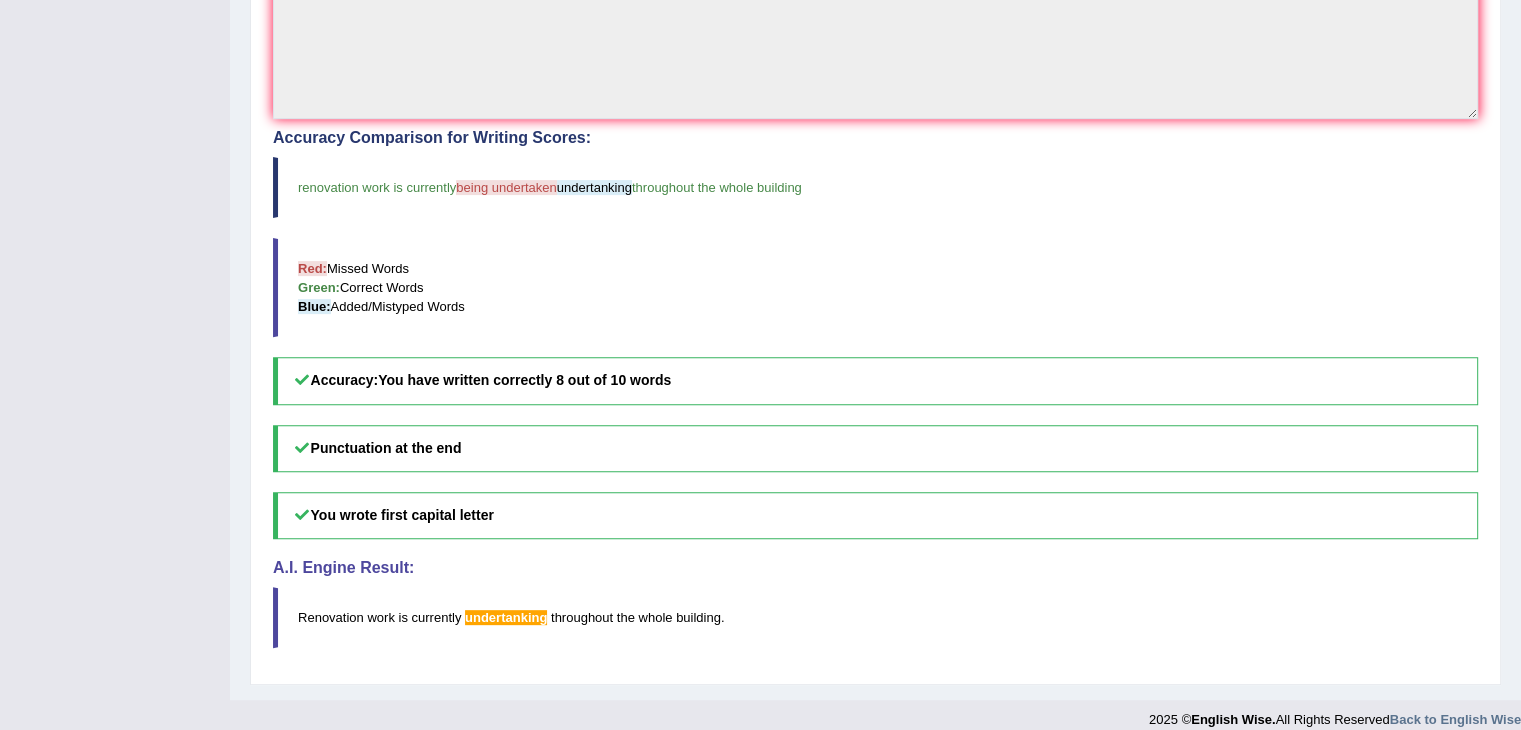 scroll, scrollTop: 632, scrollLeft: 0, axis: vertical 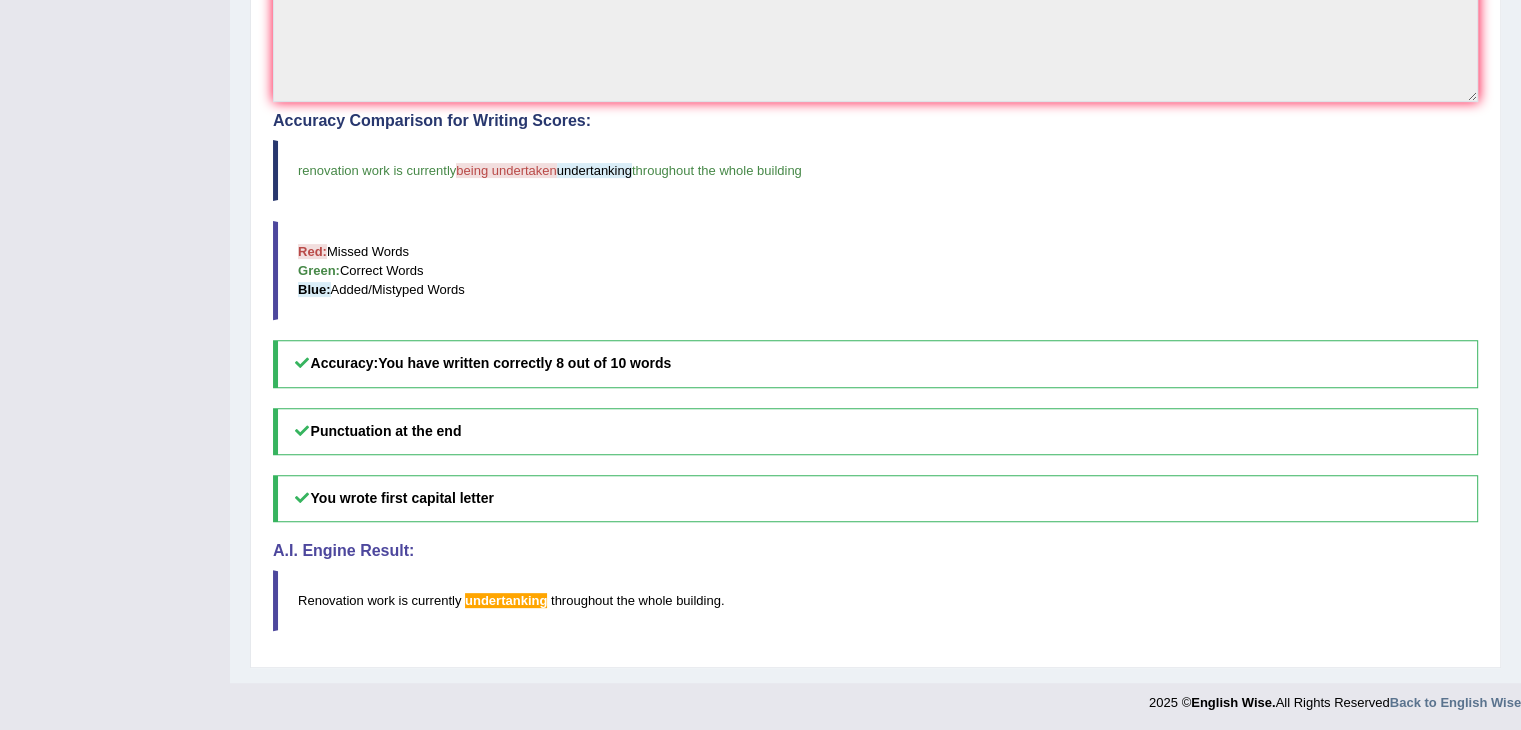 click on "Red:  Missed Words
Green:  Correct Words
Blue:  Added/Mistyped Words" at bounding box center (875, 270) 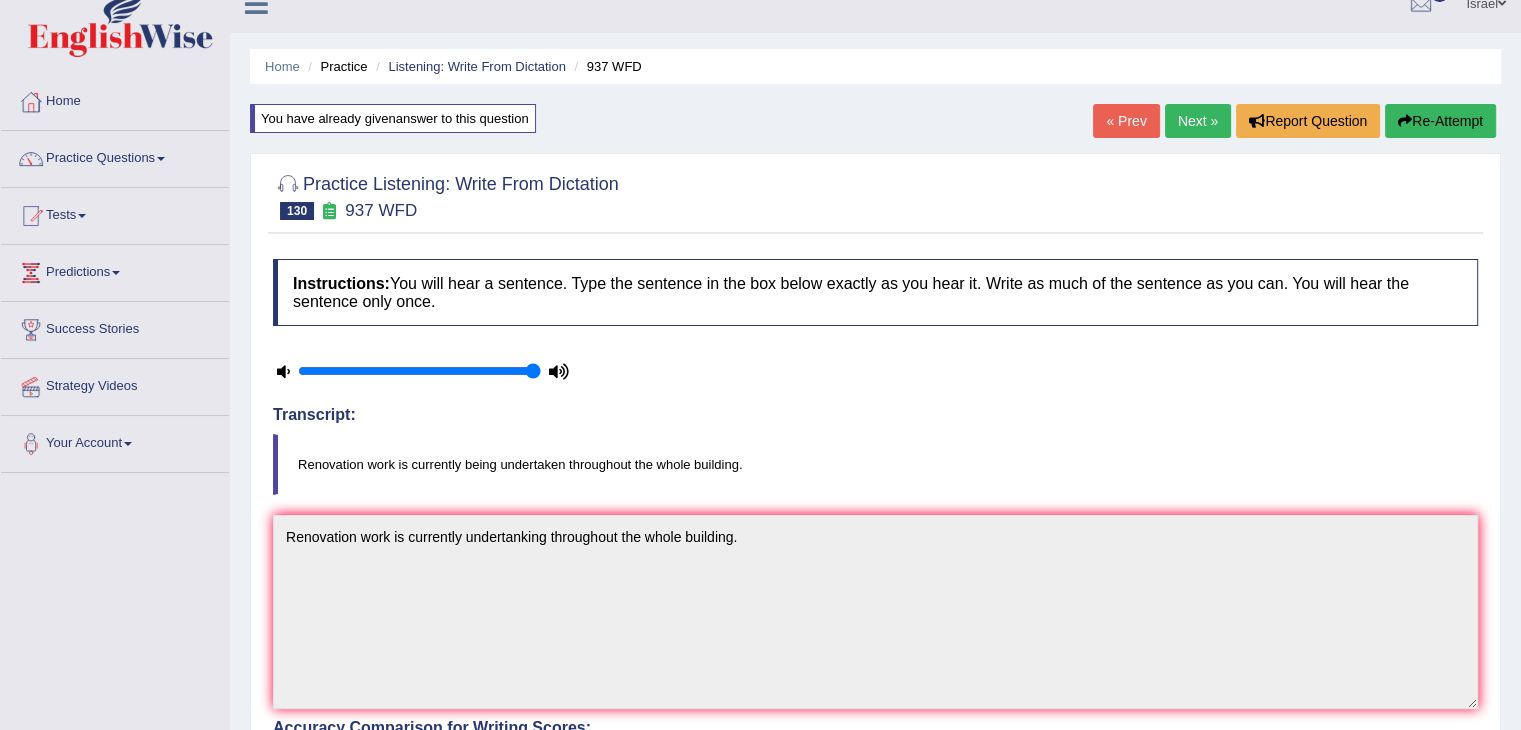 scroll, scrollTop: 0, scrollLeft: 0, axis: both 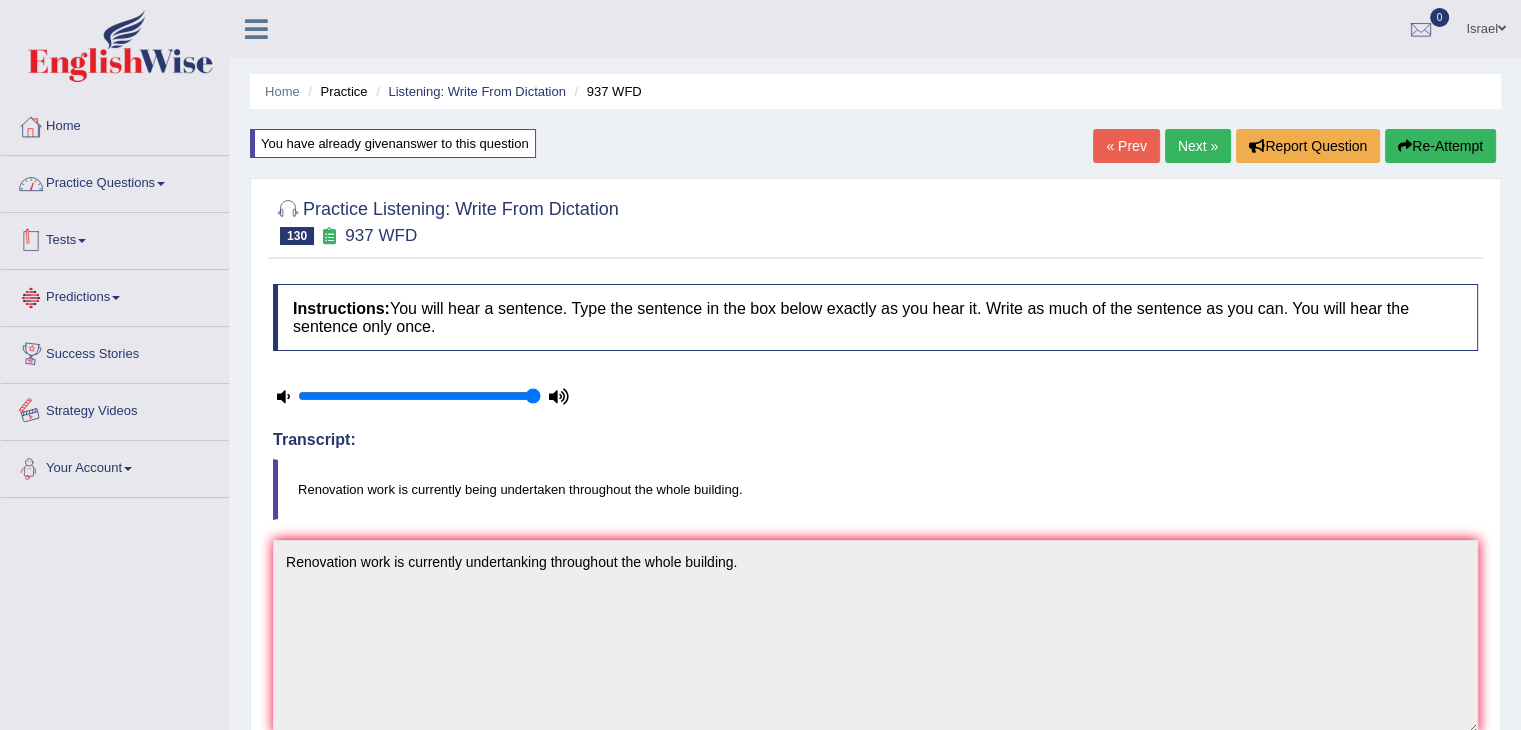 drag, startPoint x: 206, startPoint y: 576, endPoint x: 106, endPoint y: 131, distance: 456.09756 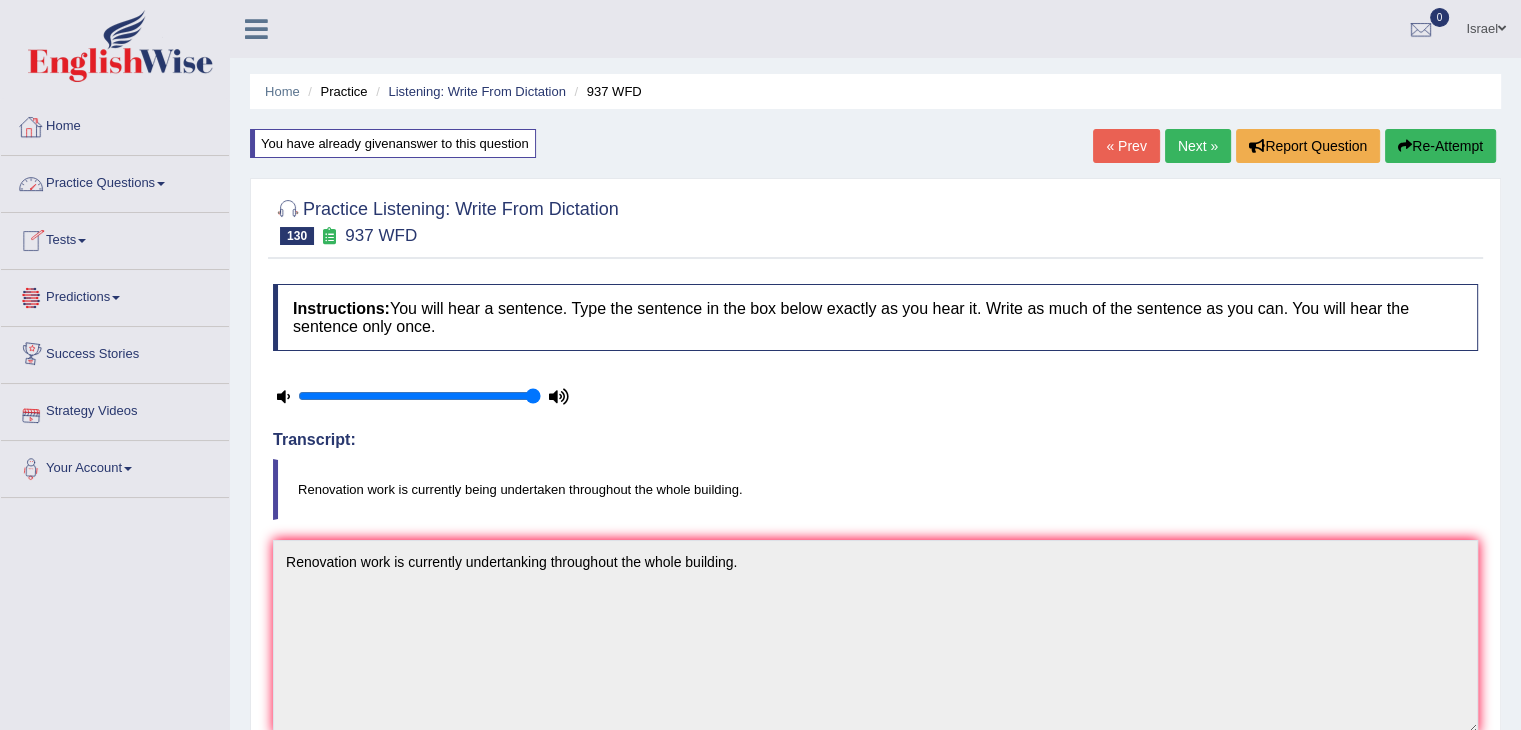 click on "Toggle navigation
Home
Practice Questions   Speaking Practice Read Aloud
Repeat Sentence
Describe Image
Re-tell Lecture
Answer Short Question
Writing Practice  Summarize Written Text
Write Essay
Reading Practice  Reading & Writing: Fill In The Blanks
Choose Multiple Answers
Re-order Paragraphs
Fill In The Blanks
Choose Single Answer
Listening Practice  Summarize Spoken Text
Highlight Incorrect Words
Highlight Correct Summary
Select Missing Word
Choose Single Answer
Choose Multiple Answers
Fill In The Blanks
Write From Dictation
Pronunciation
Tests  Take Practice Sectional Test
Take Mock Test
History
Predictions  Latest Predictions" at bounding box center [760, 677] 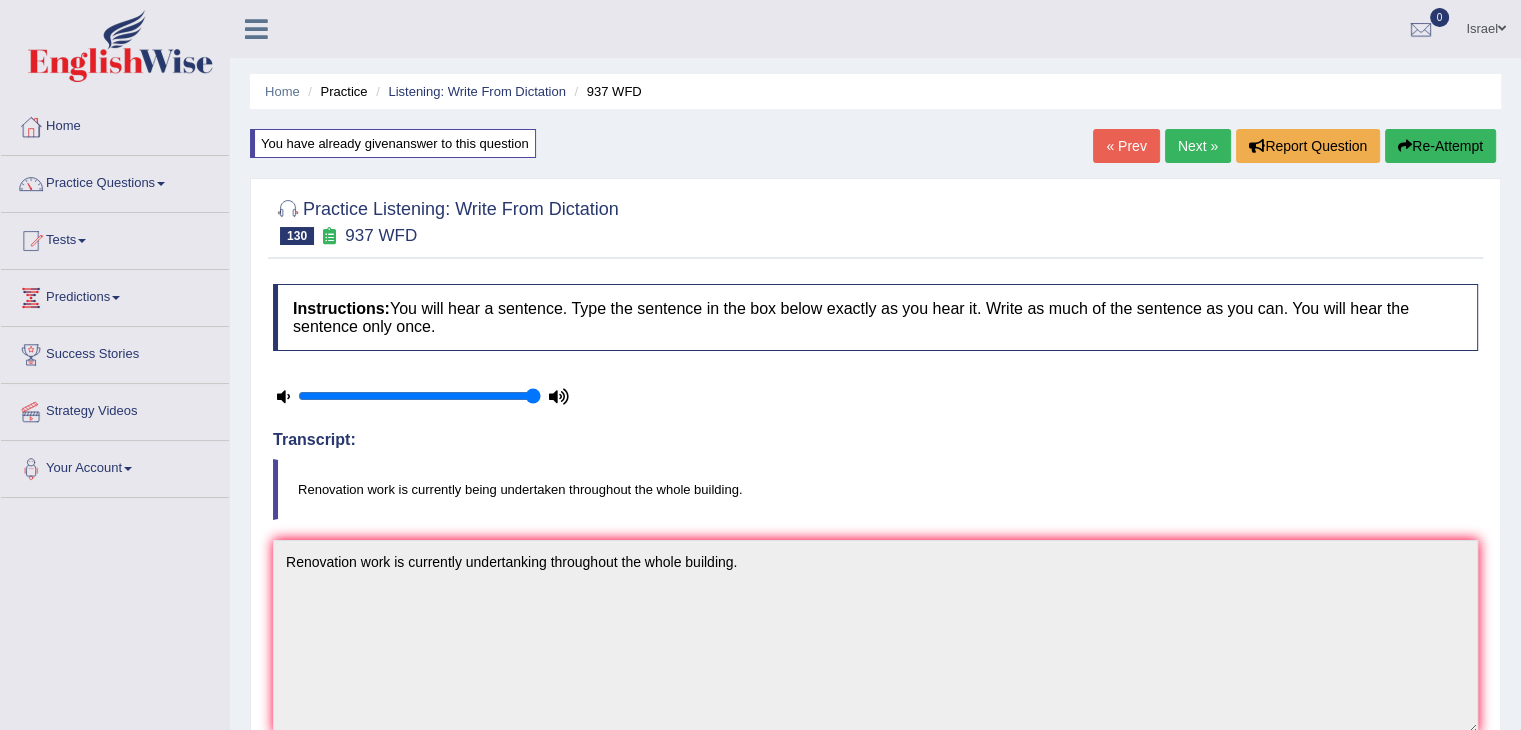 drag, startPoint x: 508, startPoint y: 327, endPoint x: 385, endPoint y: 307, distance: 124.61541 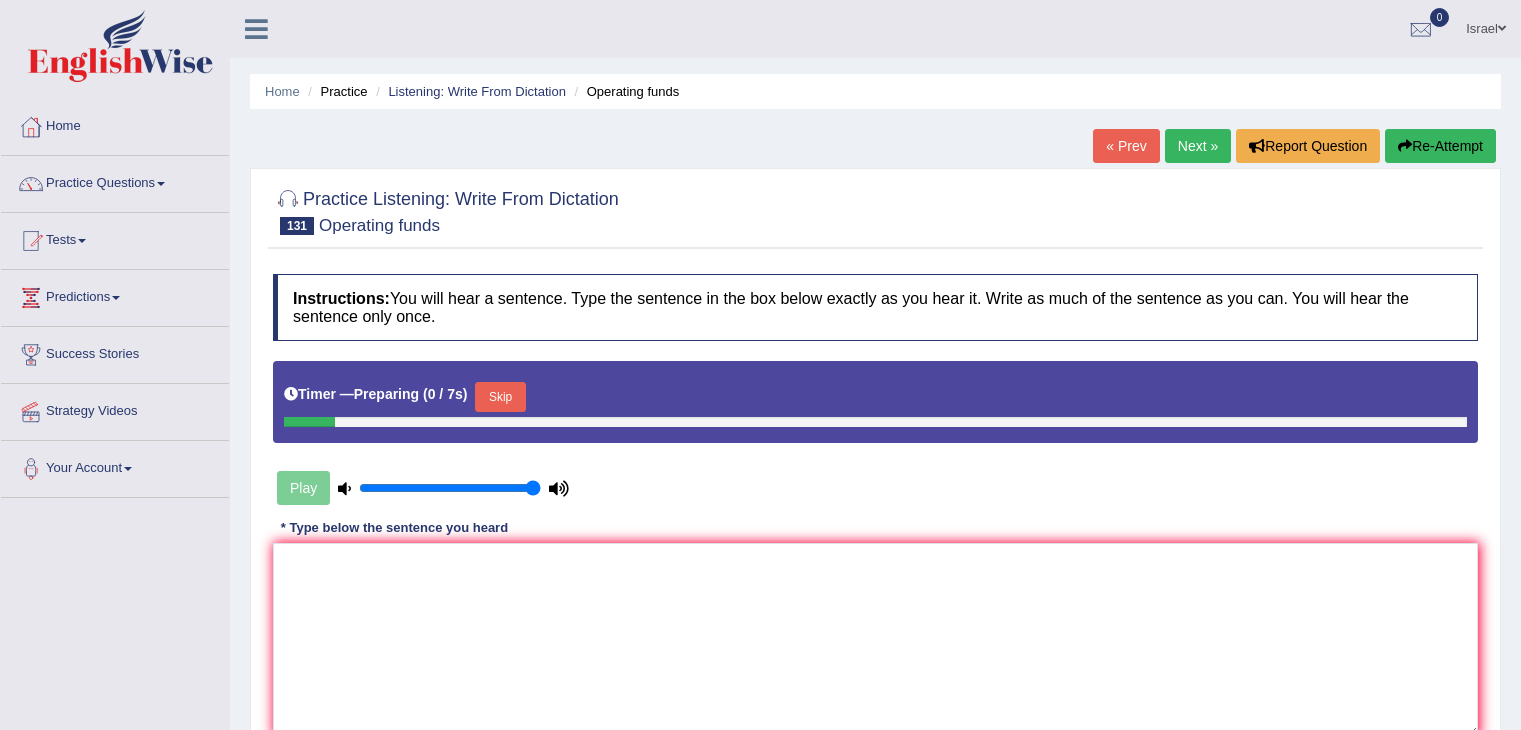 scroll, scrollTop: 0, scrollLeft: 0, axis: both 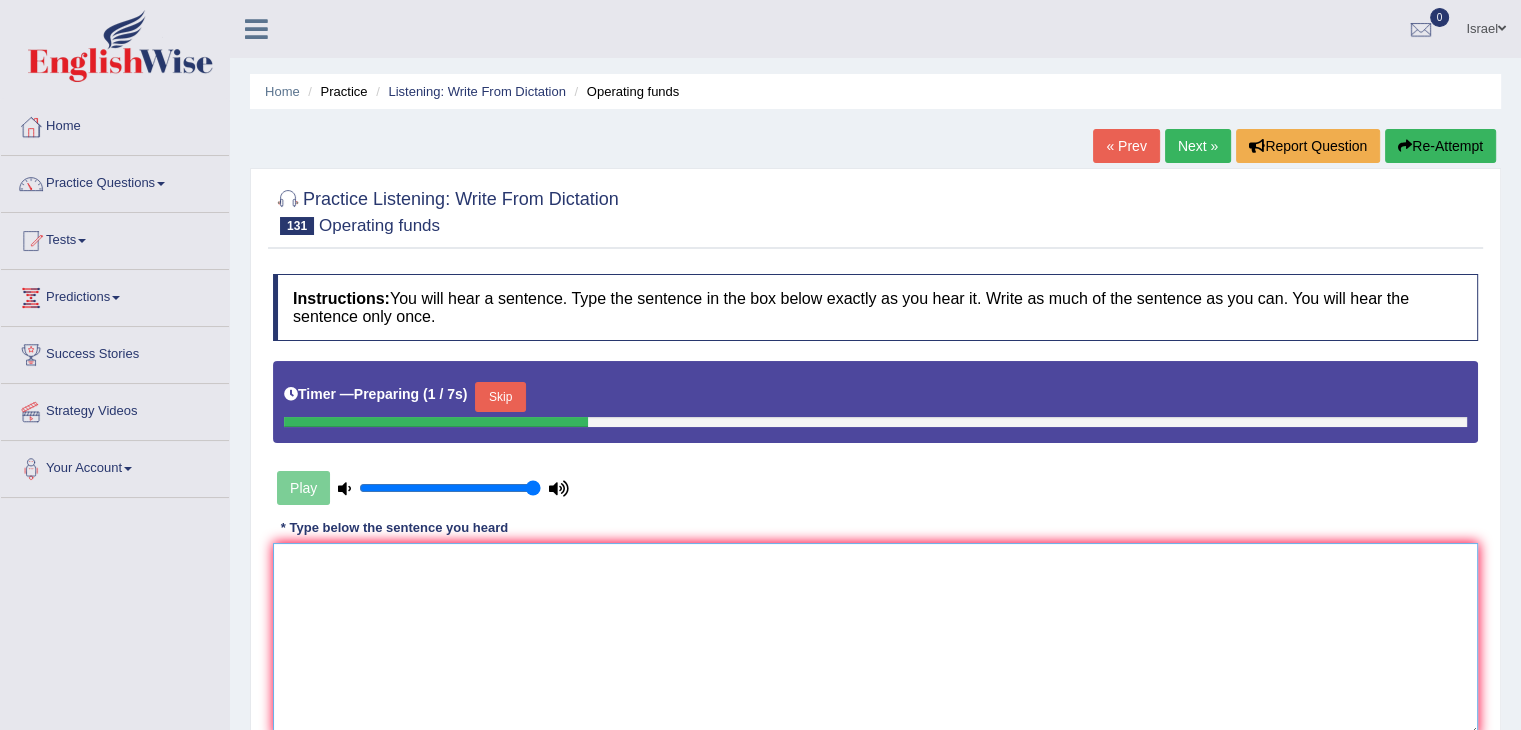 click at bounding box center [875, 640] 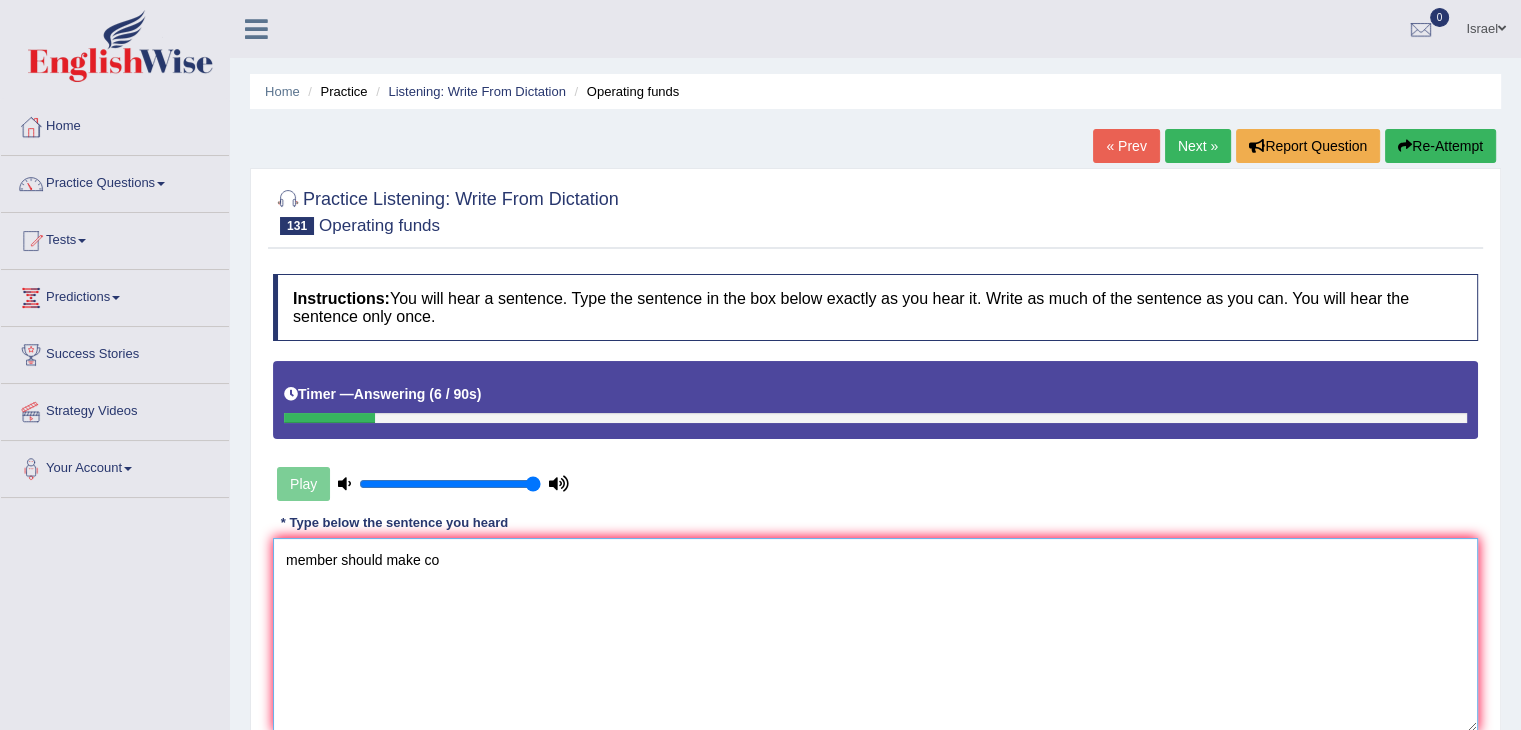 type on "member should make con" 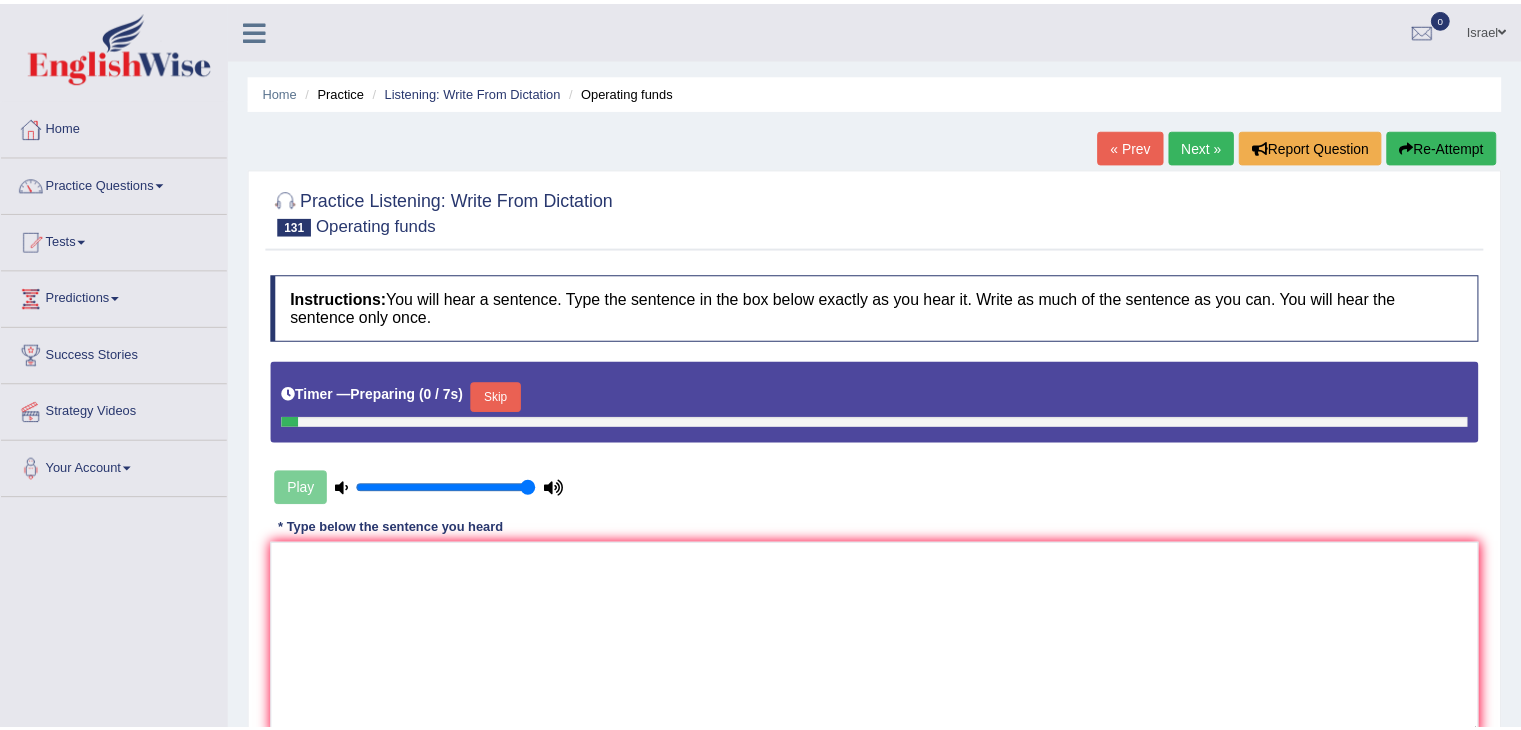 scroll, scrollTop: 0, scrollLeft: 0, axis: both 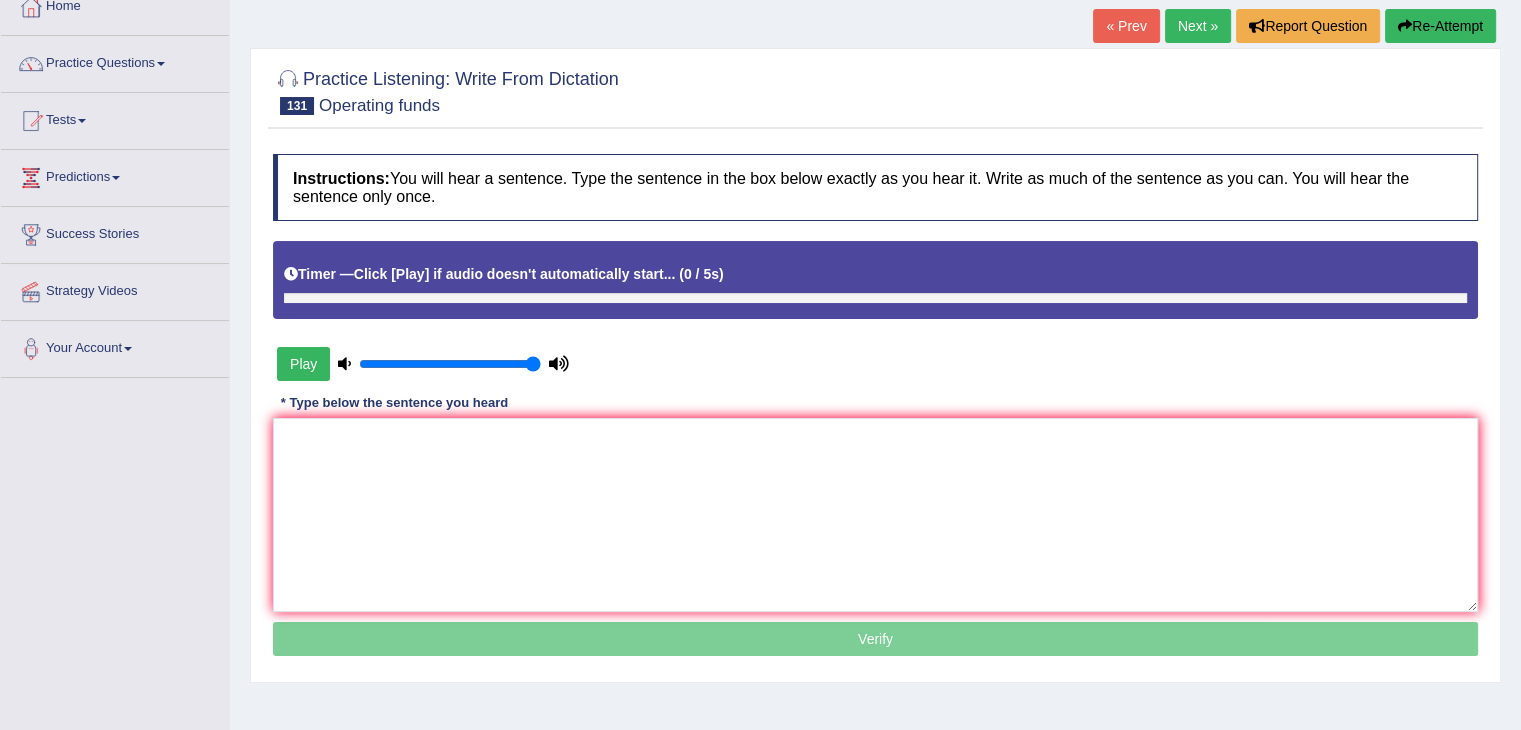 click on "Next »" at bounding box center [1198, 26] 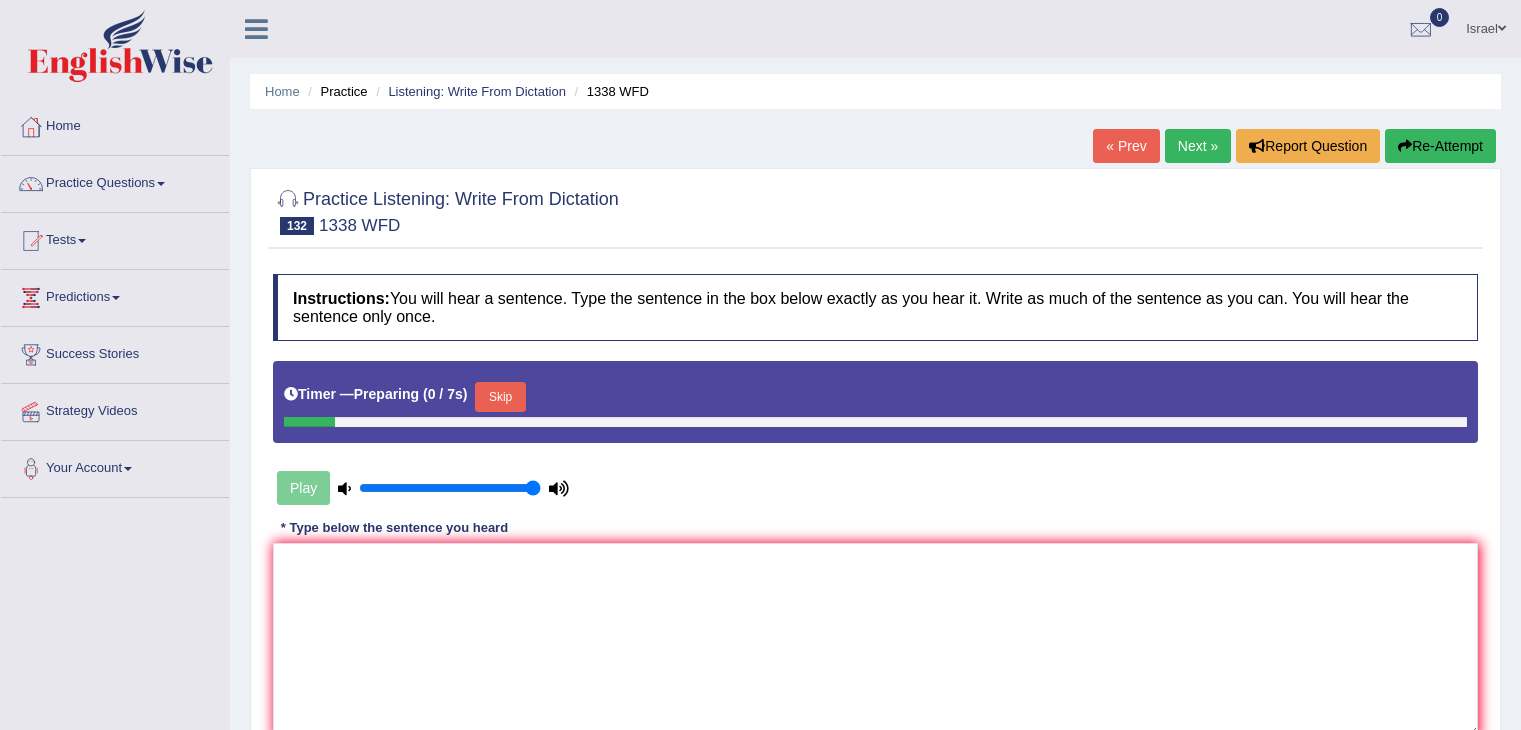 scroll, scrollTop: 262, scrollLeft: 0, axis: vertical 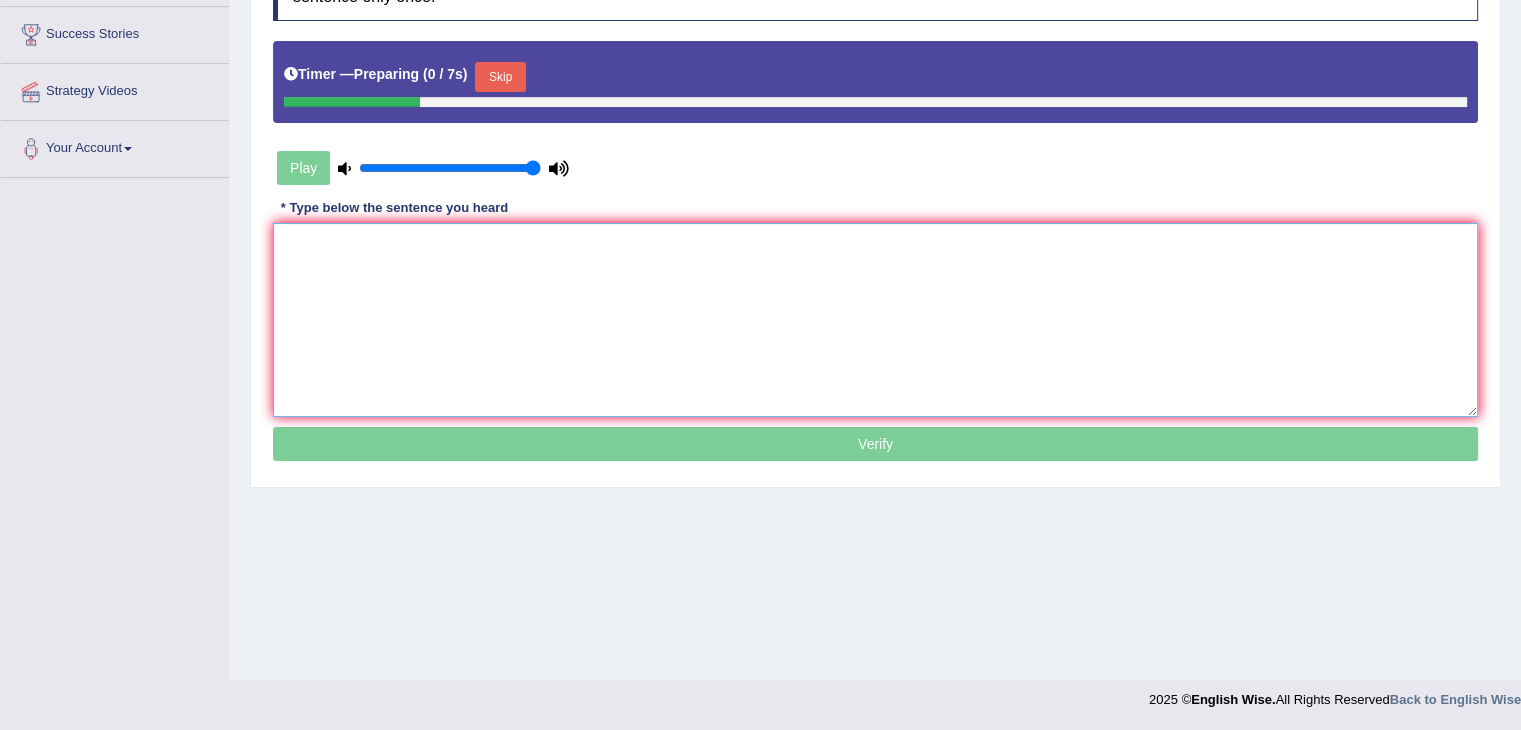 click at bounding box center (875, 320) 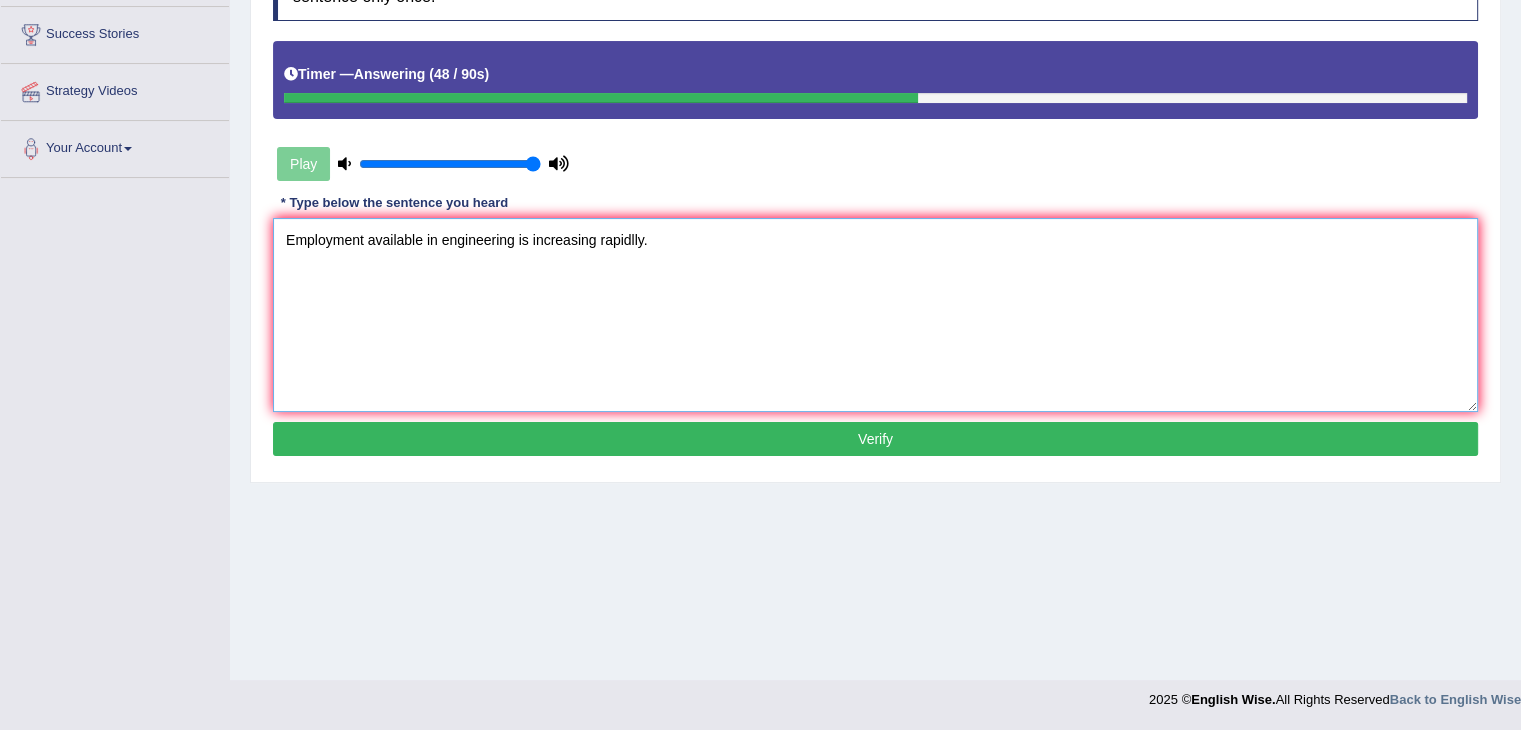 click on "Employment available in engineering is increasing rapidlly." at bounding box center (875, 315) 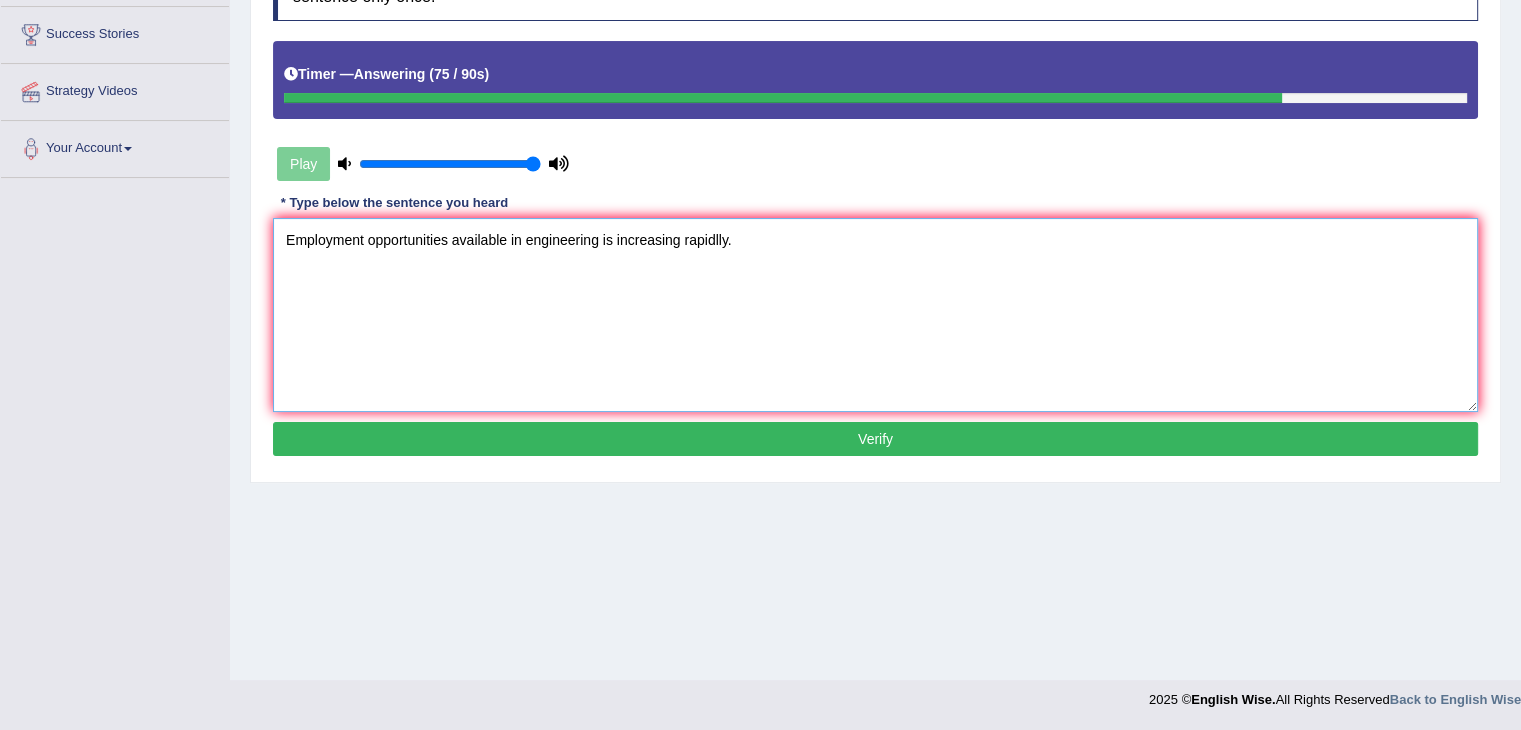 click on "Employment opportunities available in engineering is increasing rapidlly." at bounding box center [875, 315] 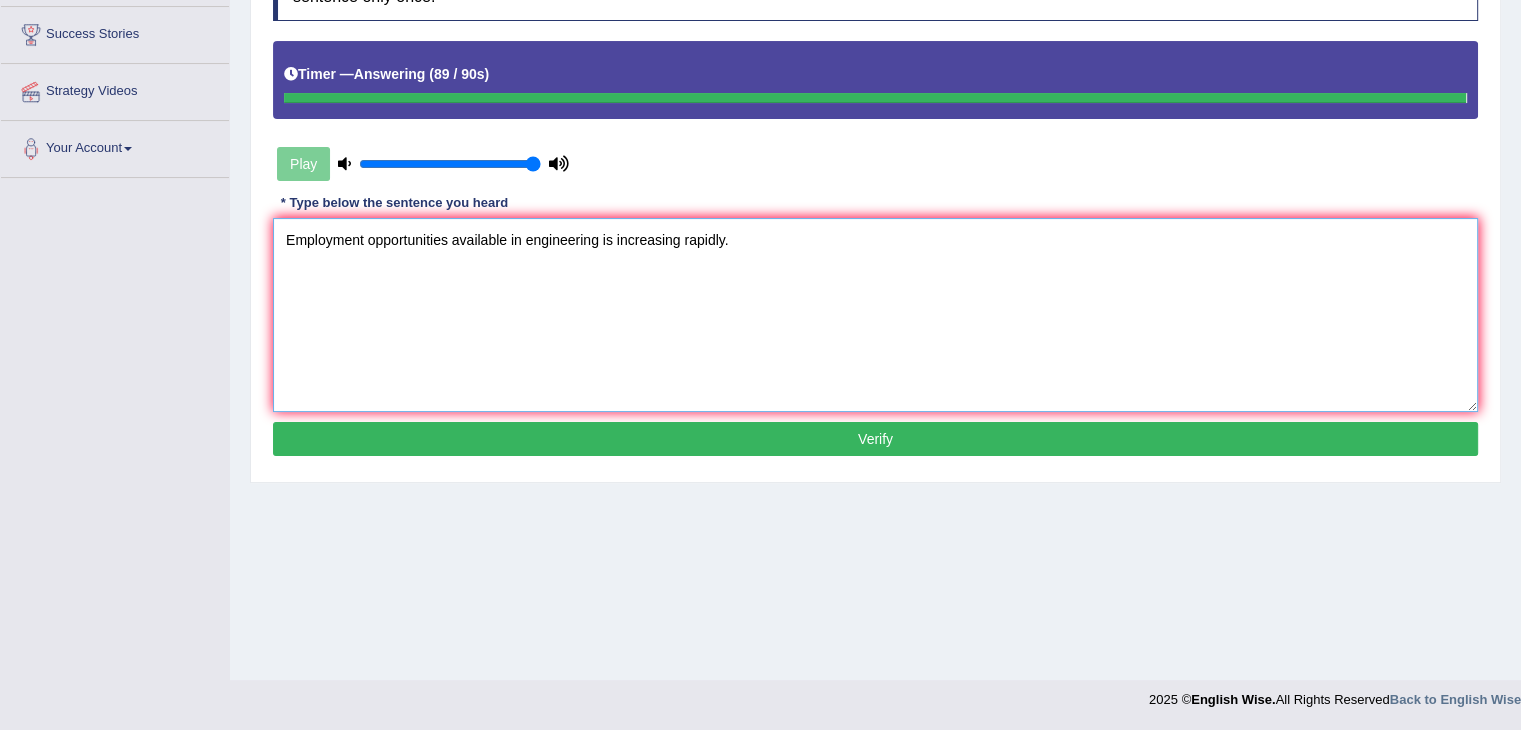 type on "Employment opportunities available in engineering is increasing rapidly." 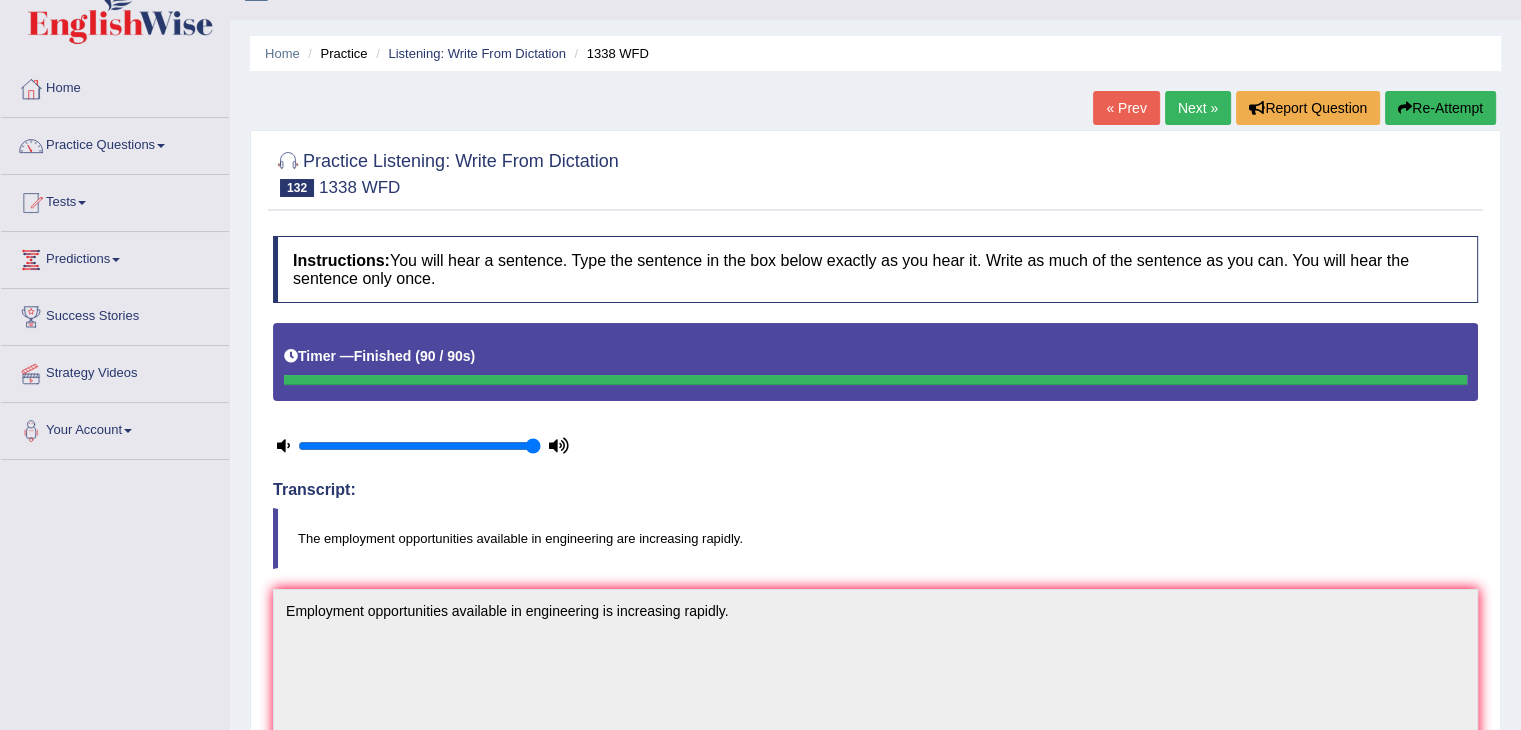 scroll, scrollTop: 0, scrollLeft: 0, axis: both 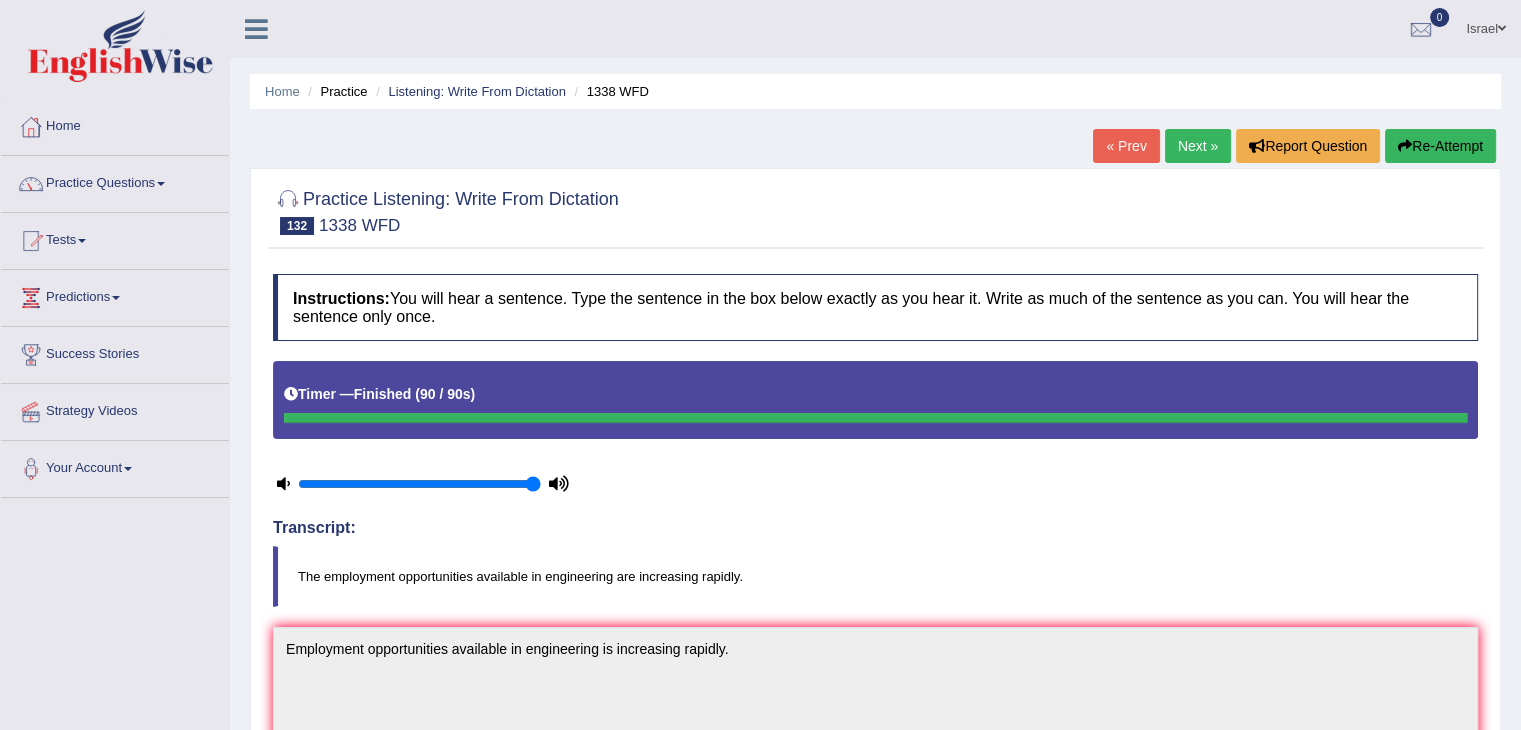 click on "Next »" at bounding box center (1198, 146) 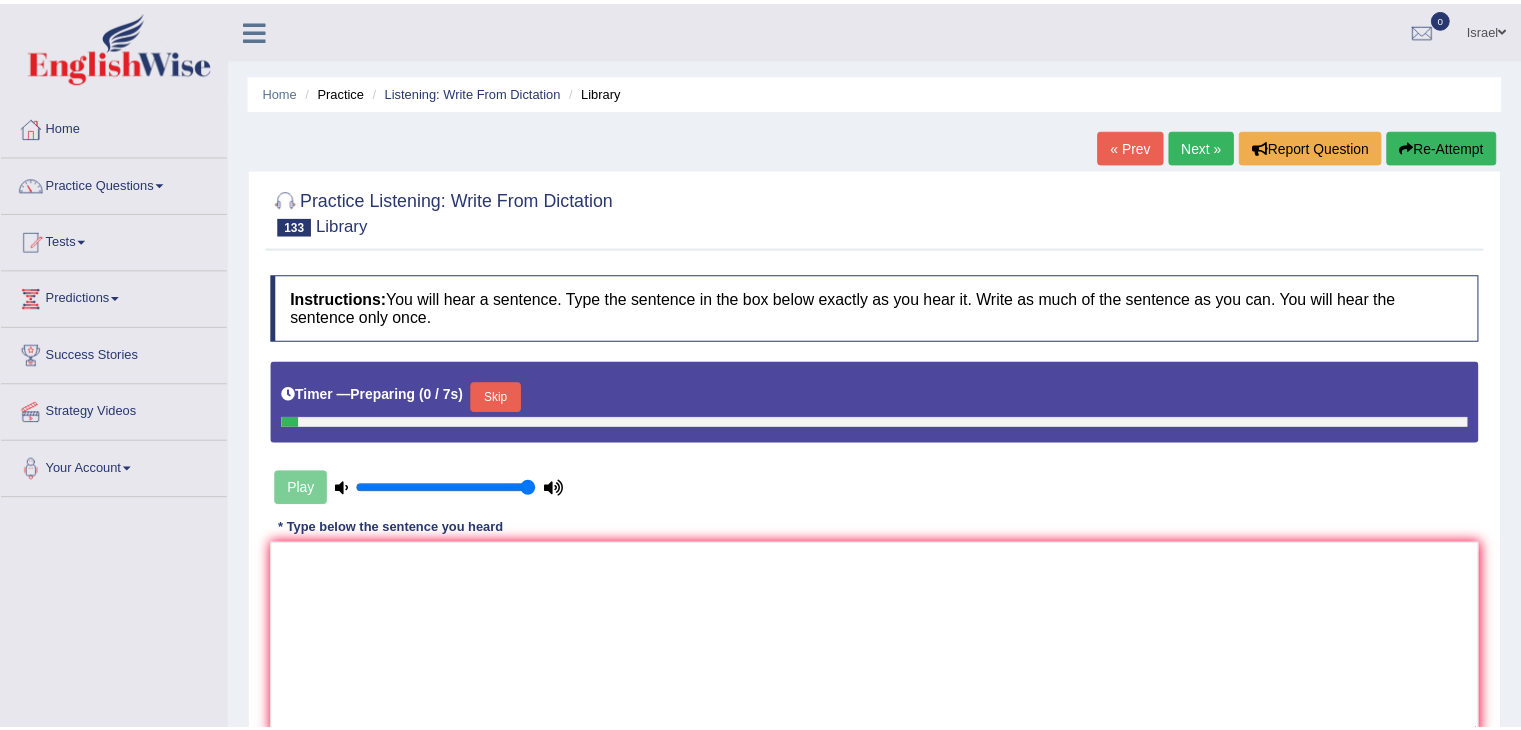 scroll, scrollTop: 0, scrollLeft: 0, axis: both 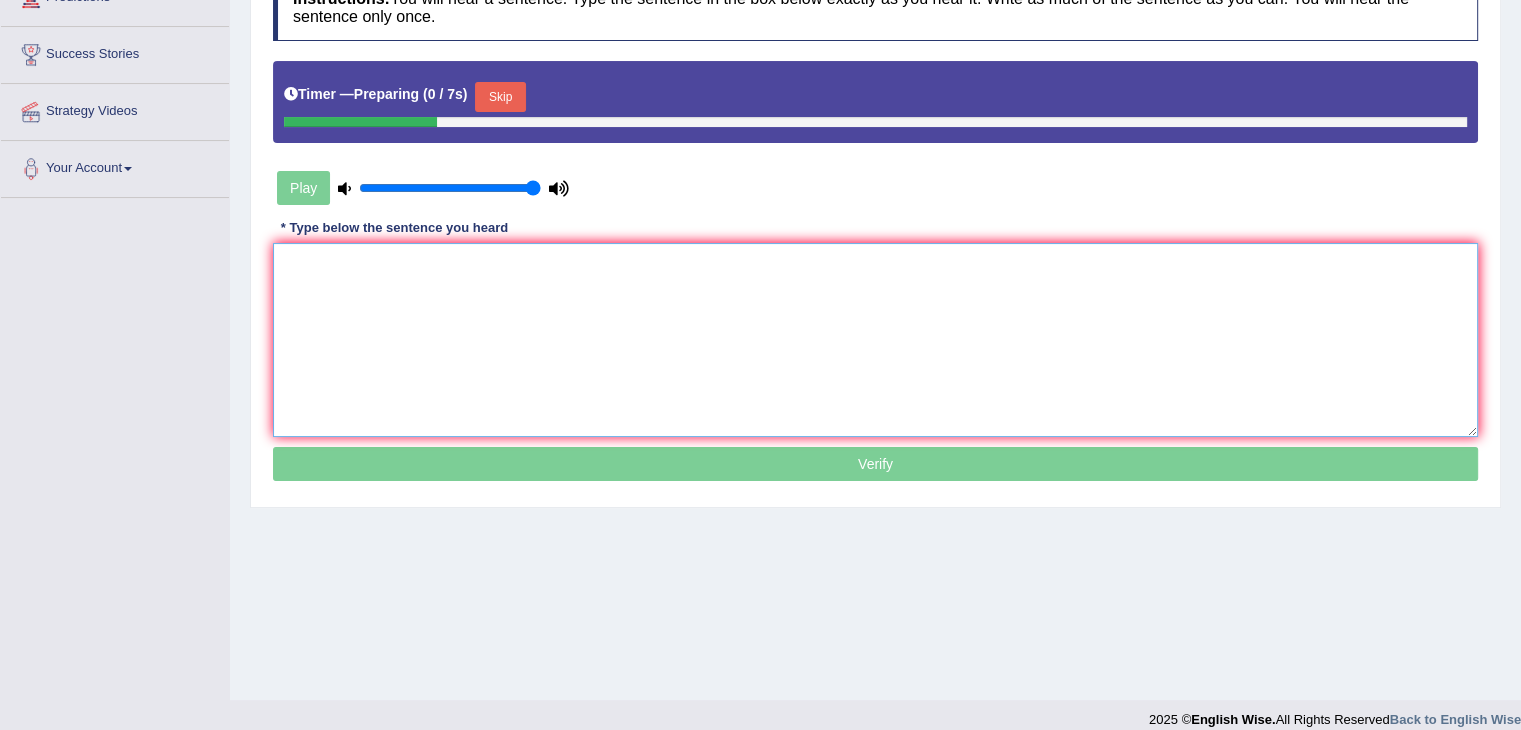 click at bounding box center [875, 340] 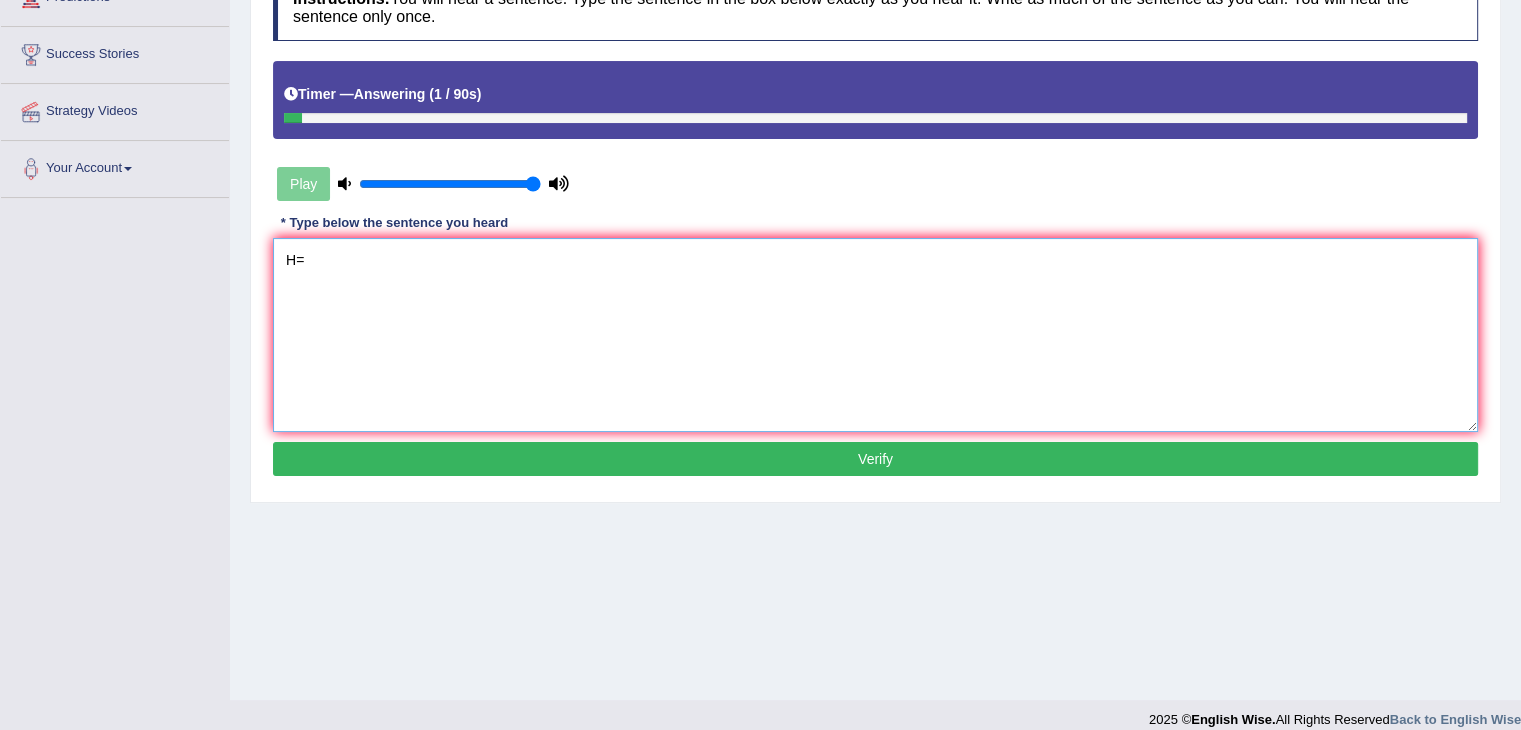 type on "H" 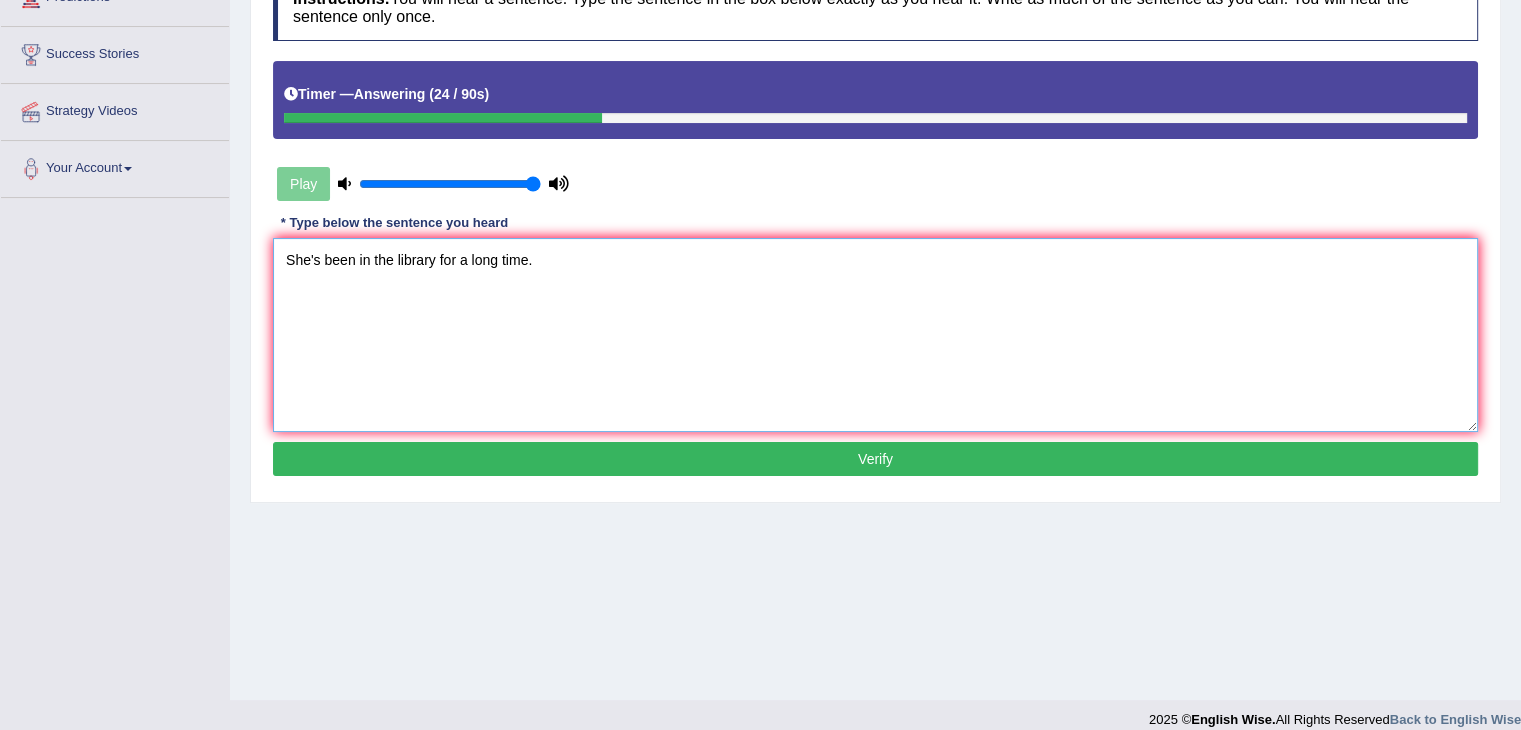 type on "She's been in the library for a long time." 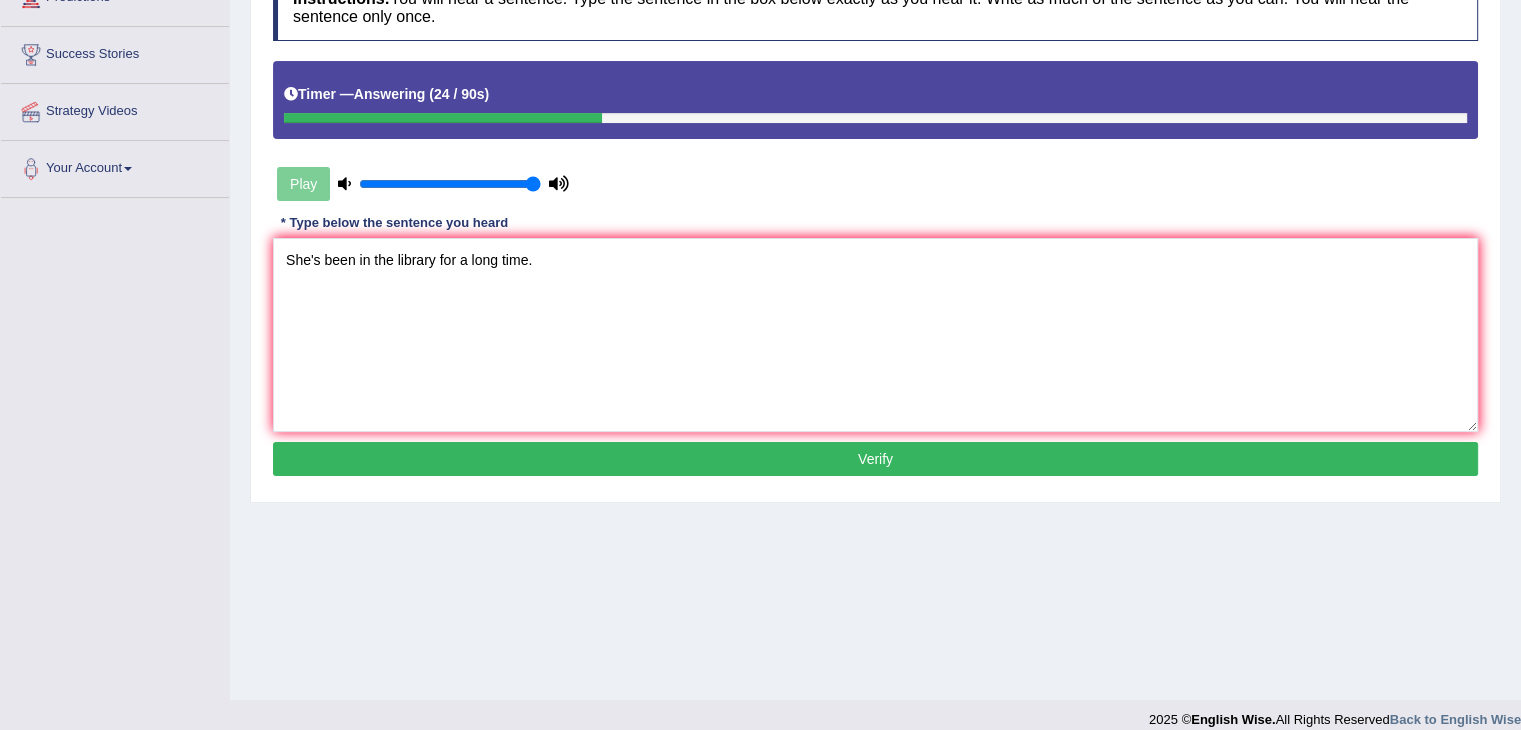 click on "Verify" at bounding box center (875, 459) 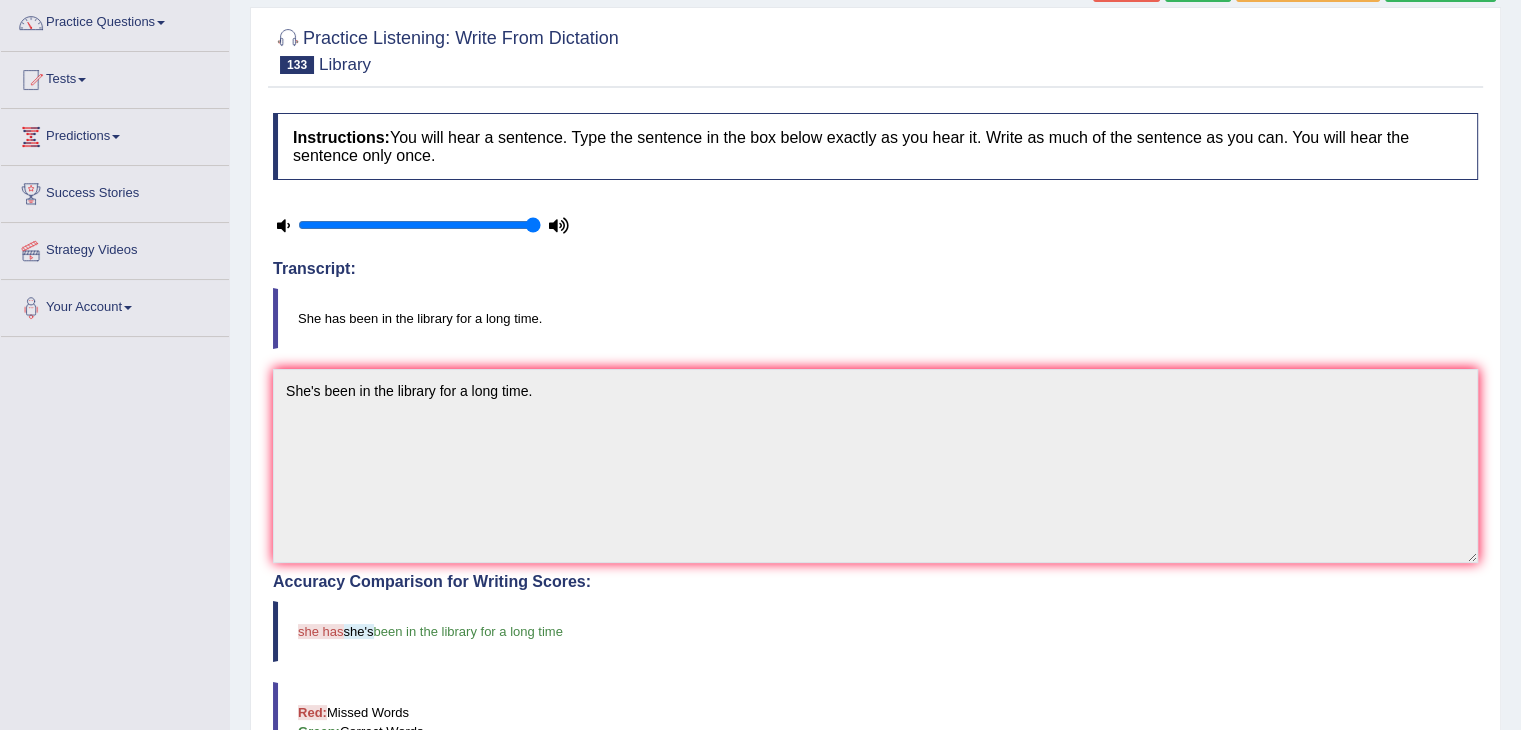 scroll, scrollTop: 121, scrollLeft: 0, axis: vertical 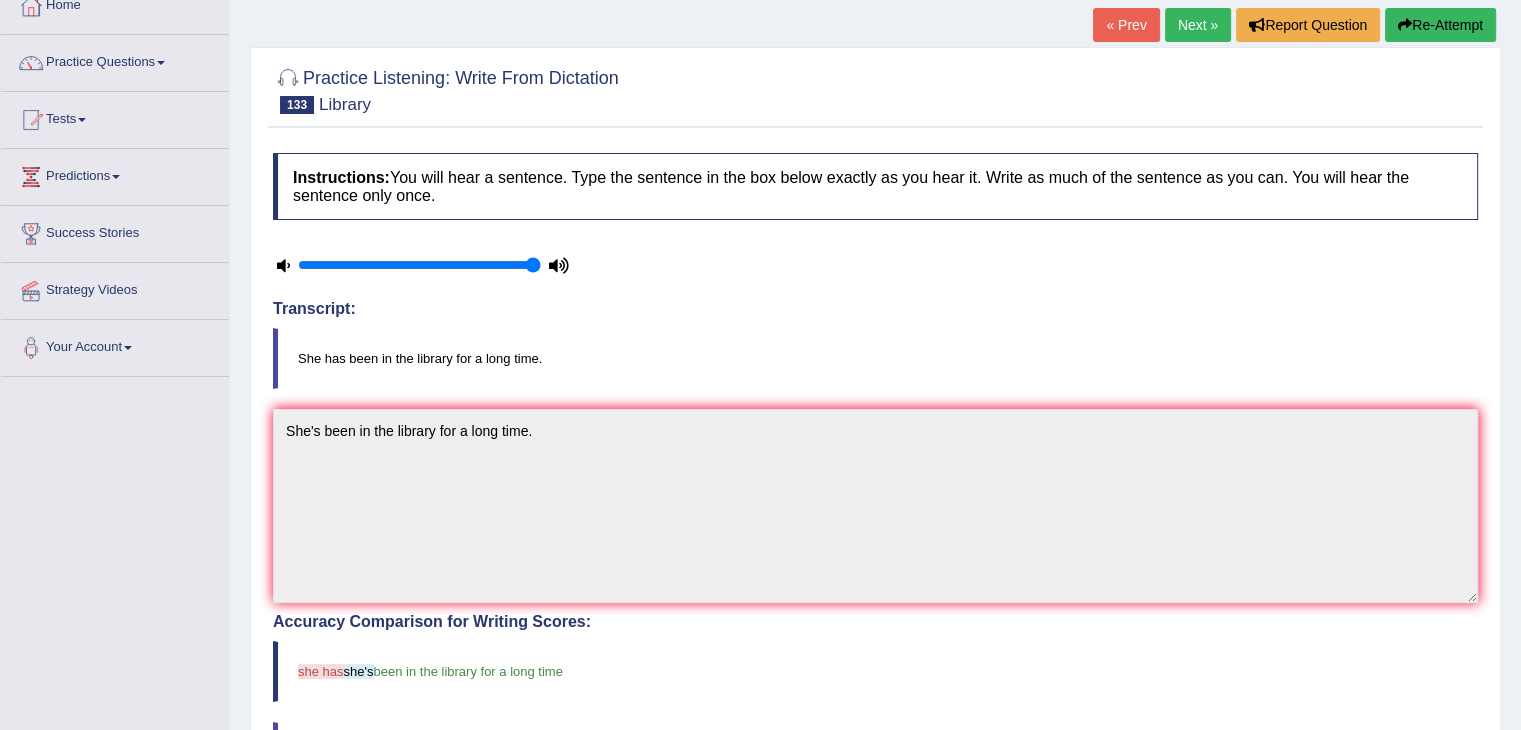 click on "Next »" at bounding box center [1198, 25] 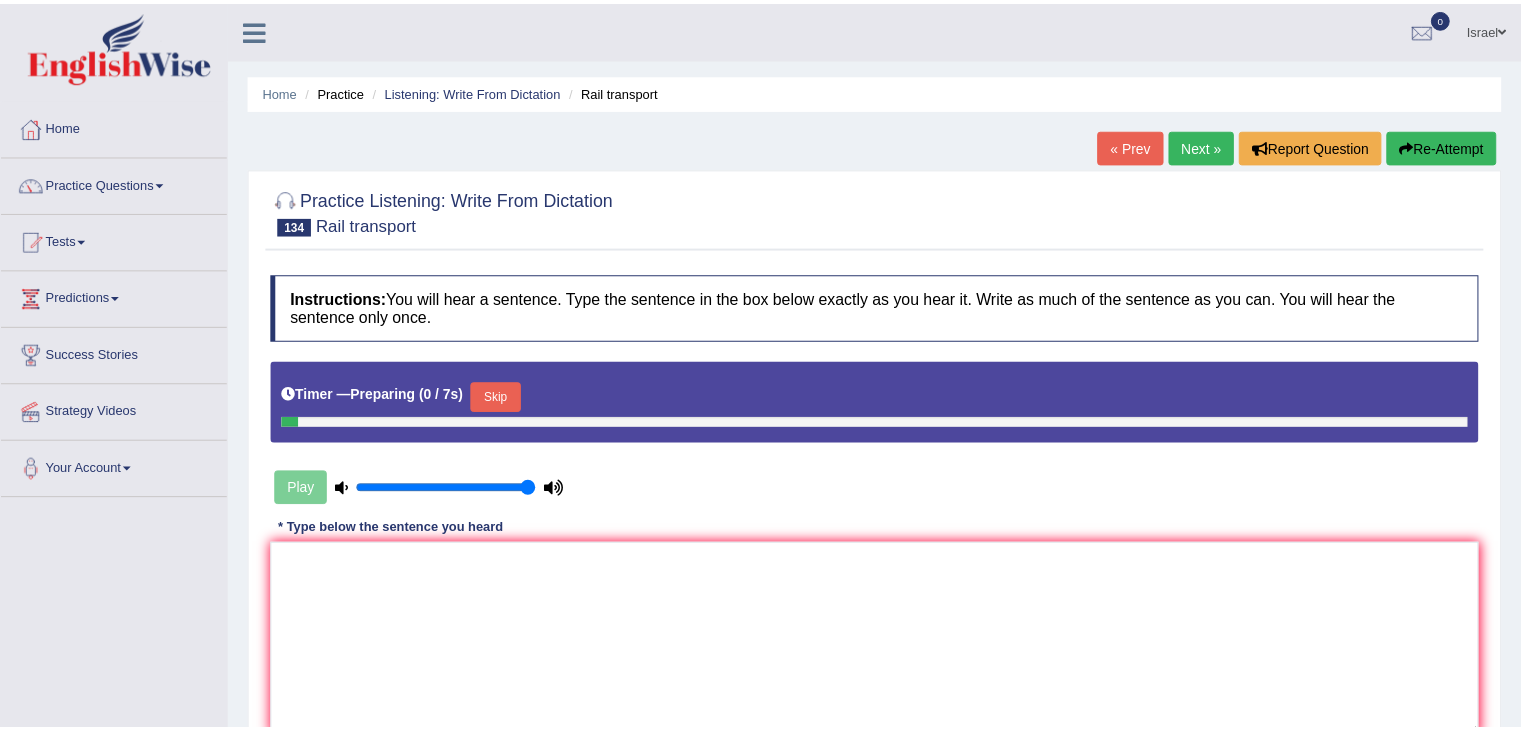 scroll, scrollTop: 0, scrollLeft: 0, axis: both 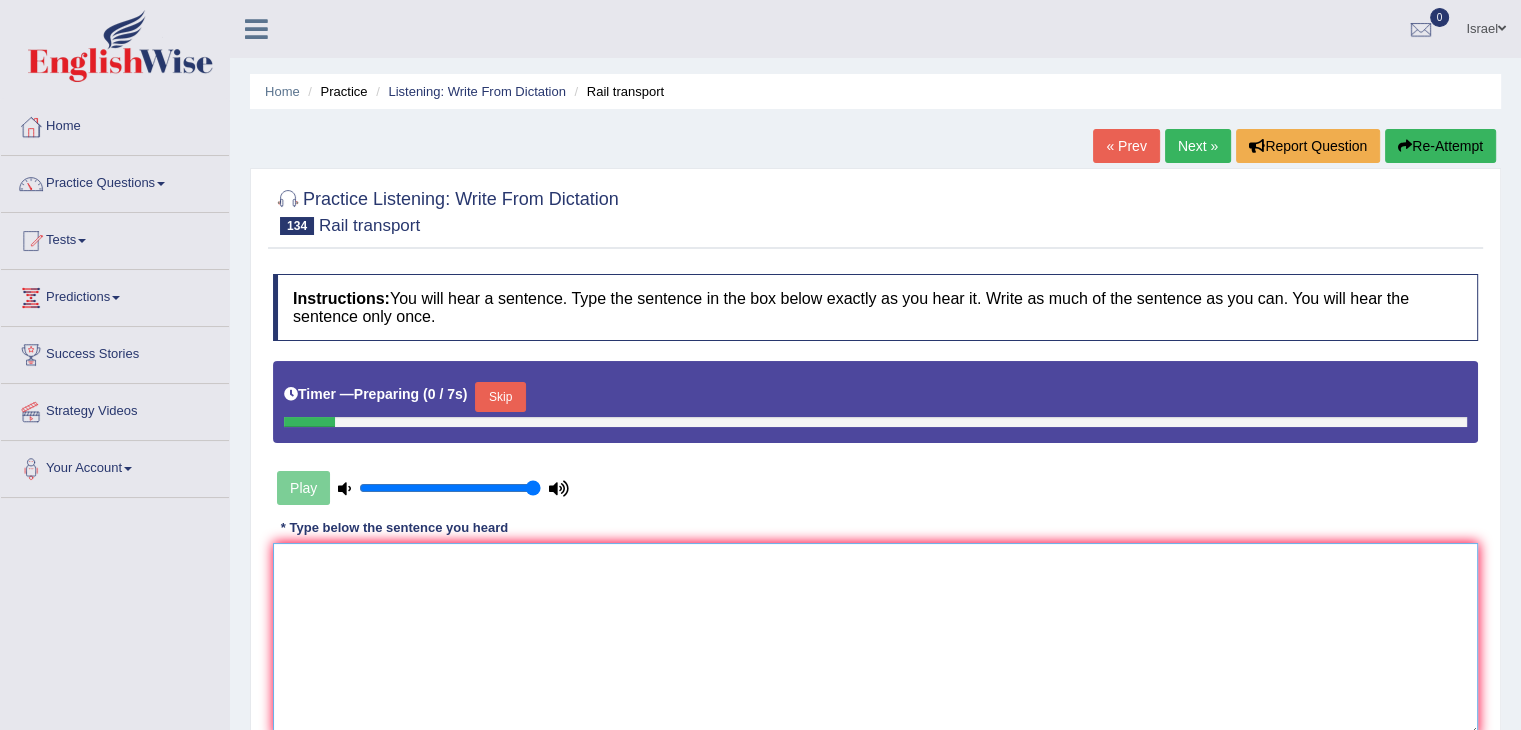 click at bounding box center [875, 640] 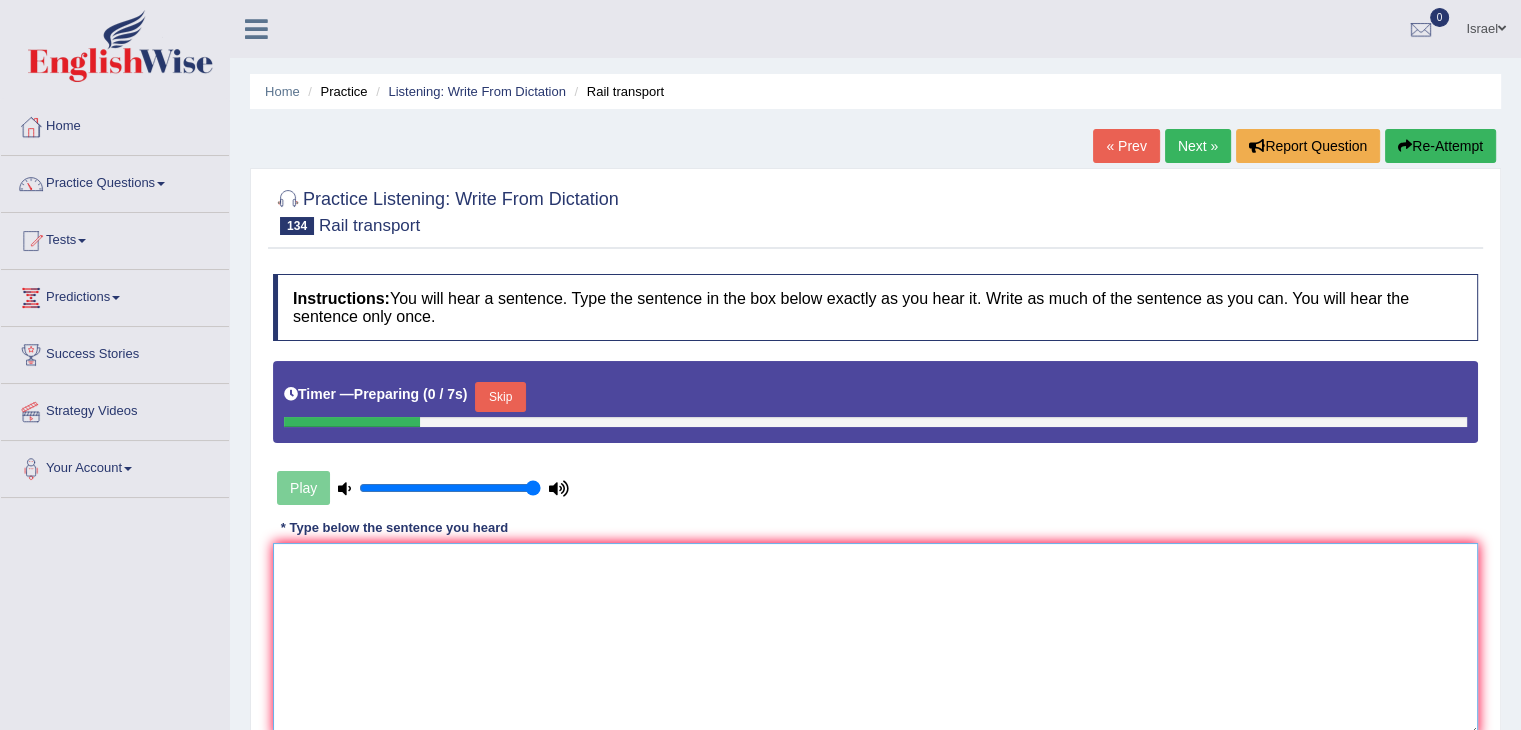 click at bounding box center (875, 640) 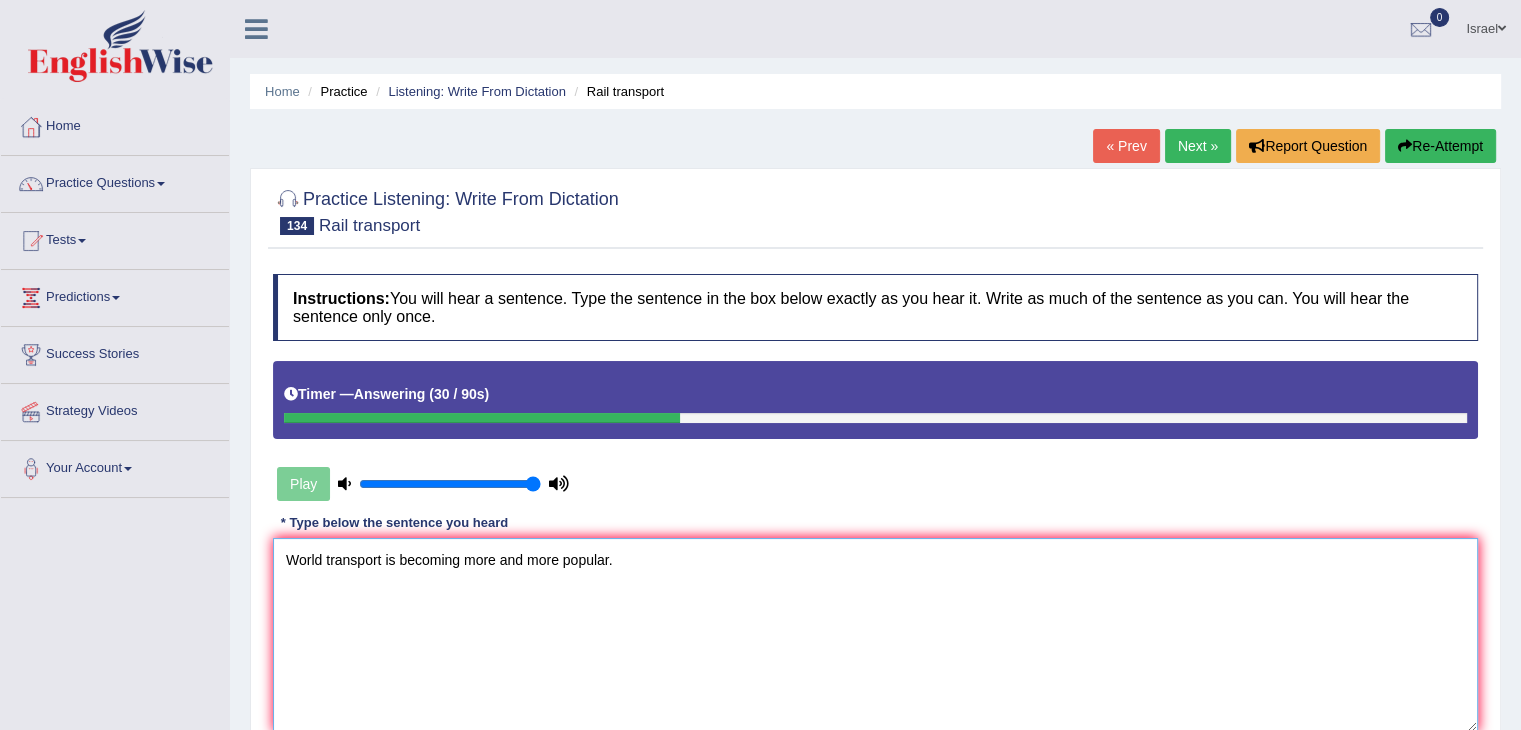 click on "World transport is becoming more and more popular." at bounding box center (875, 635) 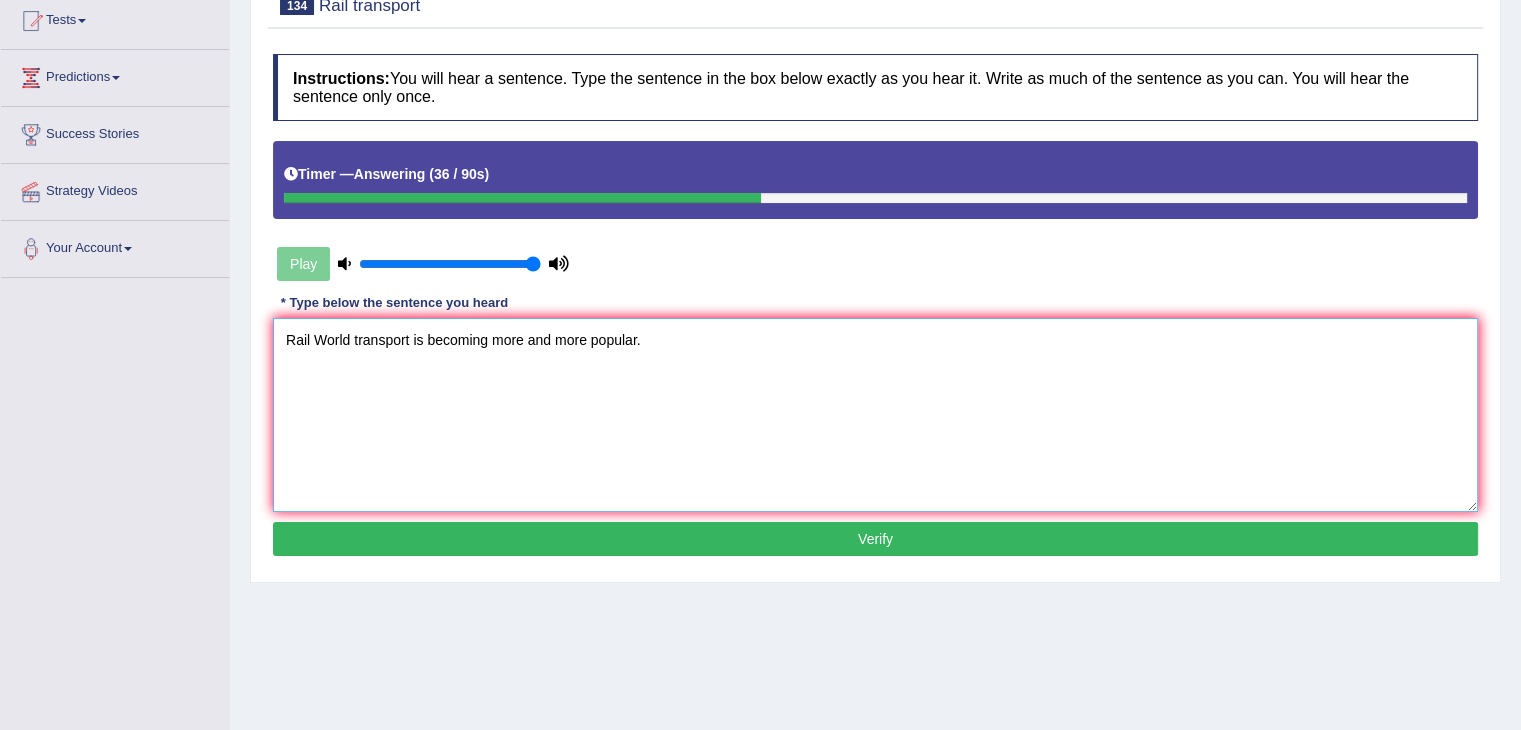 scroll, scrollTop: 300, scrollLeft: 0, axis: vertical 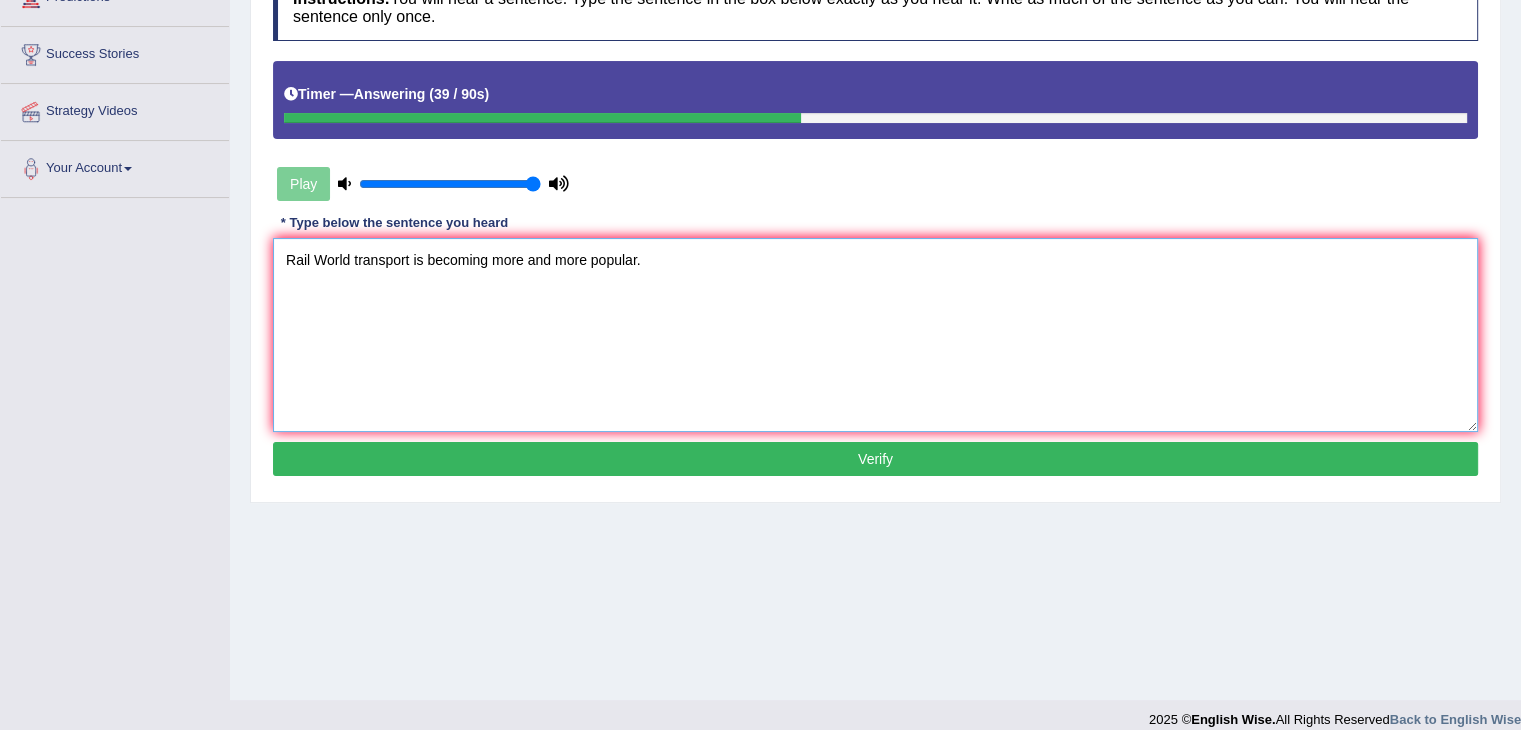 type on "Rail World transport is becoming more and more popular." 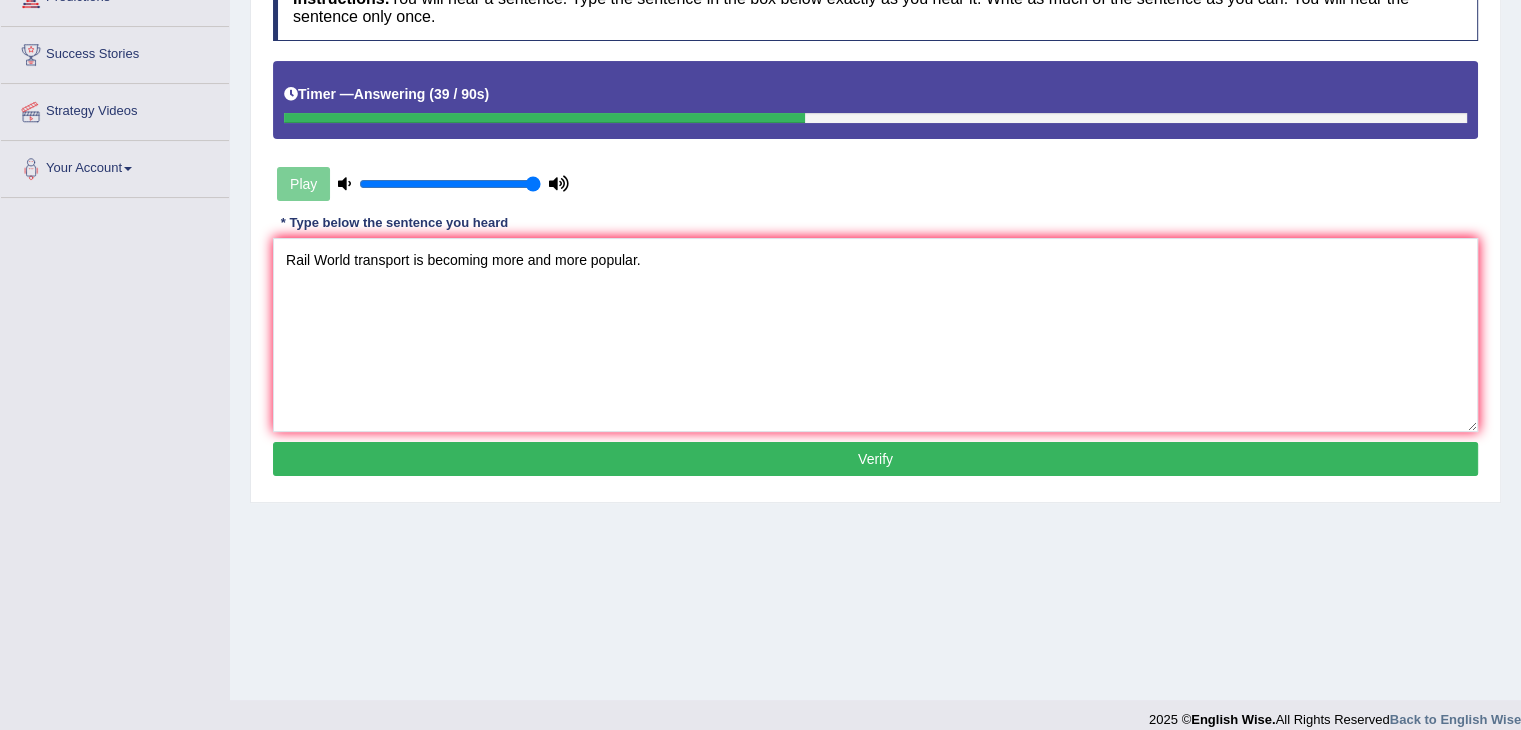 click on "Verify" at bounding box center (875, 459) 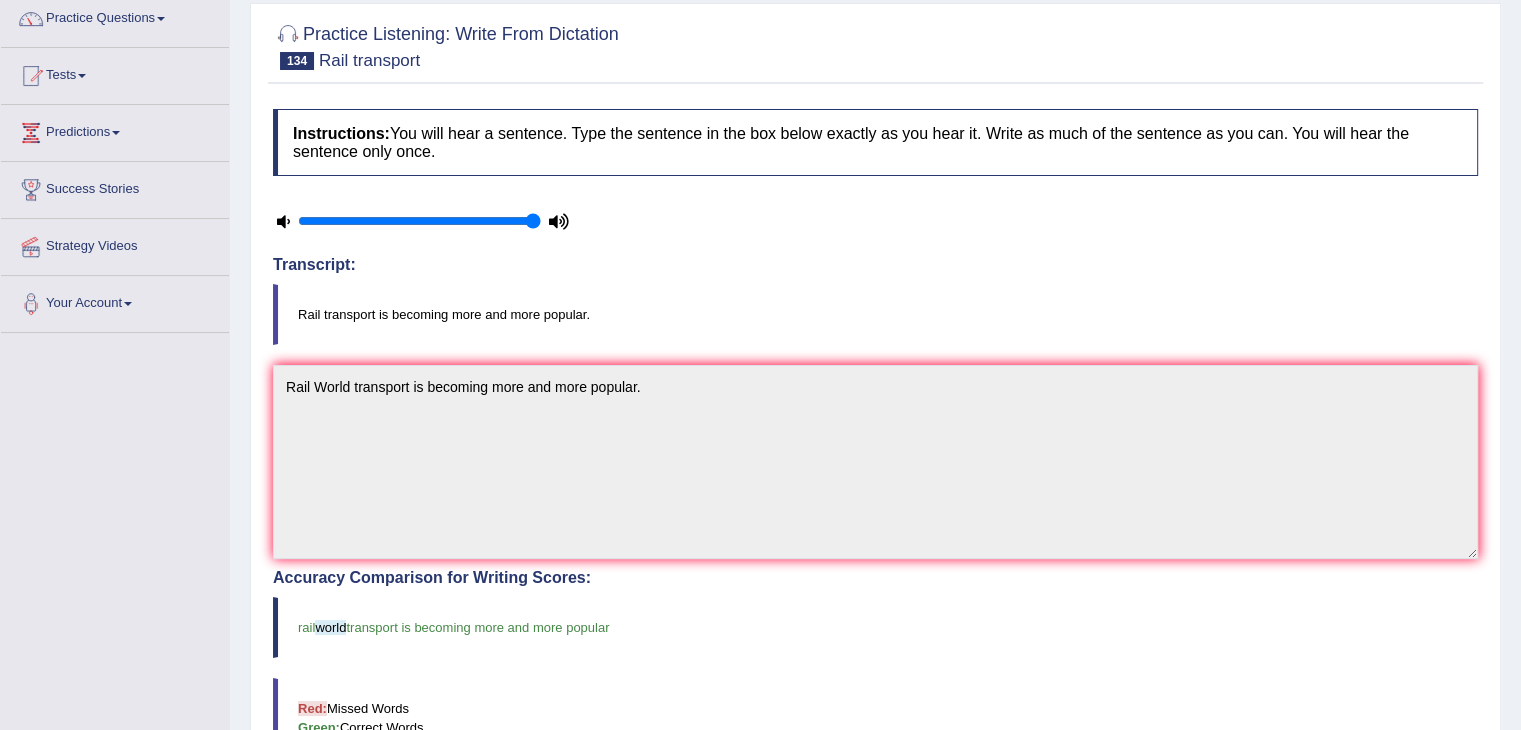 scroll, scrollTop: 0, scrollLeft: 0, axis: both 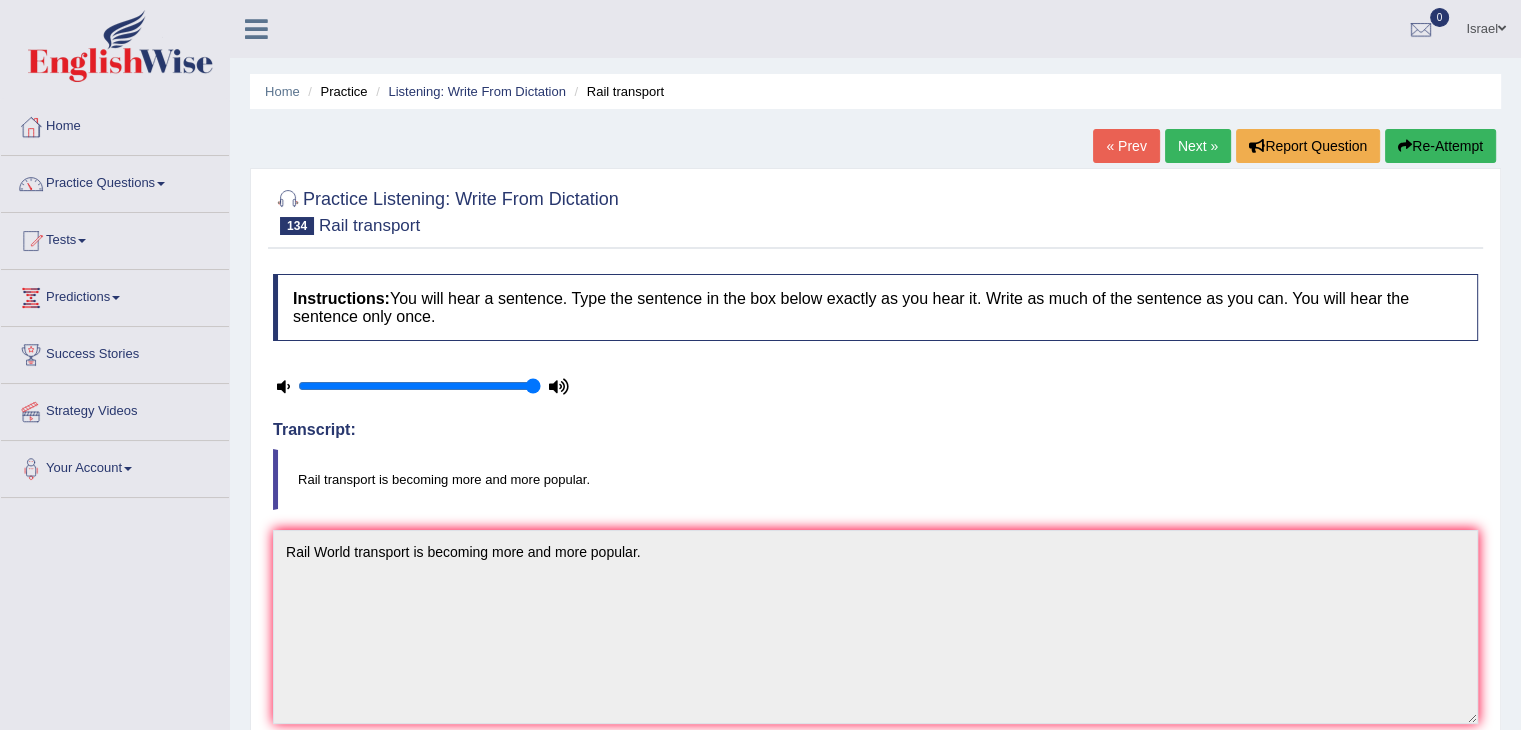 click on "Next »" at bounding box center [1198, 146] 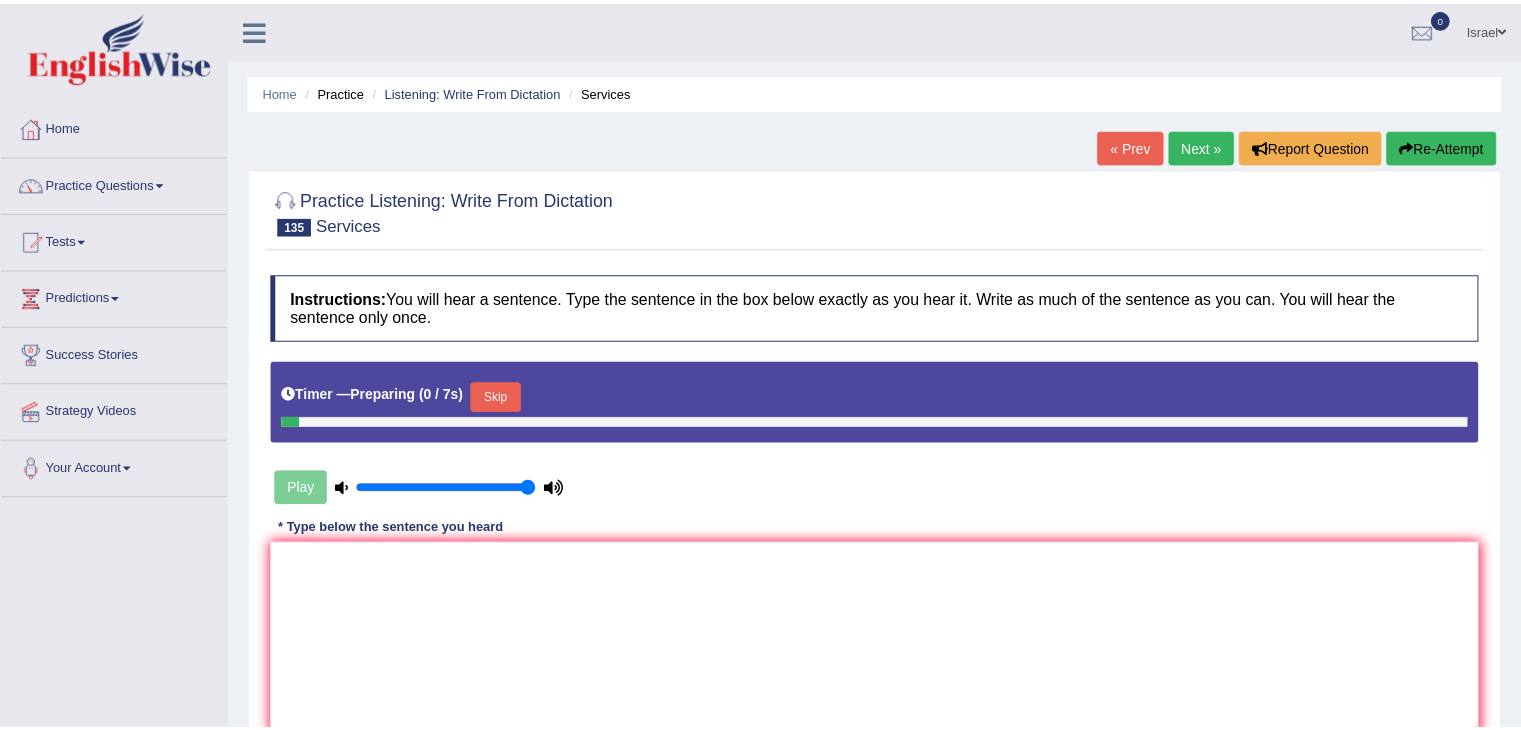 scroll, scrollTop: 0, scrollLeft: 0, axis: both 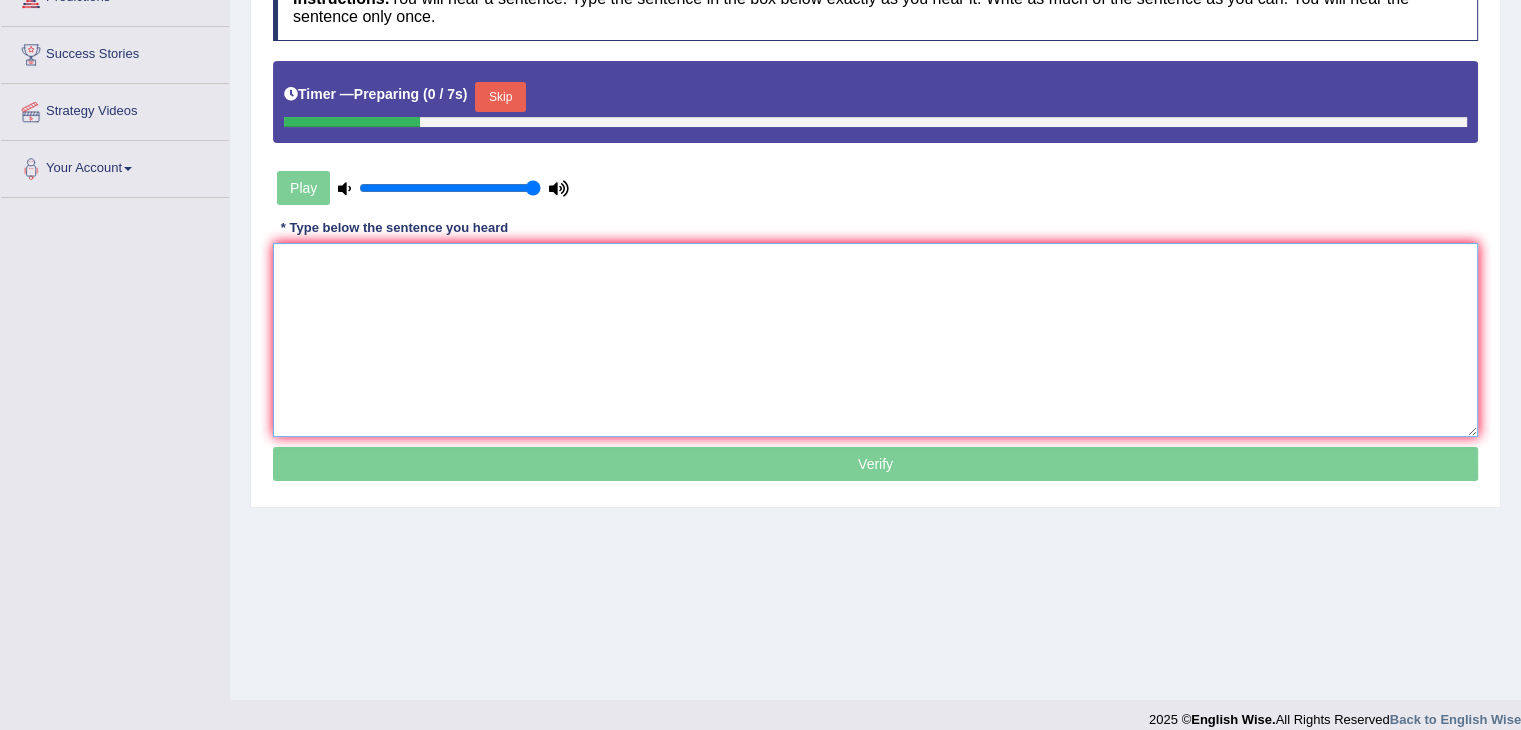 click at bounding box center (875, 340) 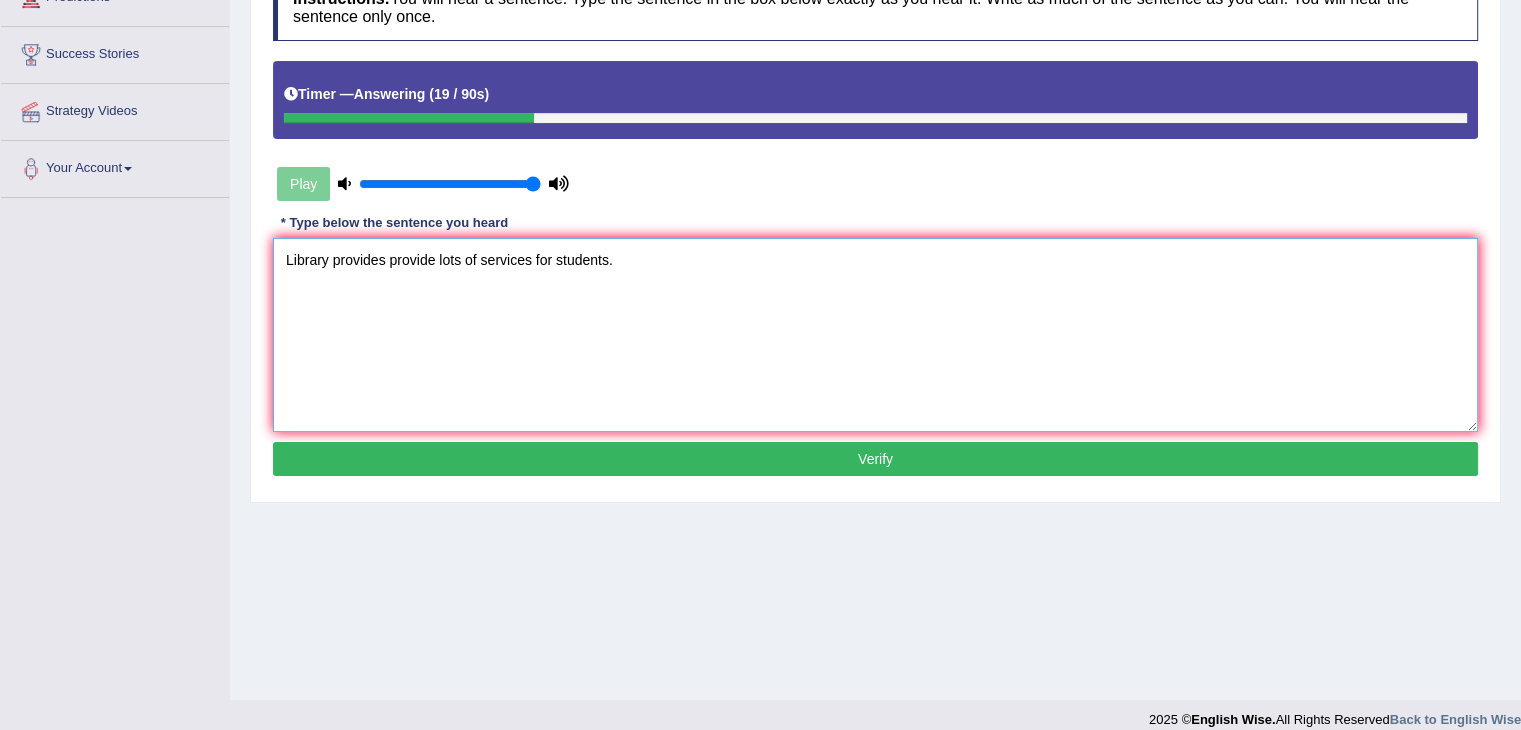 type on "Library provides provide lots of services for students." 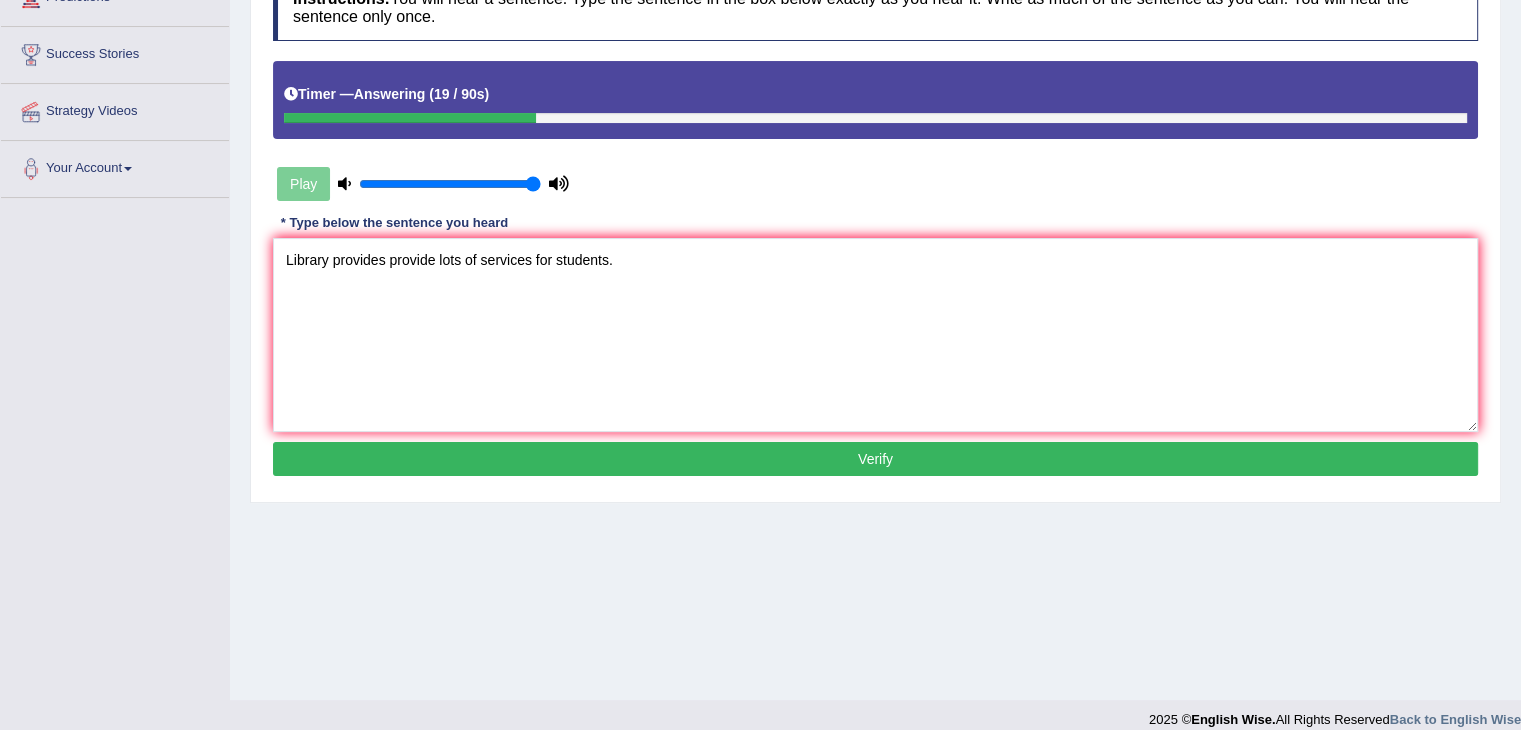 click on "Verify" at bounding box center [875, 459] 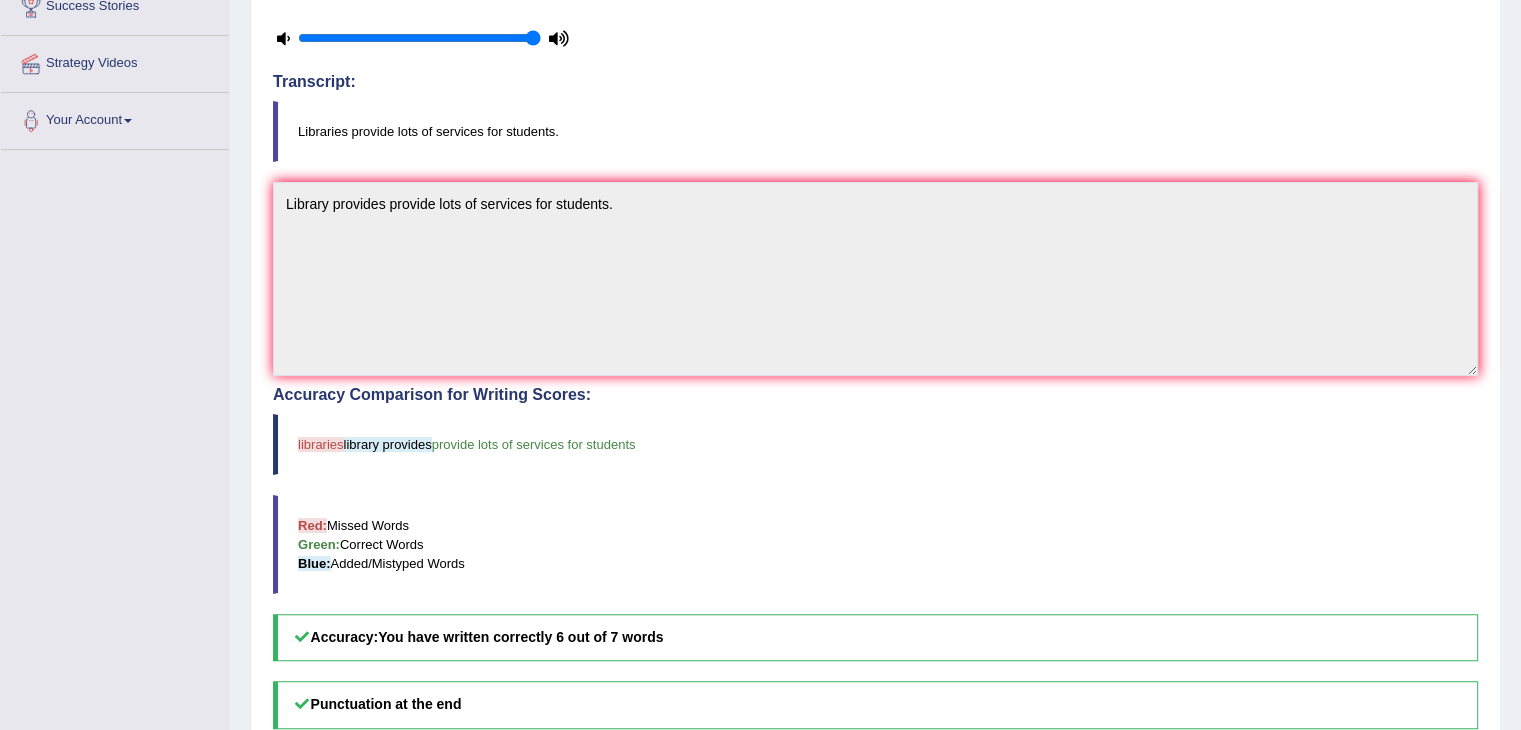 scroll, scrollTop: 0, scrollLeft: 0, axis: both 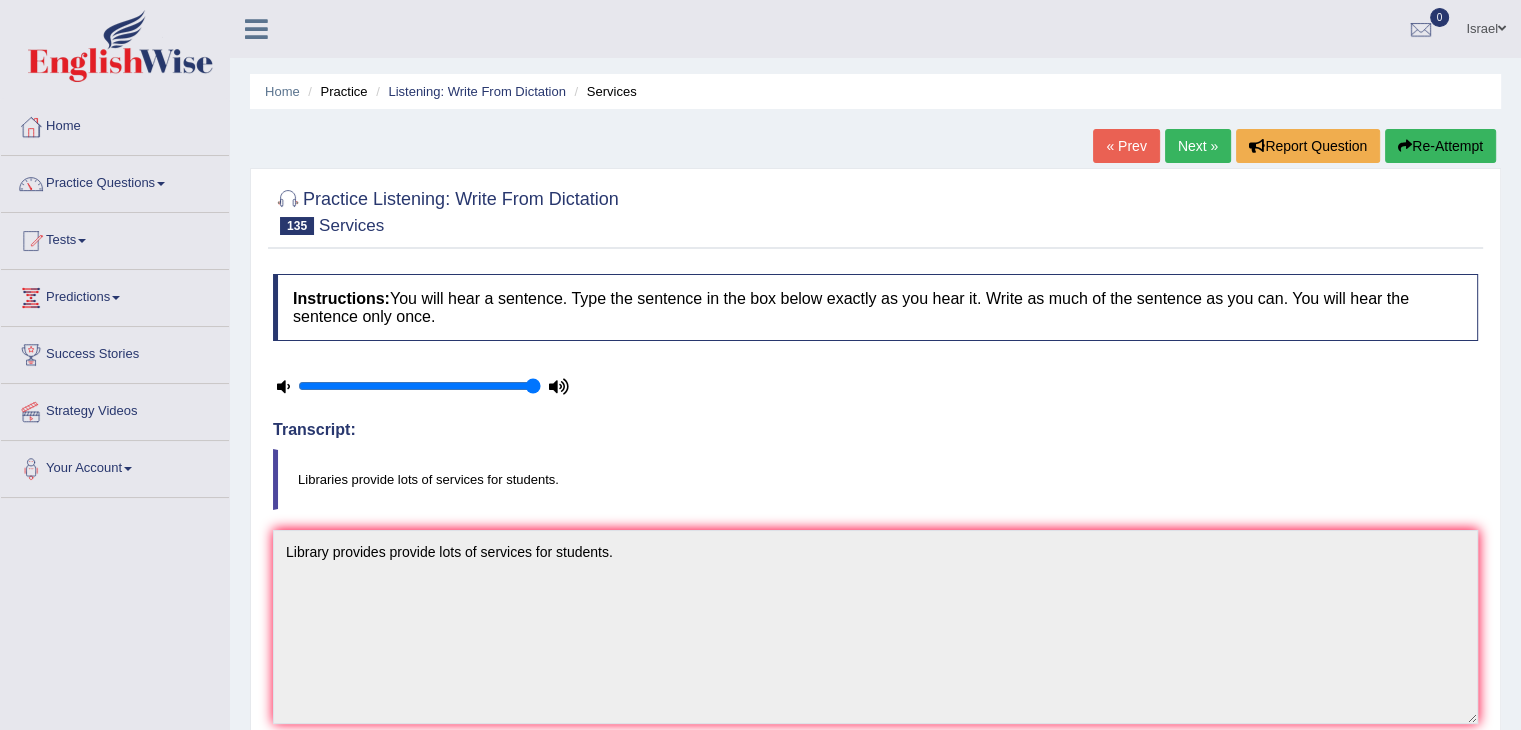 click on "Next »" at bounding box center (1198, 146) 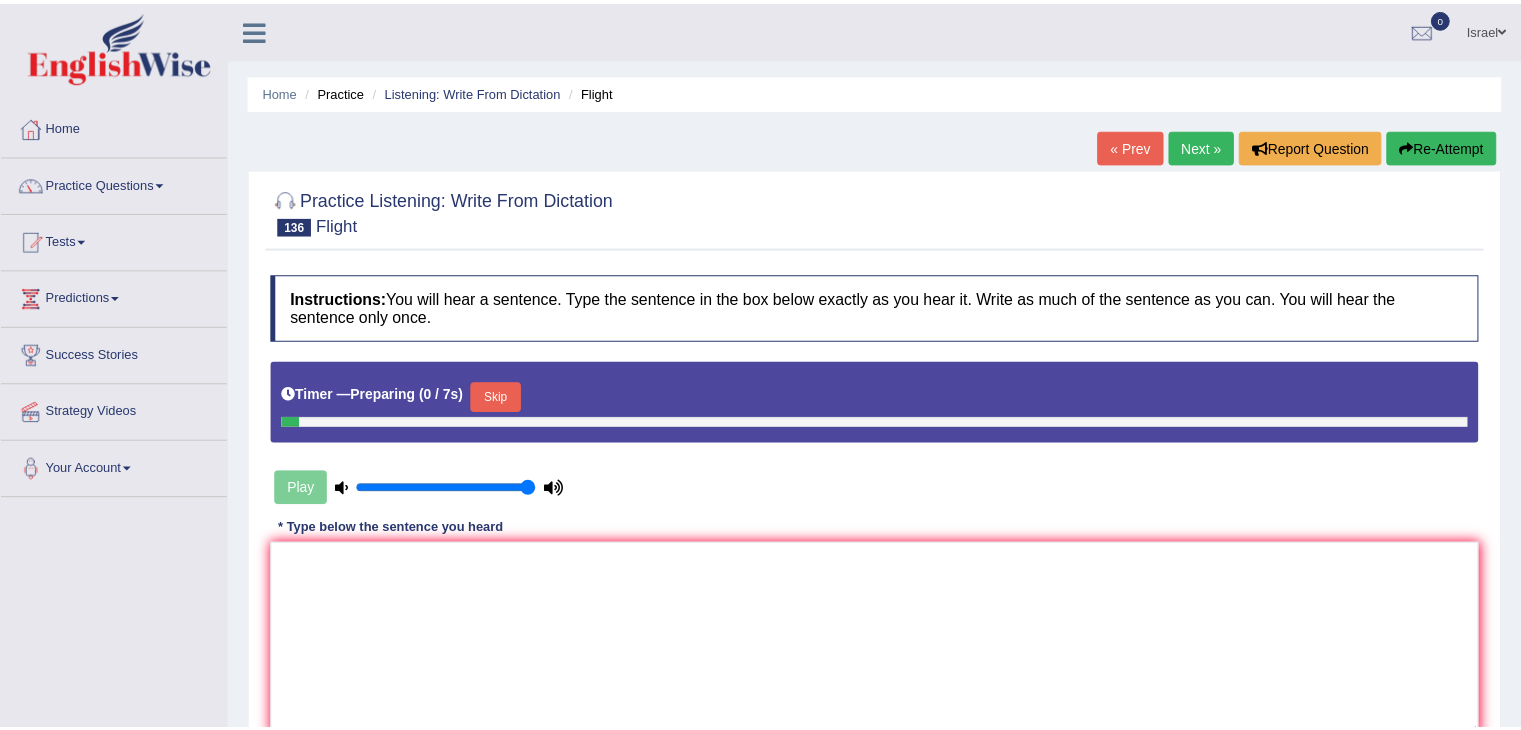 scroll, scrollTop: 0, scrollLeft: 0, axis: both 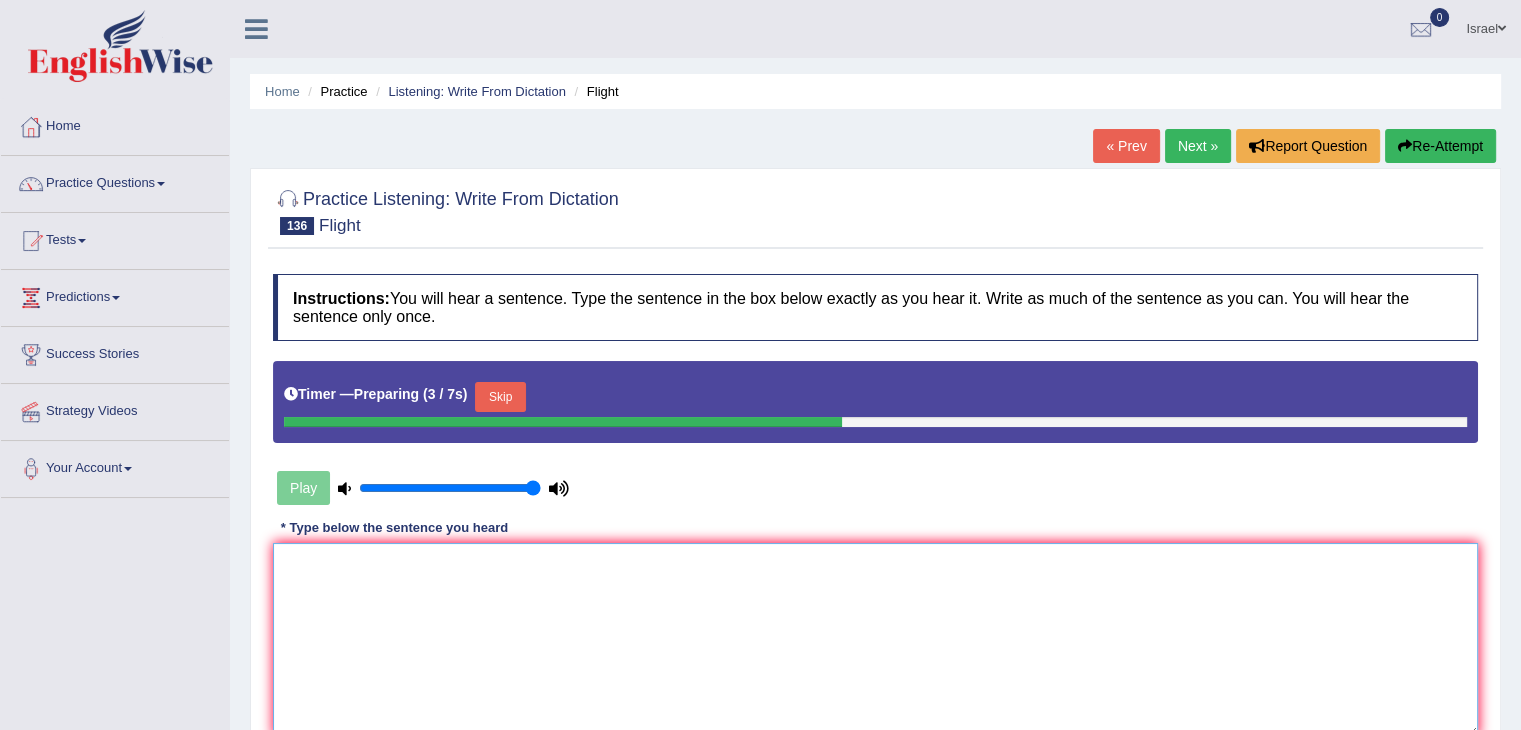 click at bounding box center (875, 640) 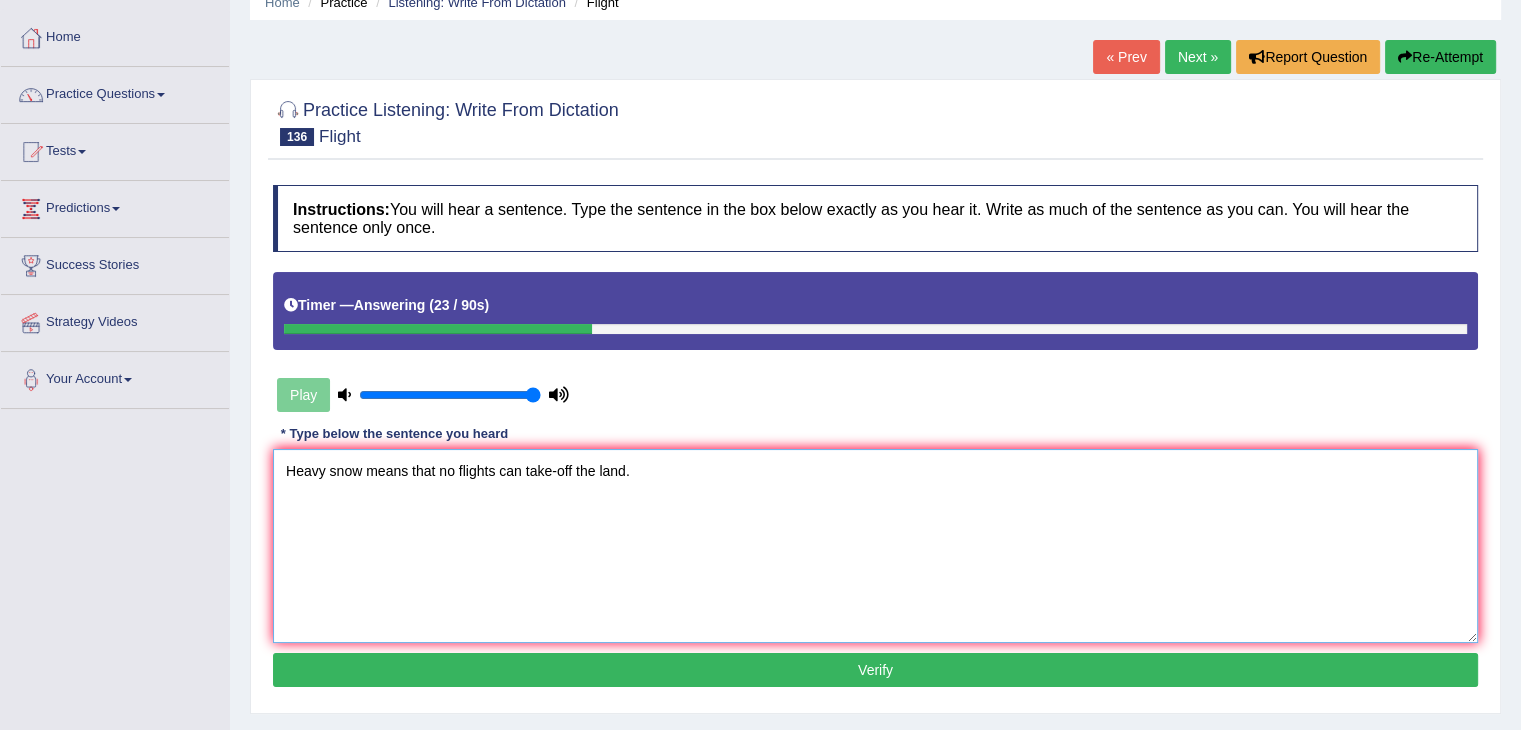 scroll, scrollTop: 320, scrollLeft: 0, axis: vertical 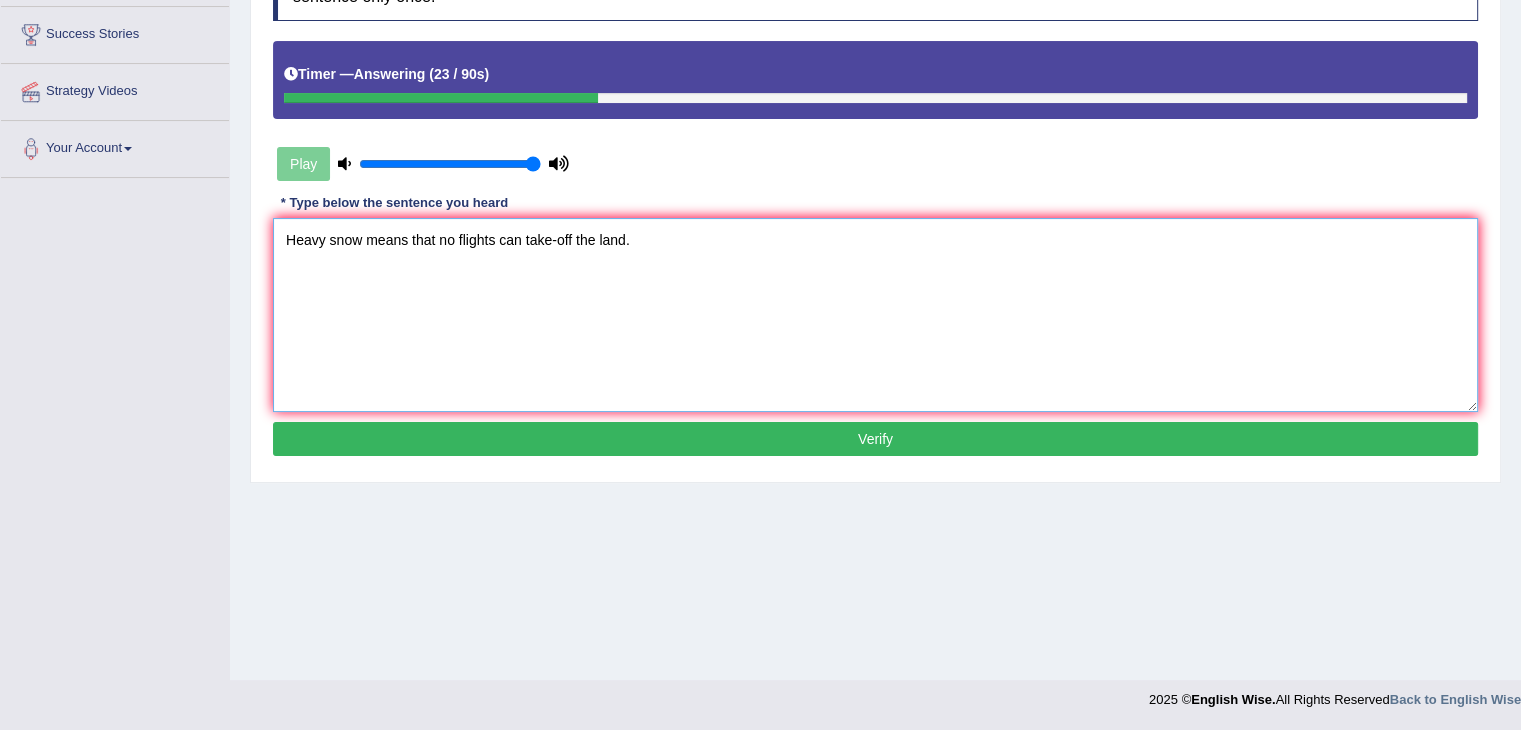 type on "Heavy snow means that no flights can take-off the land." 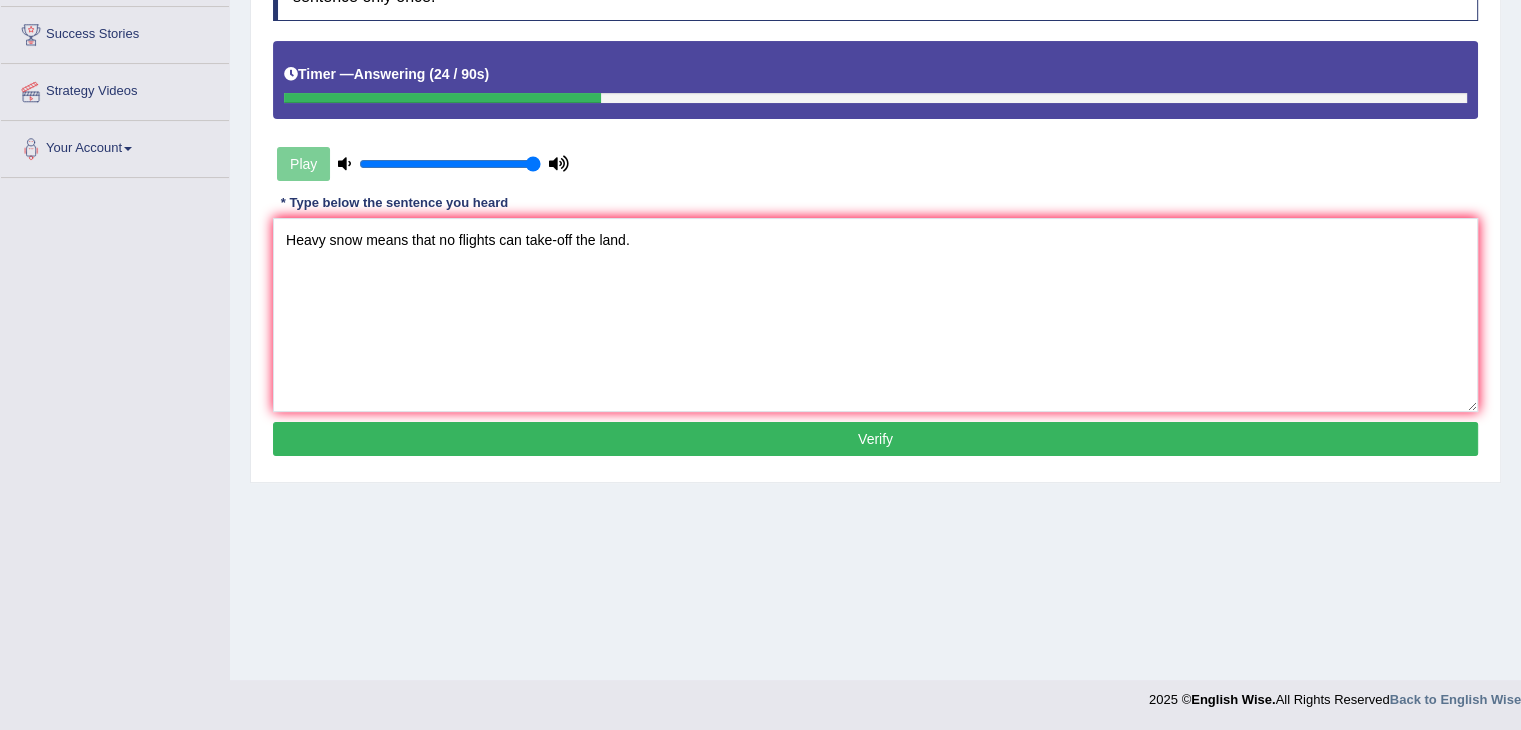 click on "Verify" at bounding box center (875, 439) 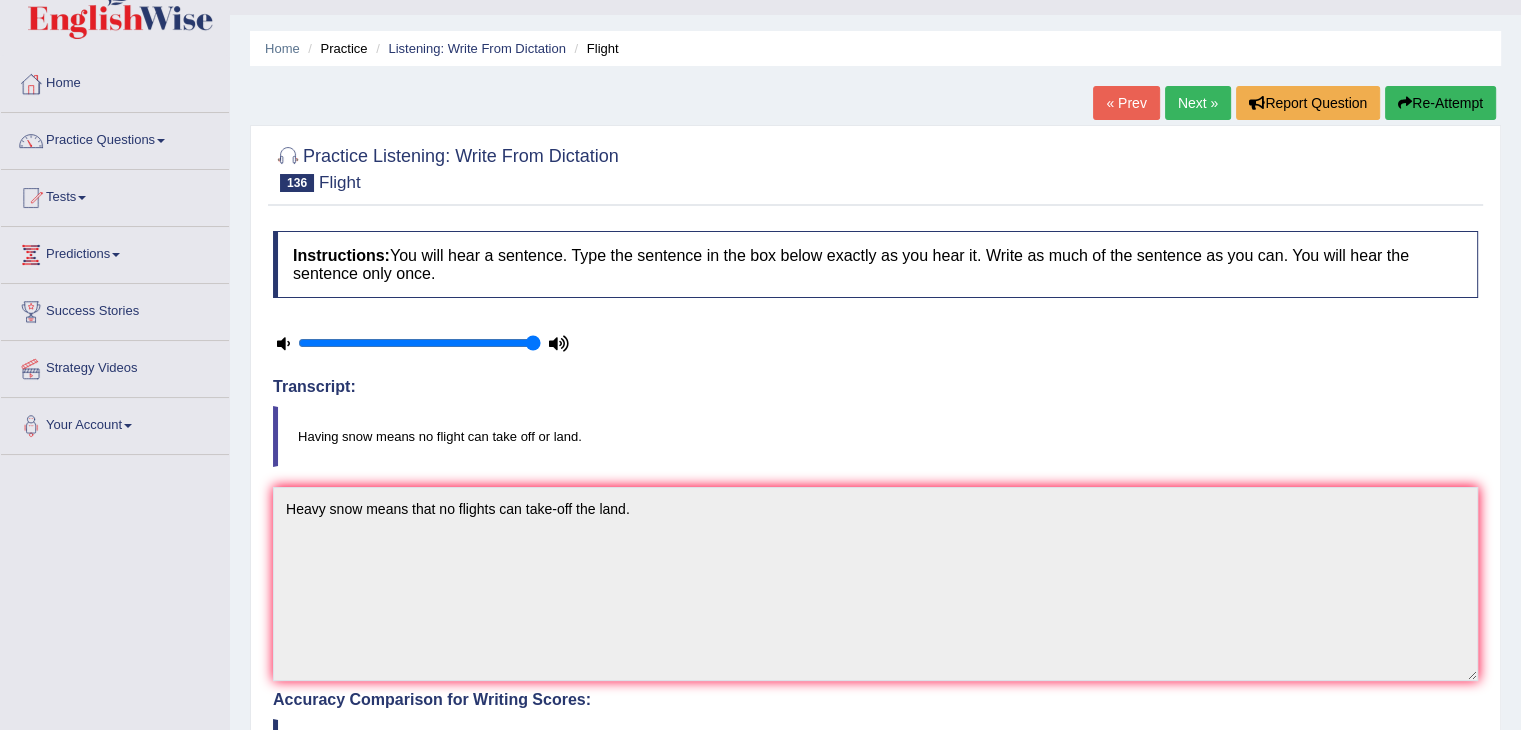 scroll, scrollTop: 0, scrollLeft: 0, axis: both 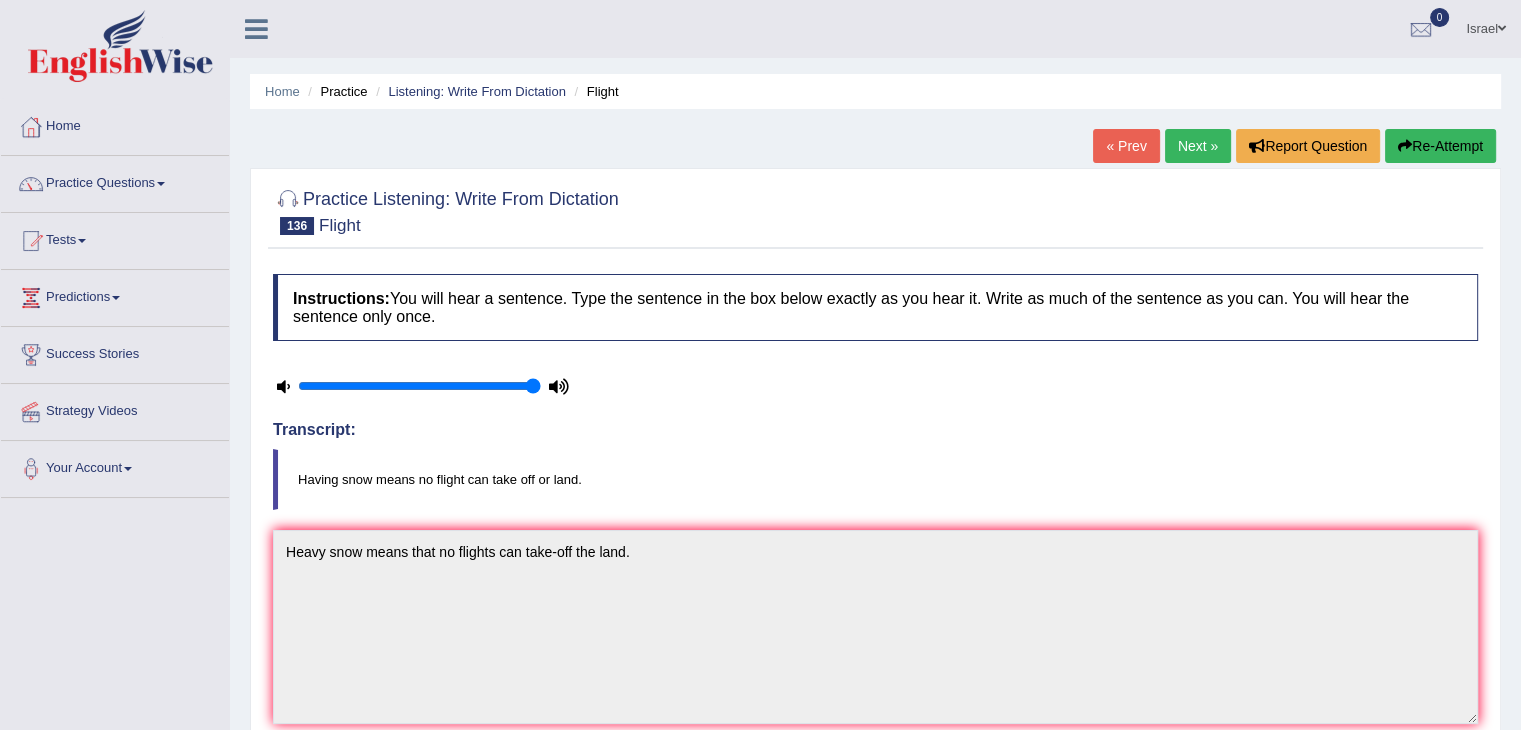 click on "Next »" at bounding box center [1198, 146] 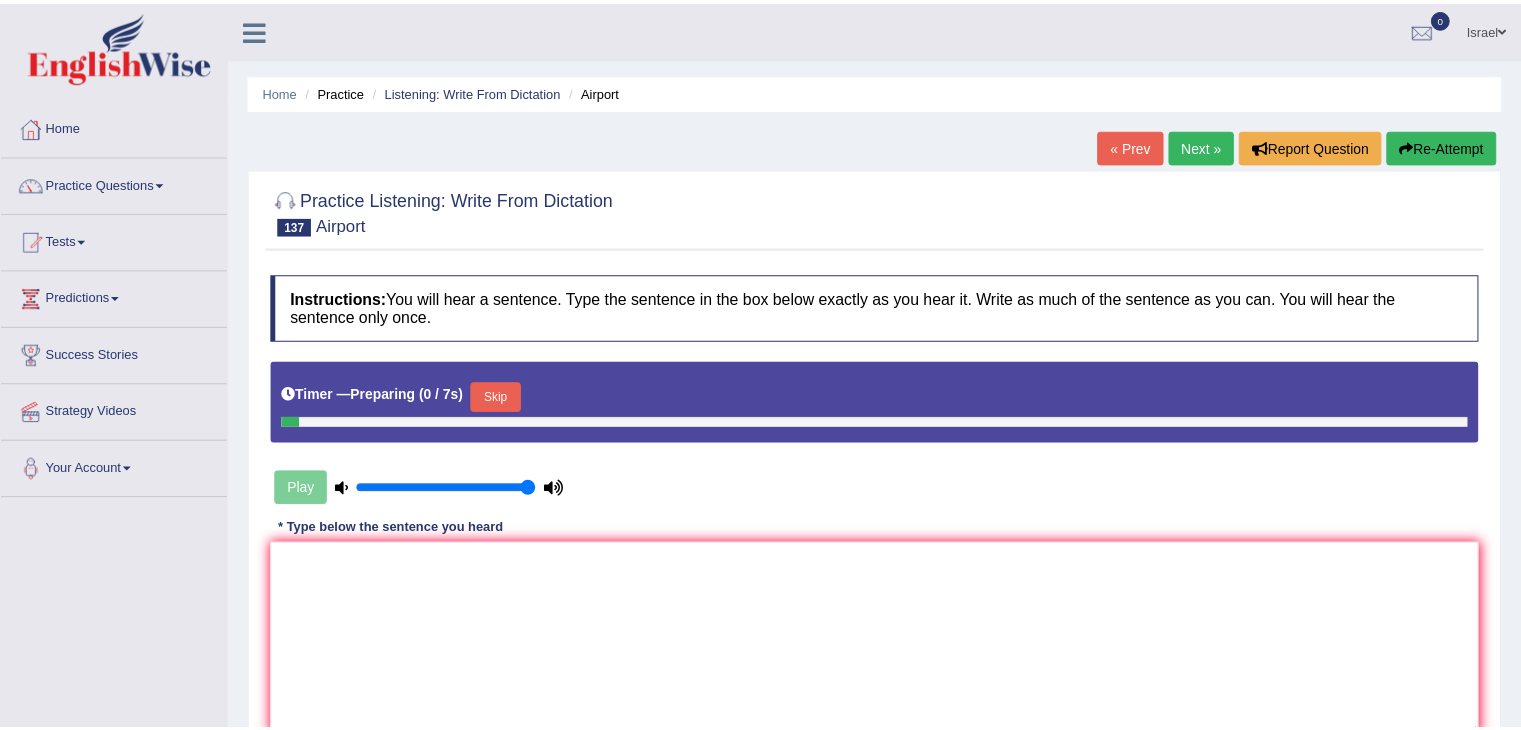 scroll, scrollTop: 0, scrollLeft: 0, axis: both 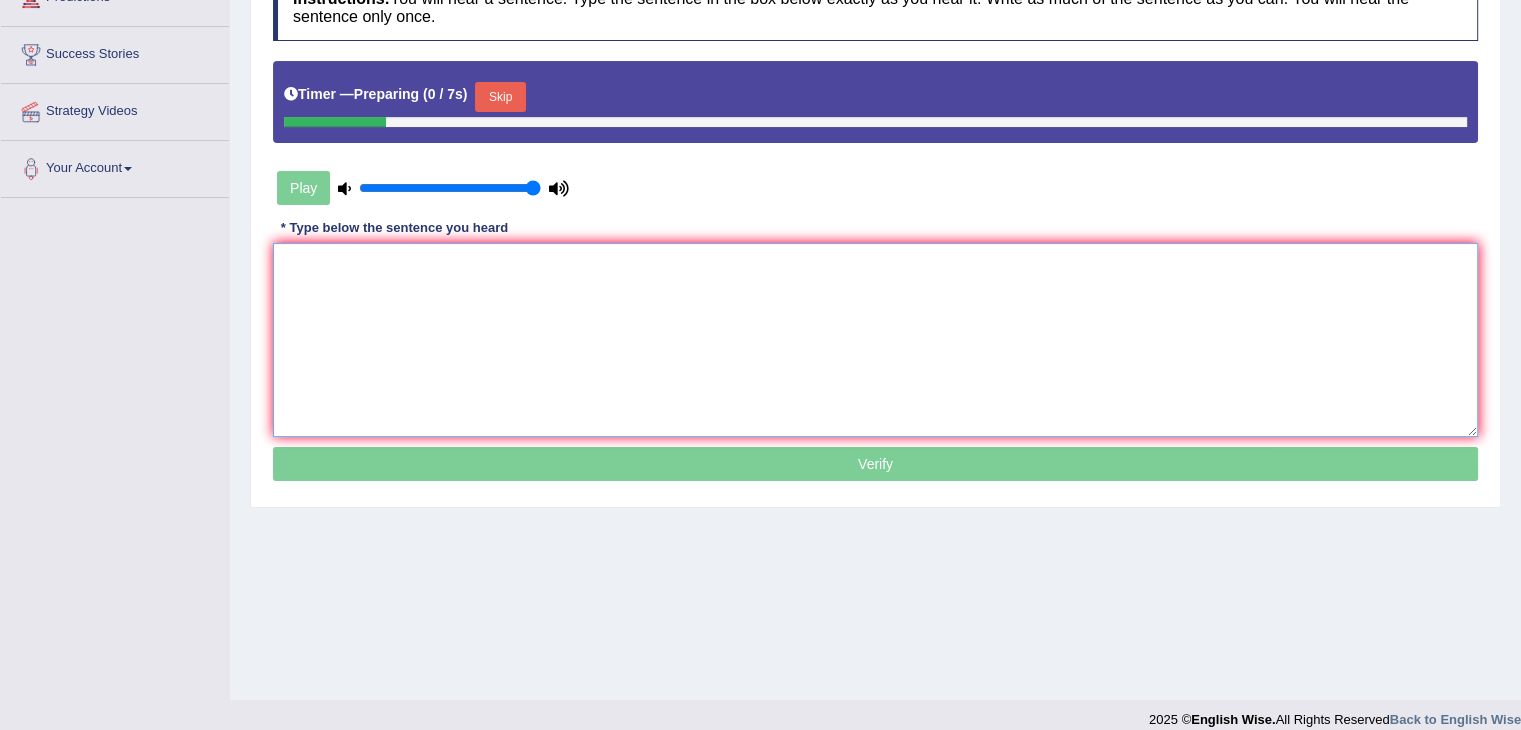 click at bounding box center [875, 340] 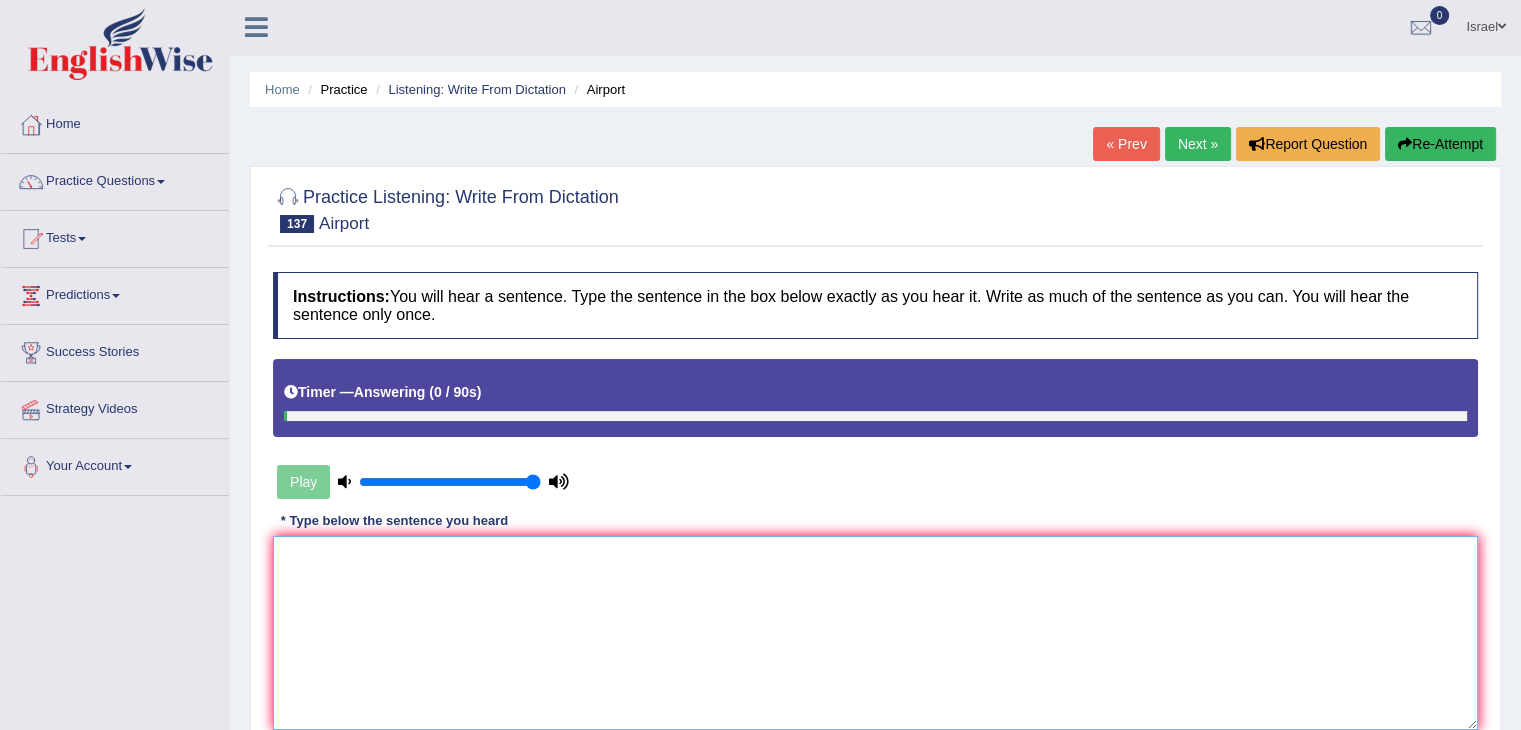 scroll, scrollTop: 0, scrollLeft: 0, axis: both 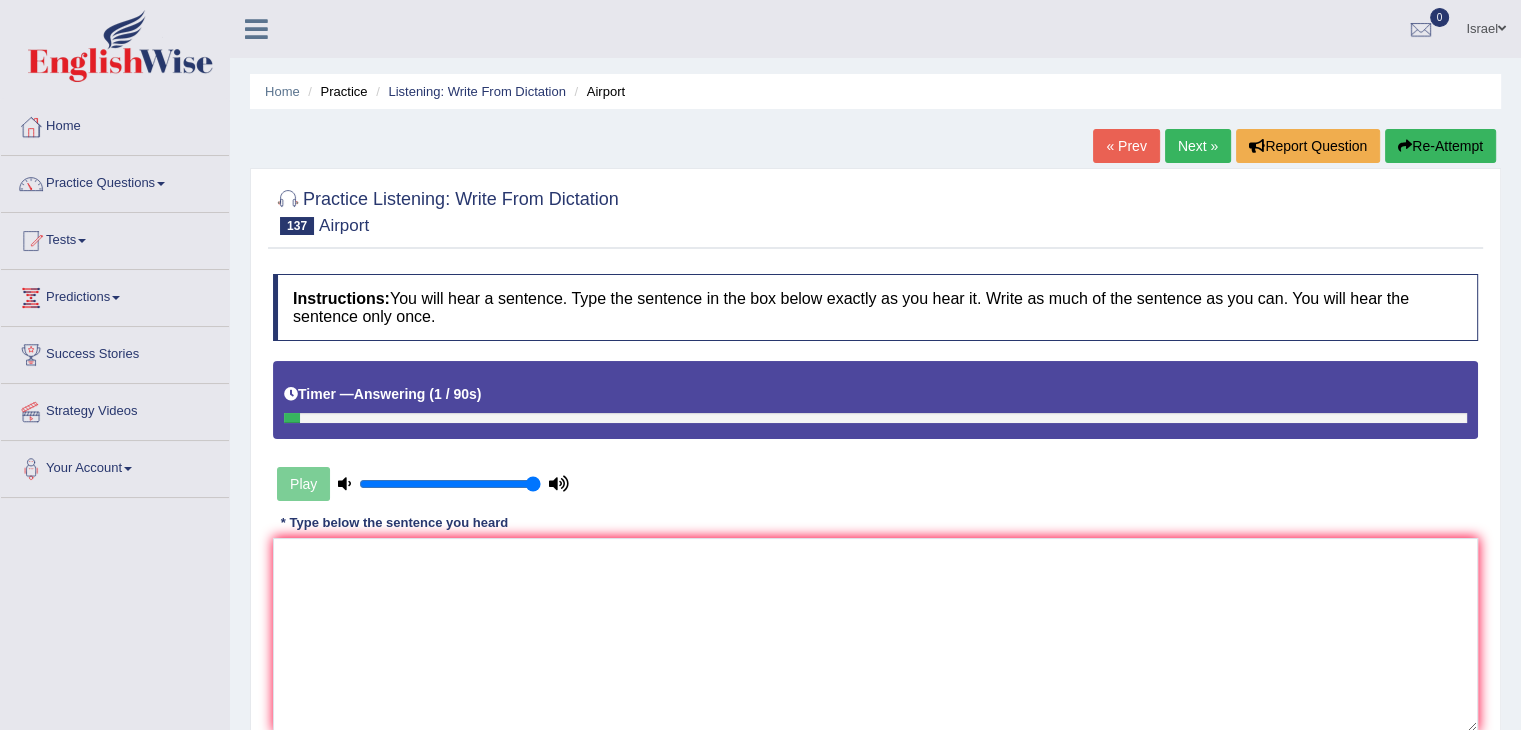 click on "Next »" at bounding box center (1198, 146) 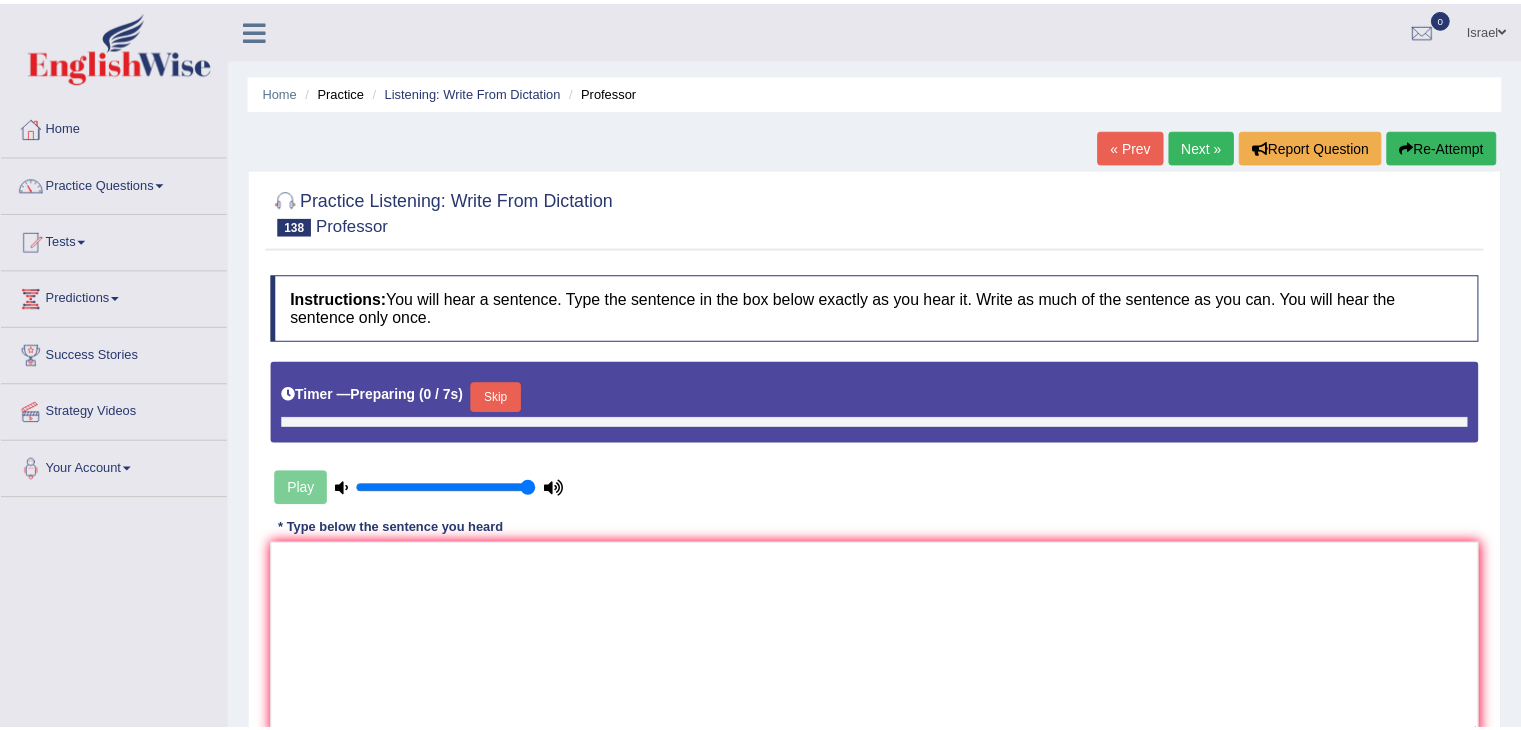 scroll, scrollTop: 0, scrollLeft: 0, axis: both 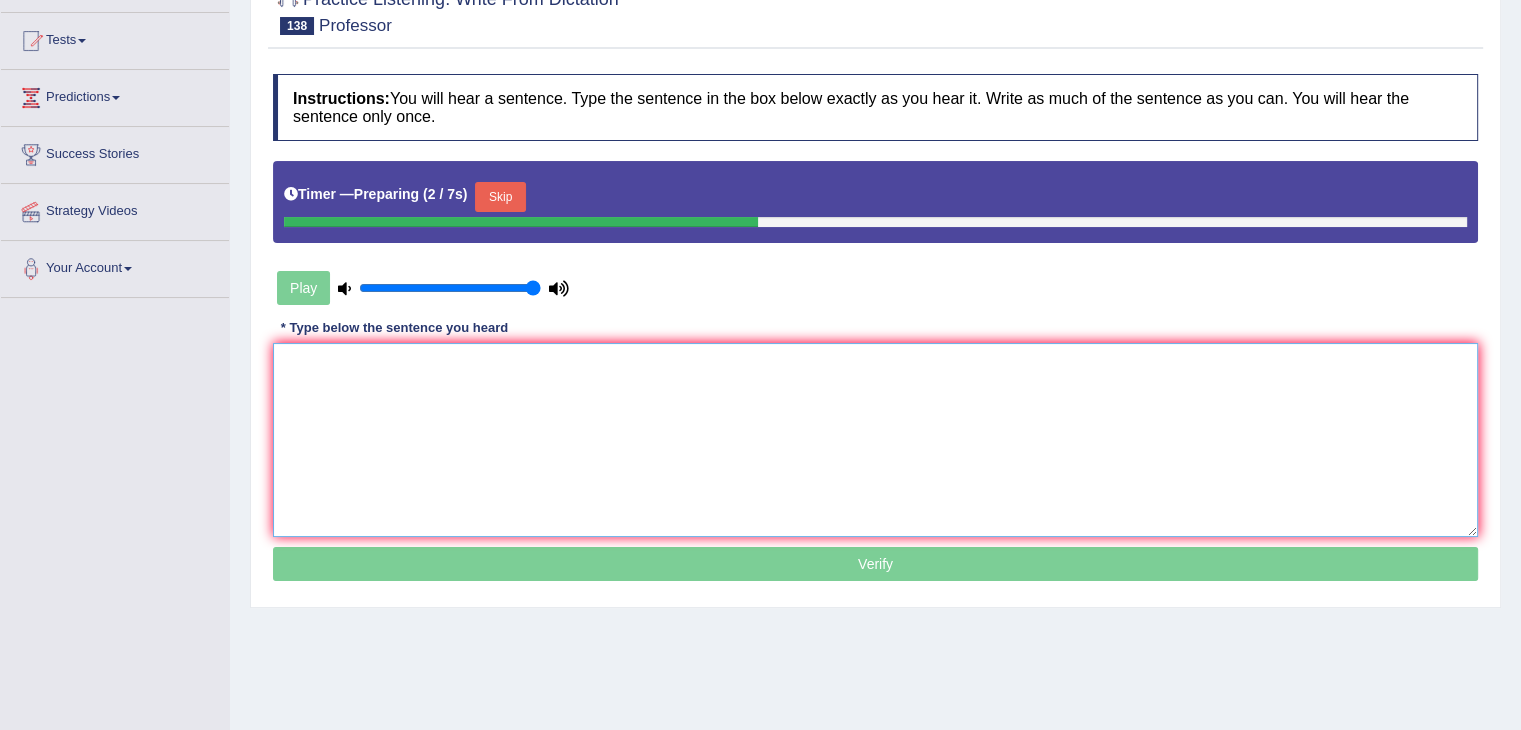 click at bounding box center [875, 440] 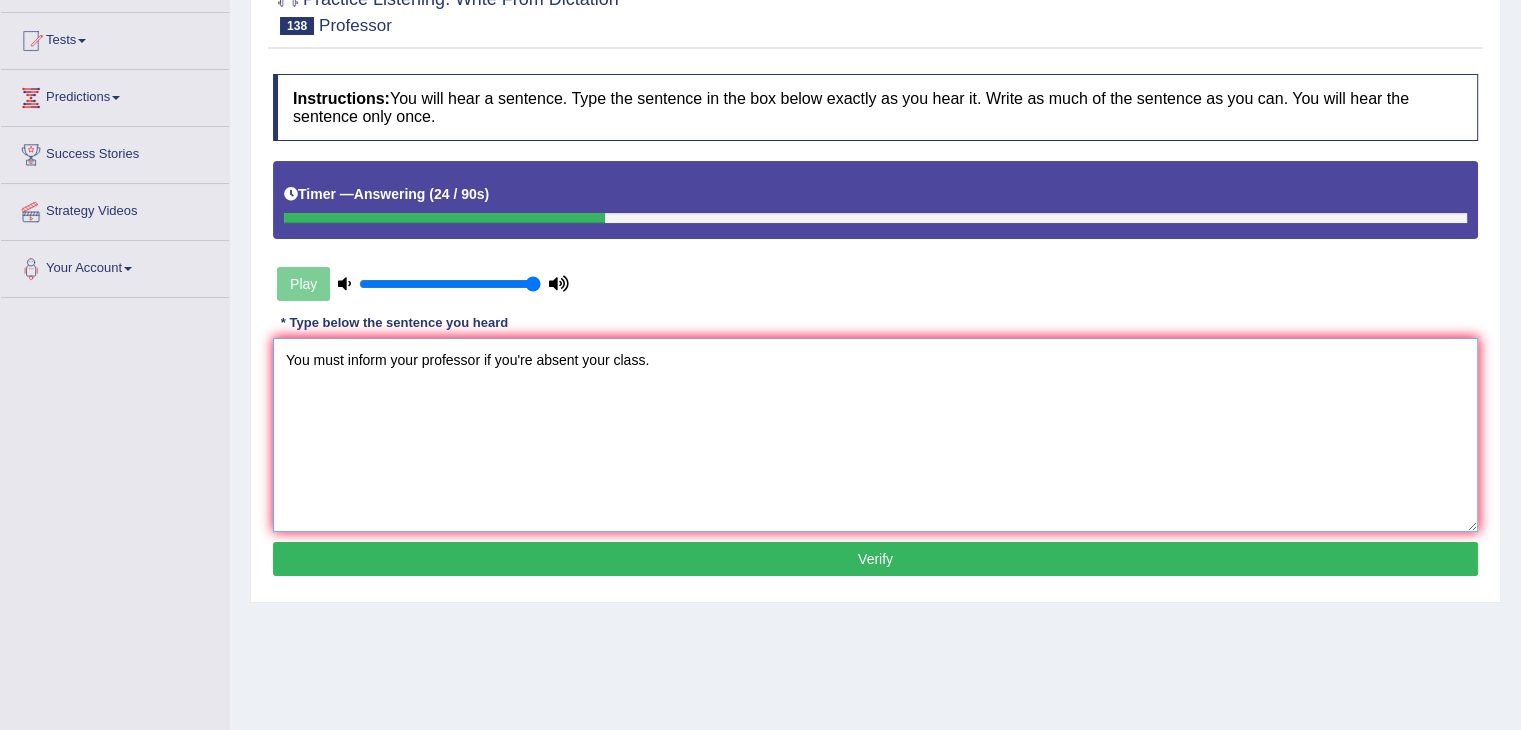 type on "You must inform your professor if you're absent your class." 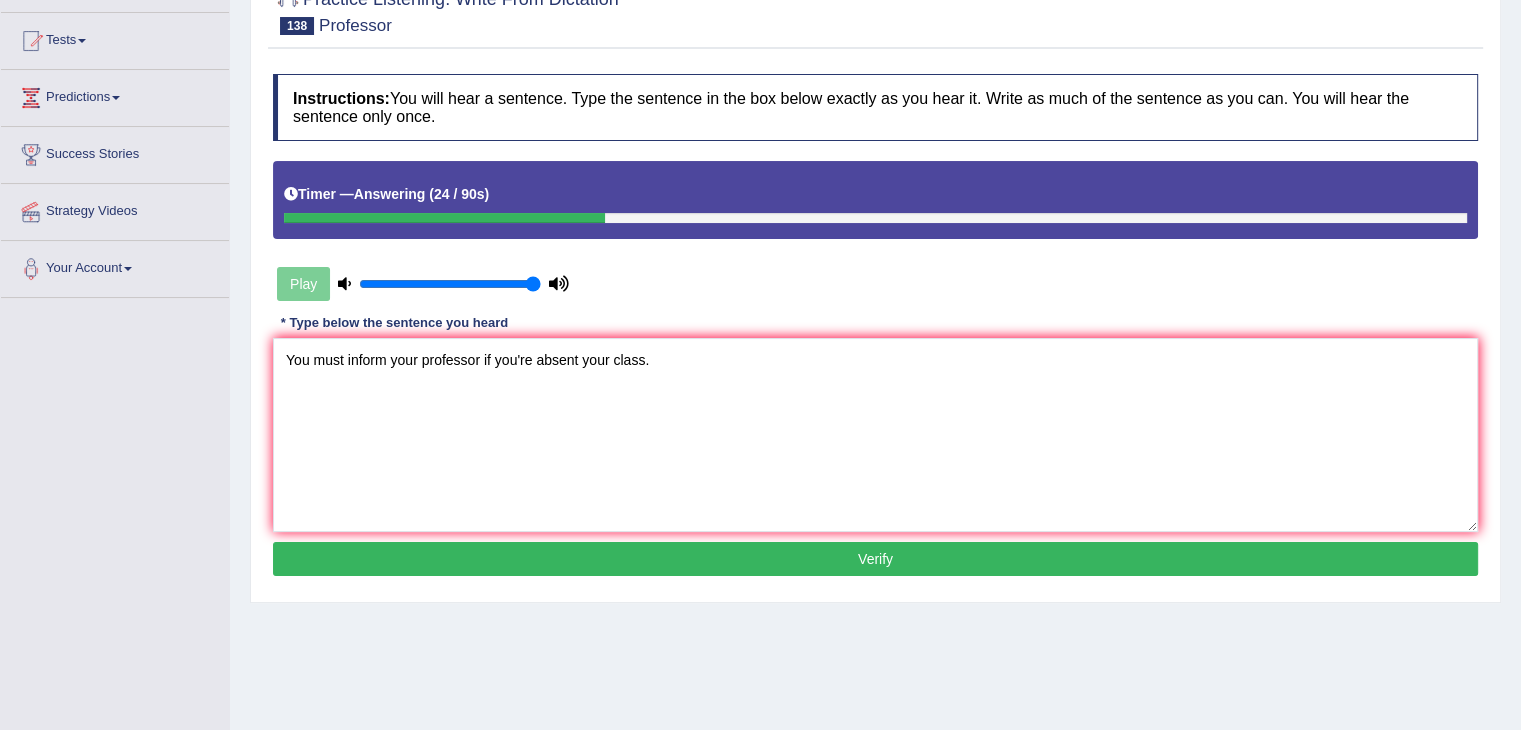 click on "Verify" at bounding box center [875, 559] 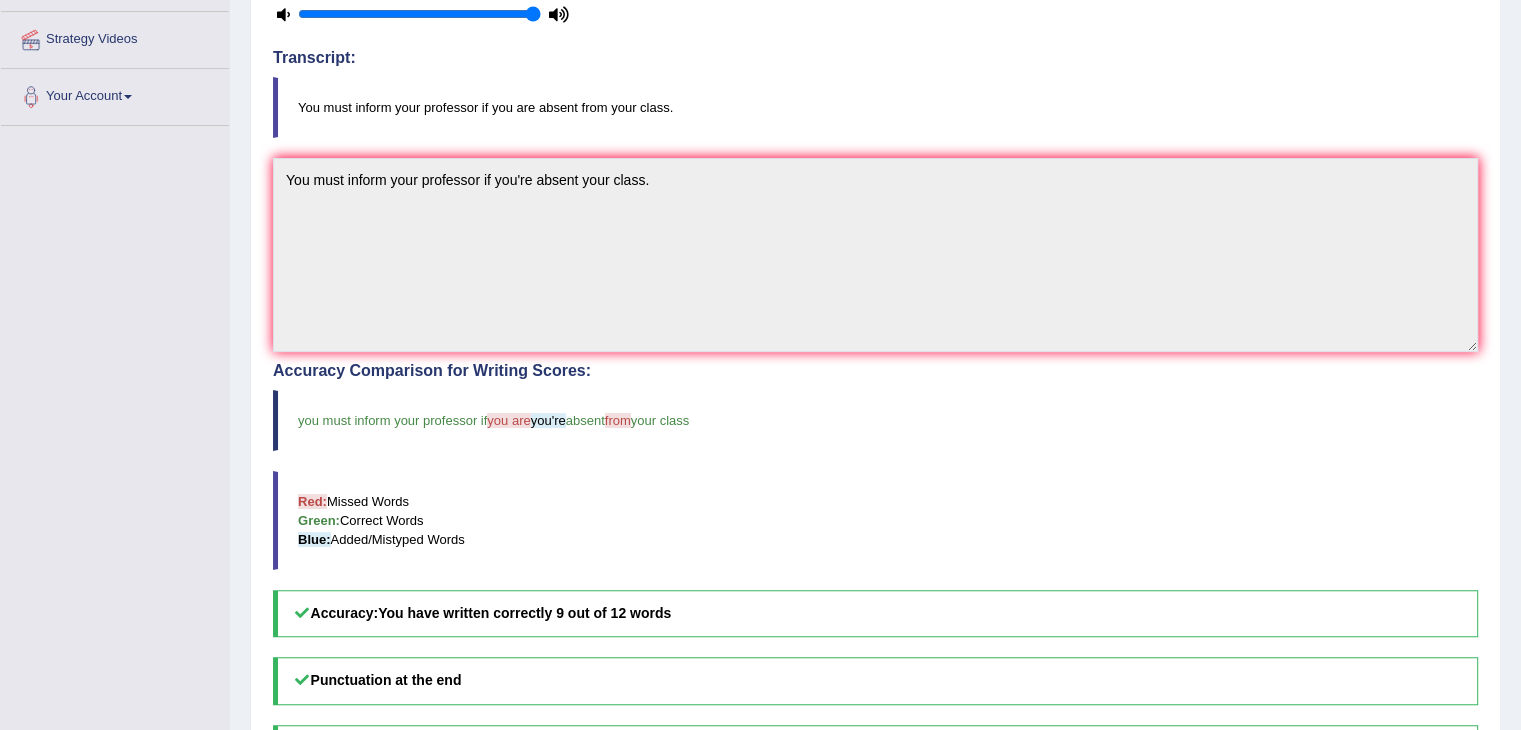 scroll, scrollTop: 321, scrollLeft: 0, axis: vertical 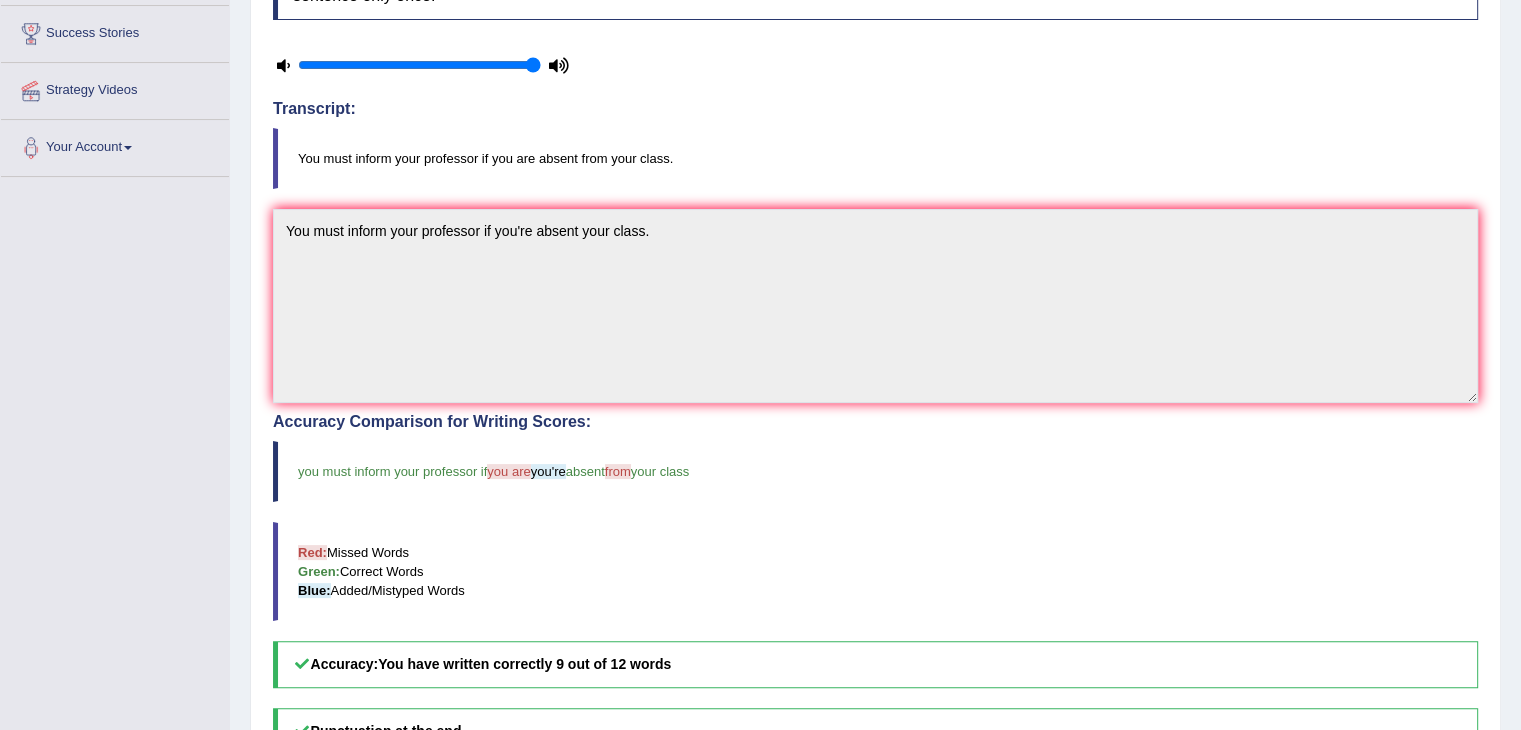 click on "Red:  Missed Words
Green:  Correct Words
Blue:  Added/Mistyped Words" at bounding box center (875, 571) 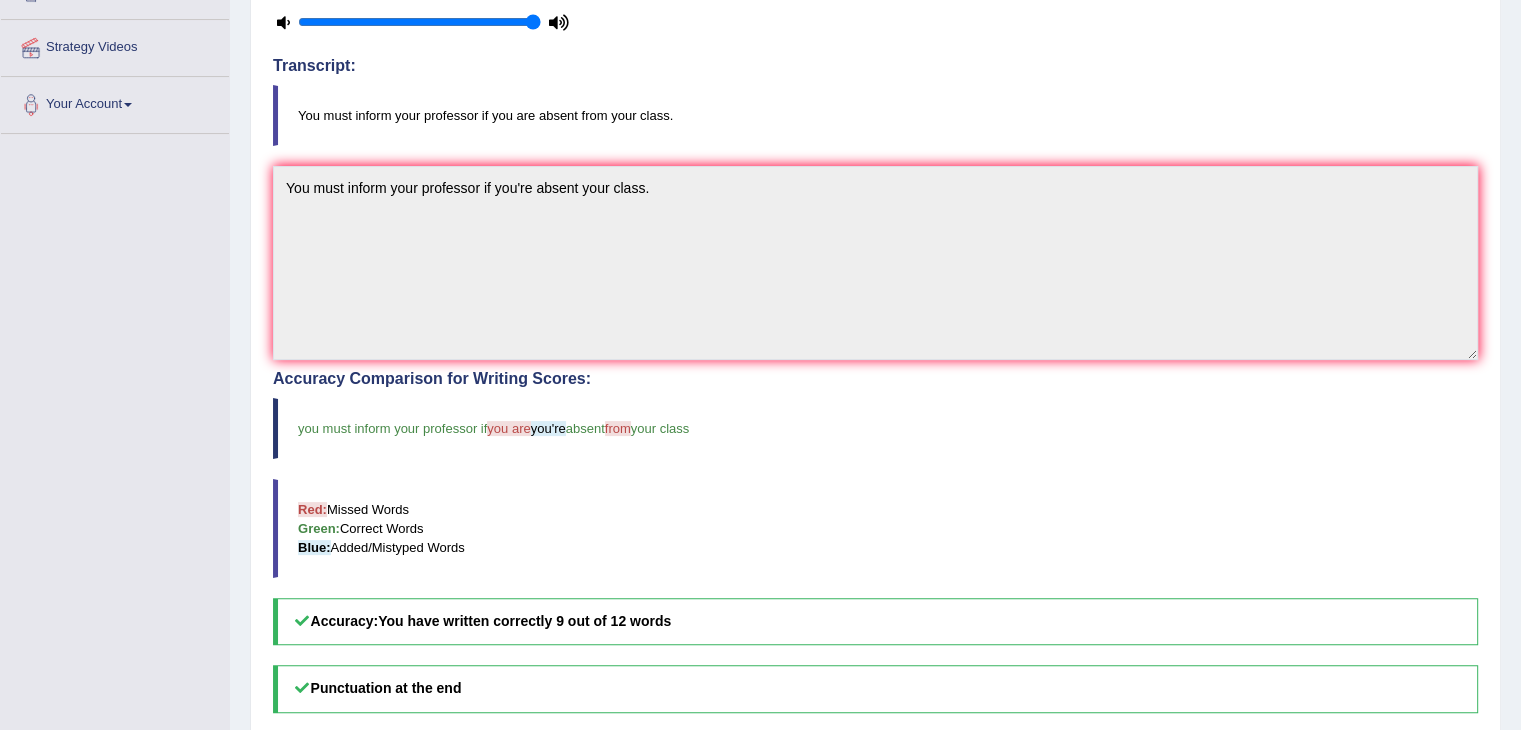 scroll, scrollTop: 421, scrollLeft: 0, axis: vertical 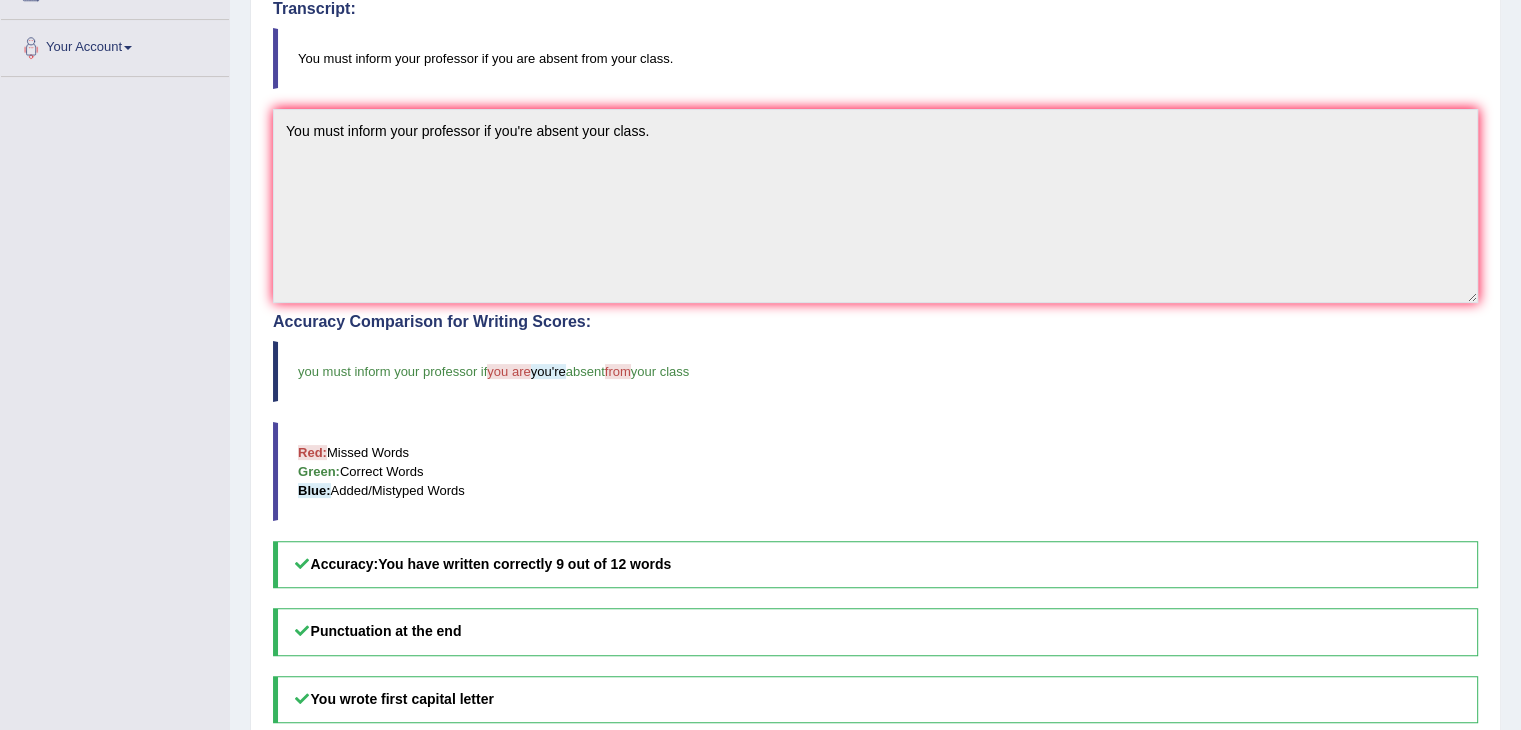 click on "Red:  Missed Words
Green:  Correct Words
Blue:  Added/Mistyped Words" at bounding box center (875, 471) 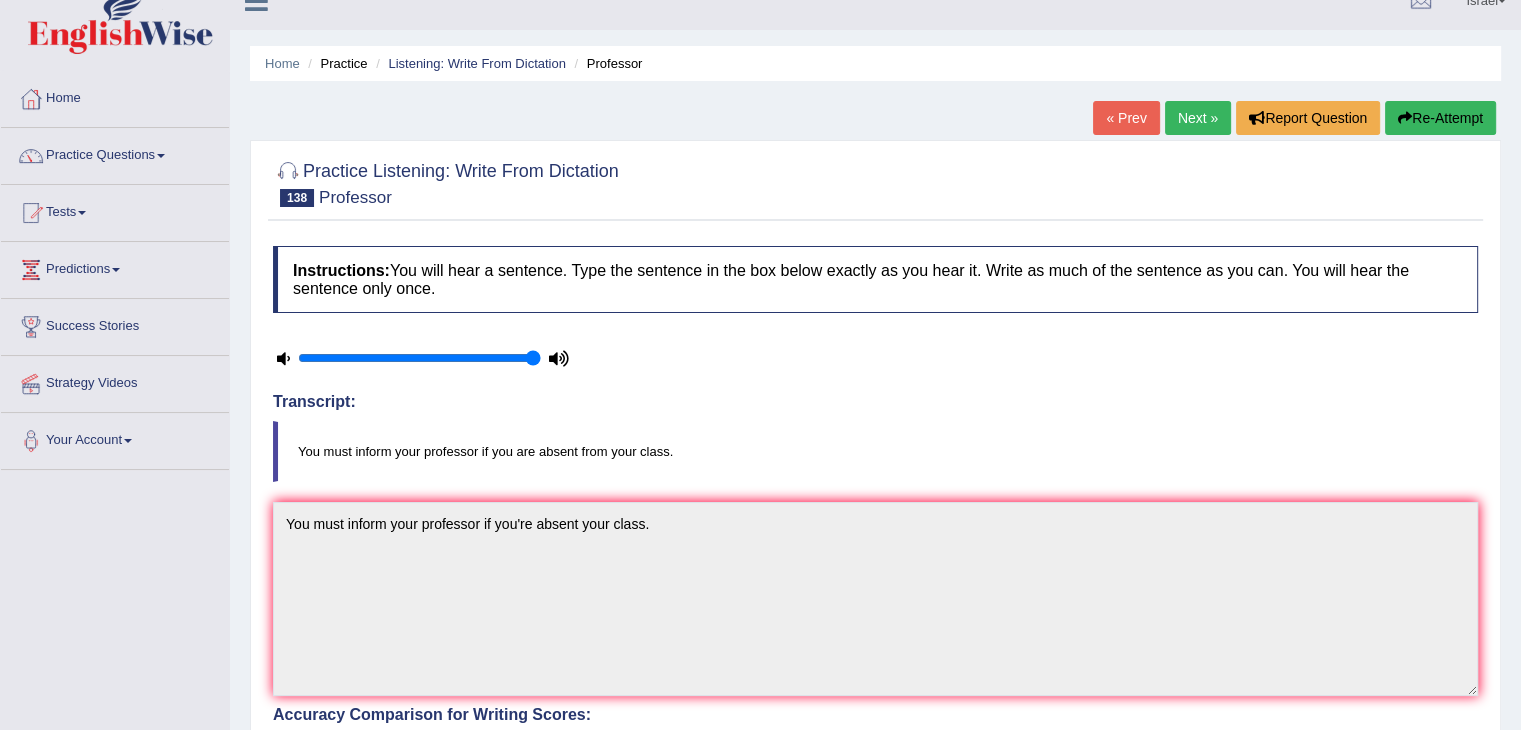 scroll, scrollTop: 0, scrollLeft: 0, axis: both 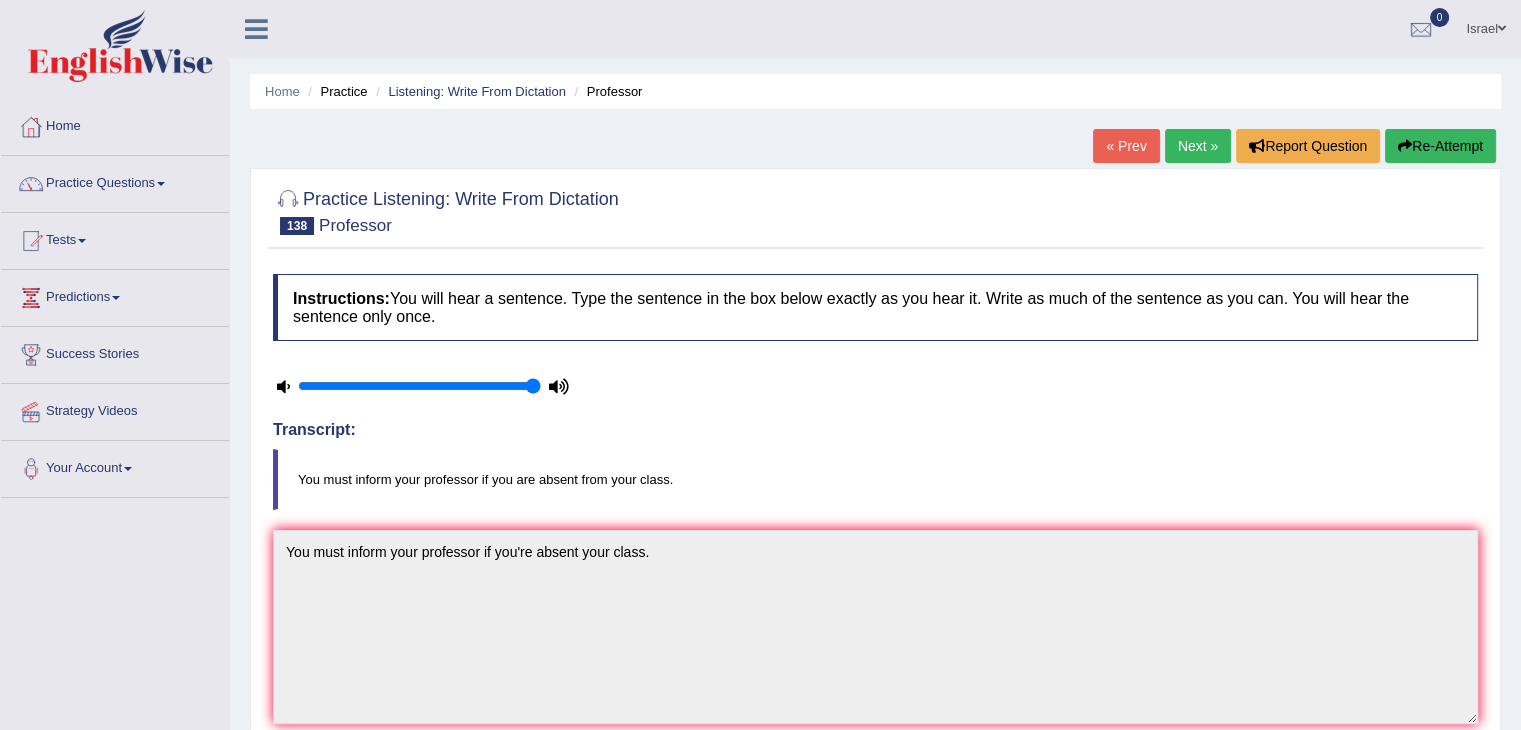 drag, startPoint x: 465, startPoint y: 323, endPoint x: 313, endPoint y: 298, distance: 154.0422 